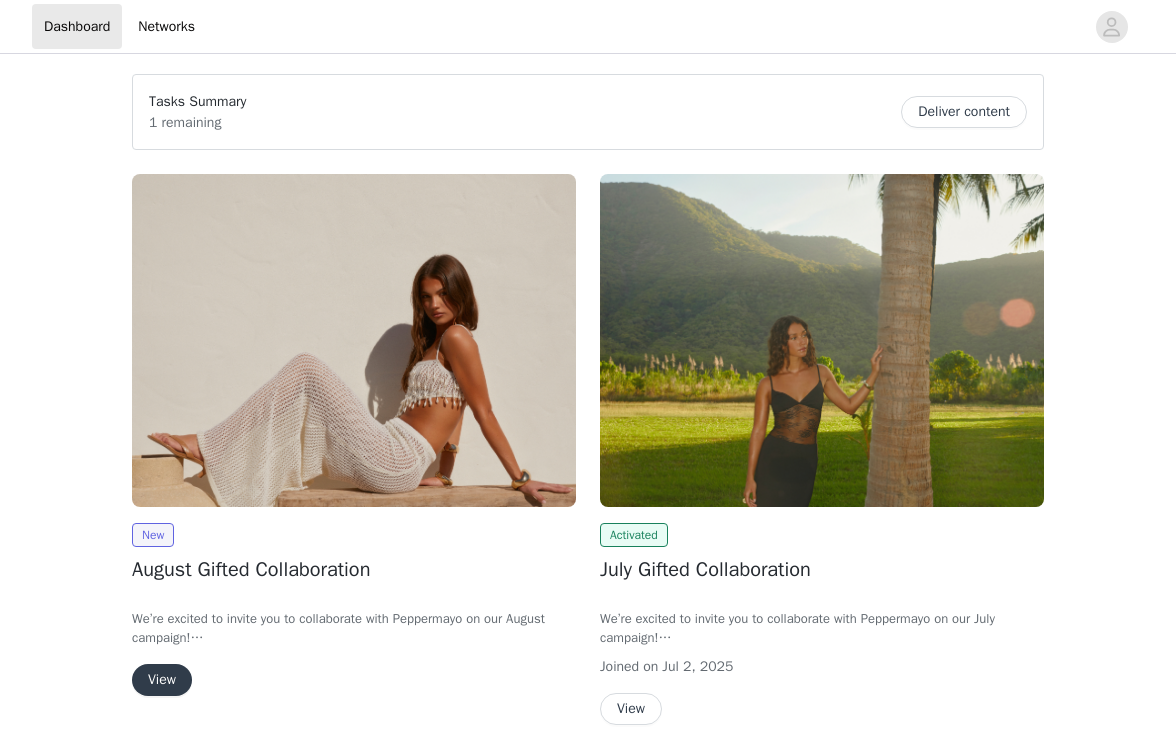 scroll, scrollTop: 0, scrollLeft: 0, axis: both 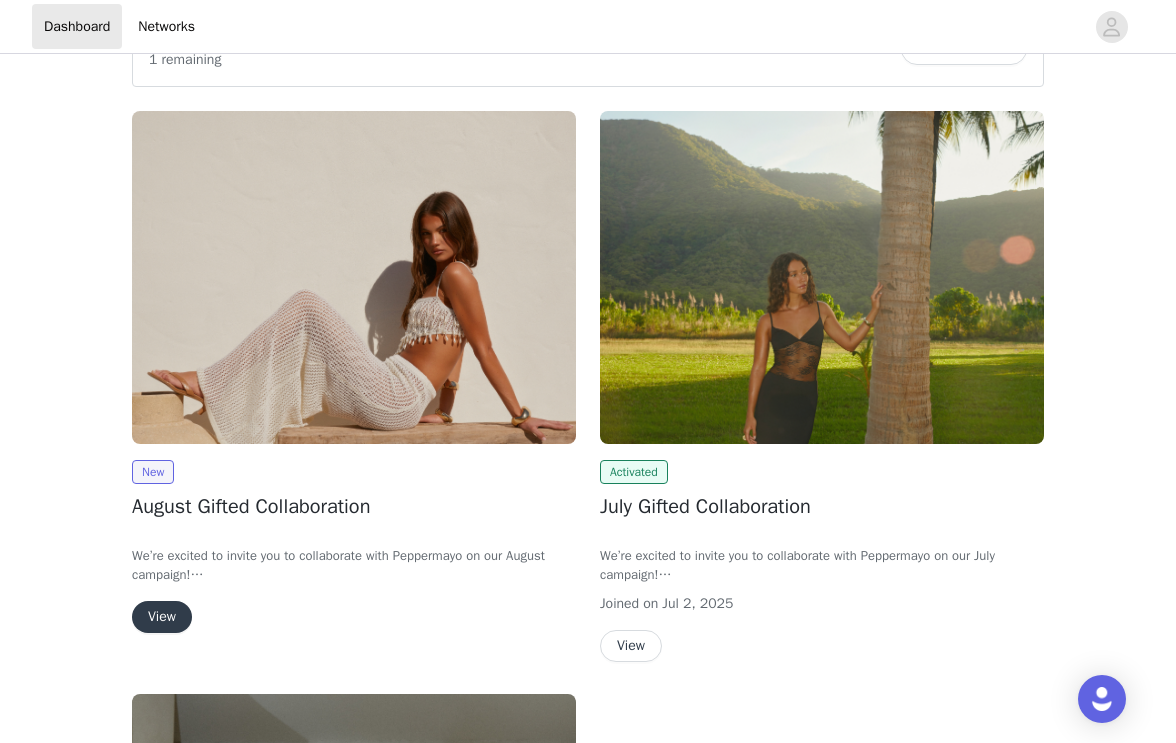 click on "View" at bounding box center (162, 617) 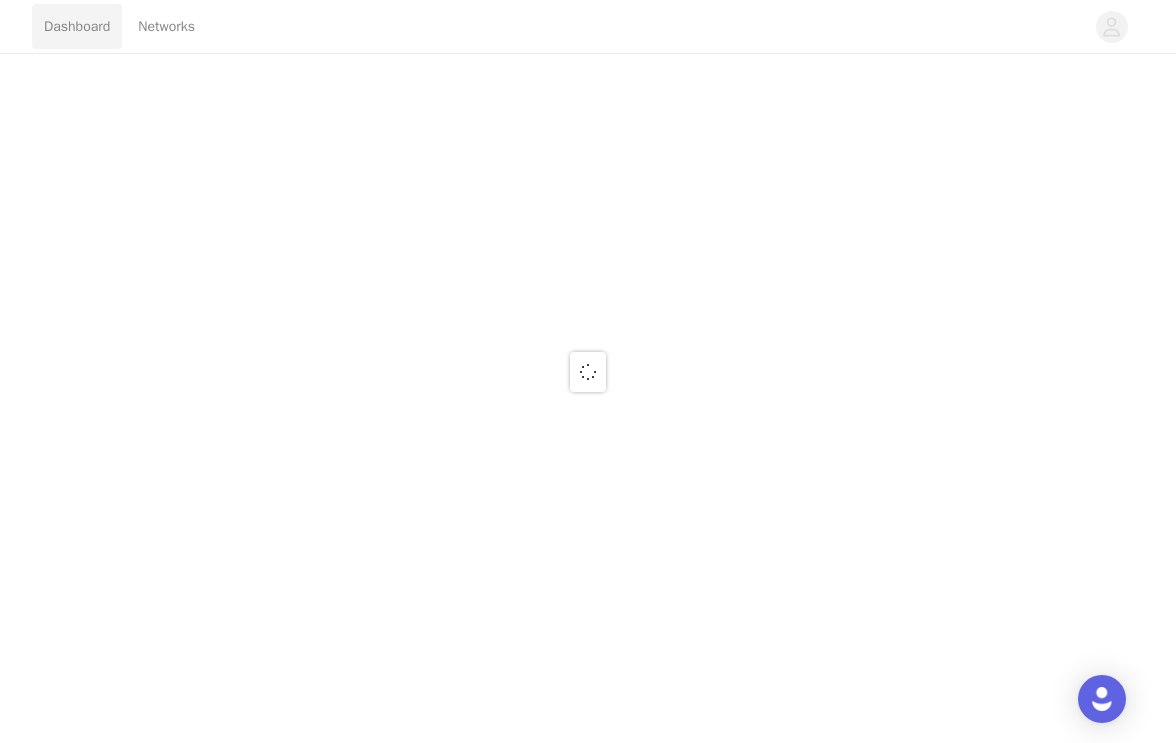 scroll, scrollTop: 0, scrollLeft: 0, axis: both 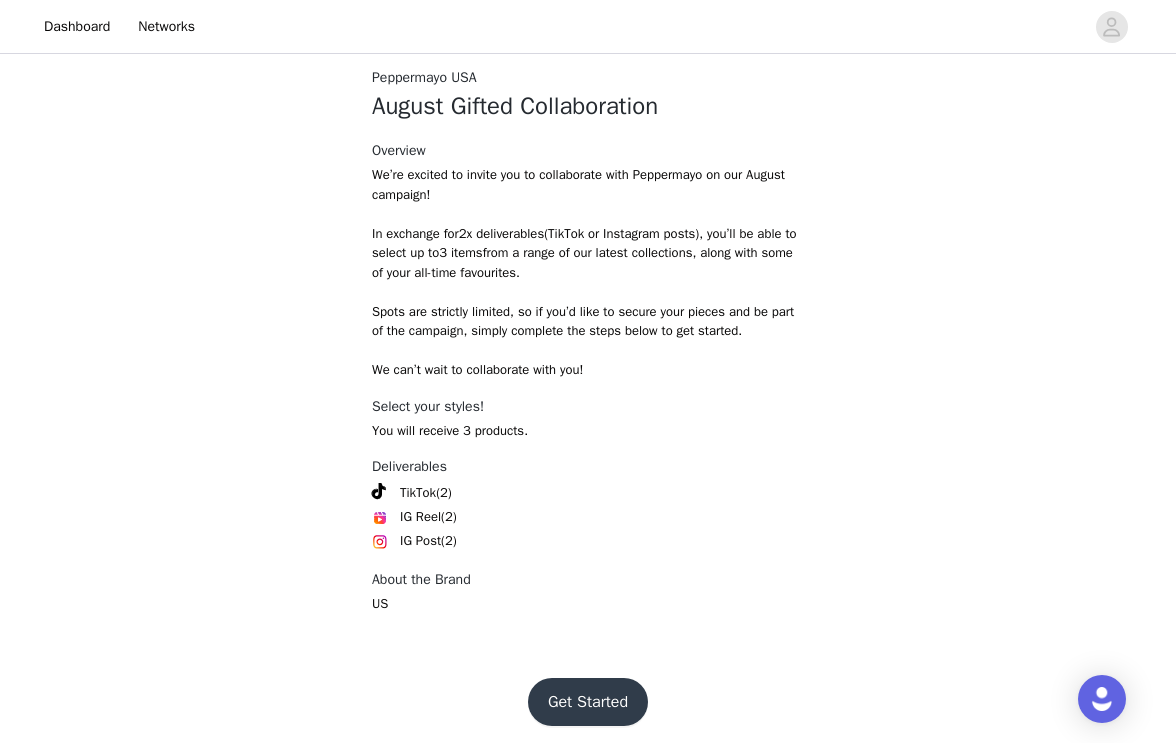 click on "Get Started" at bounding box center (588, 702) 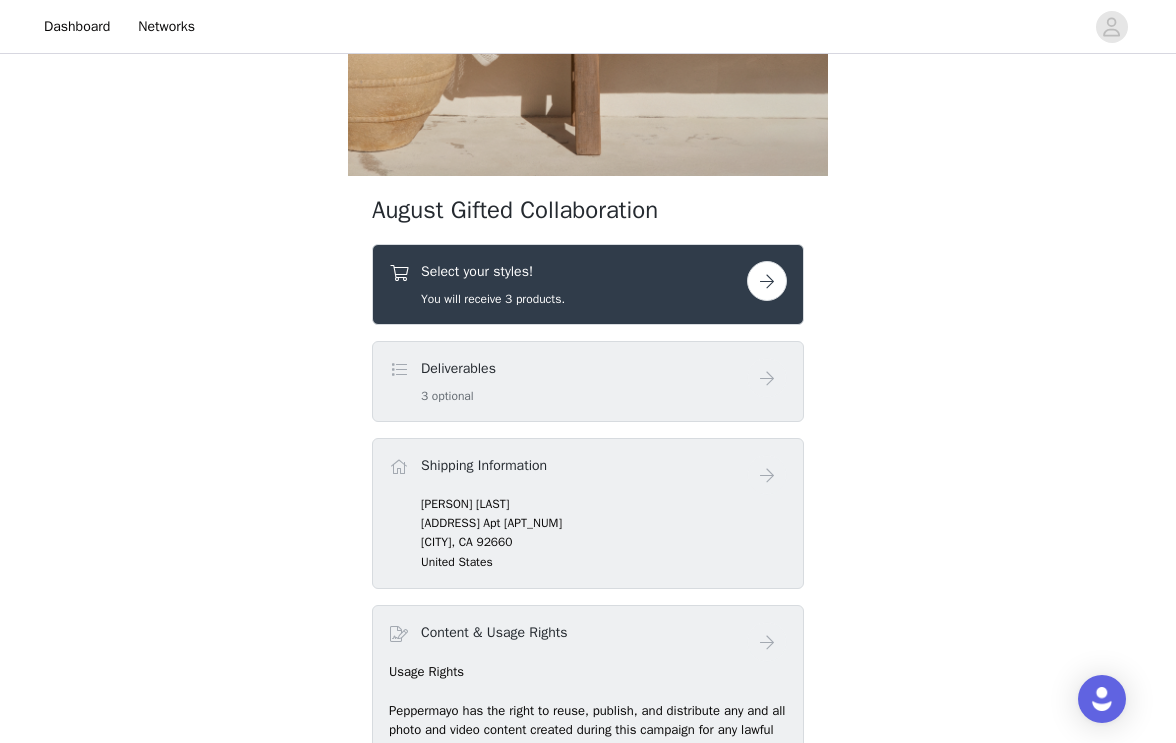scroll, scrollTop: 572, scrollLeft: 0, axis: vertical 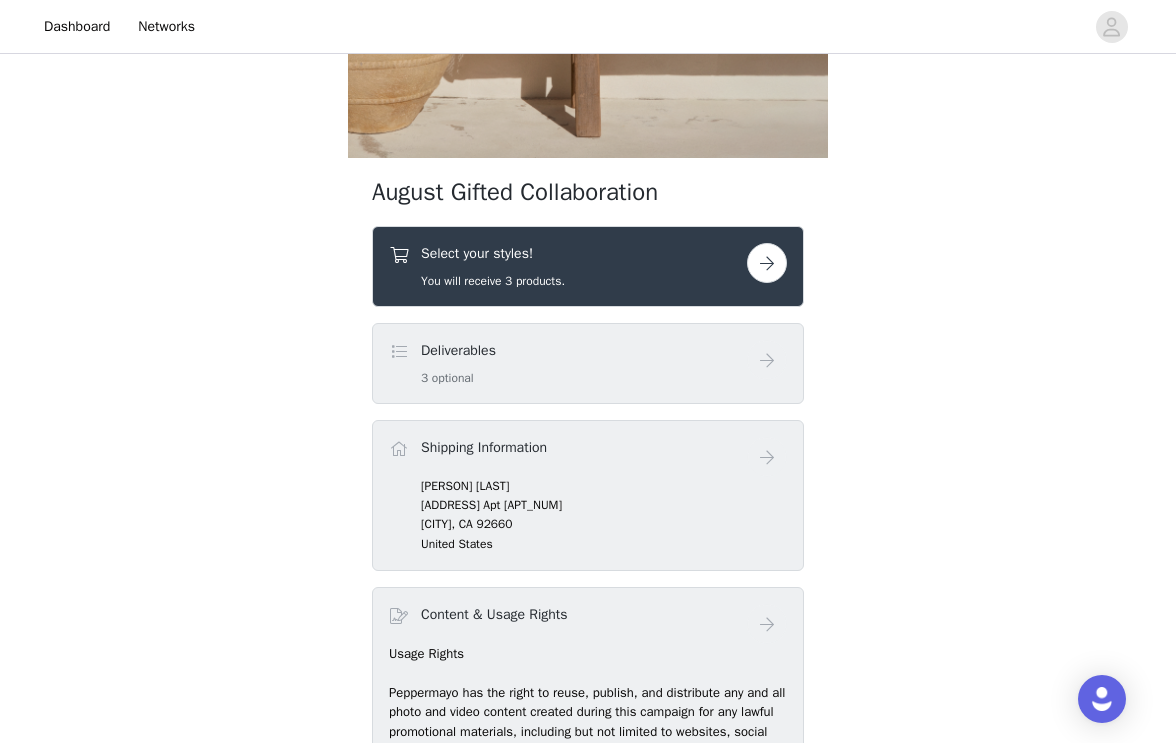 click at bounding box center [767, 263] 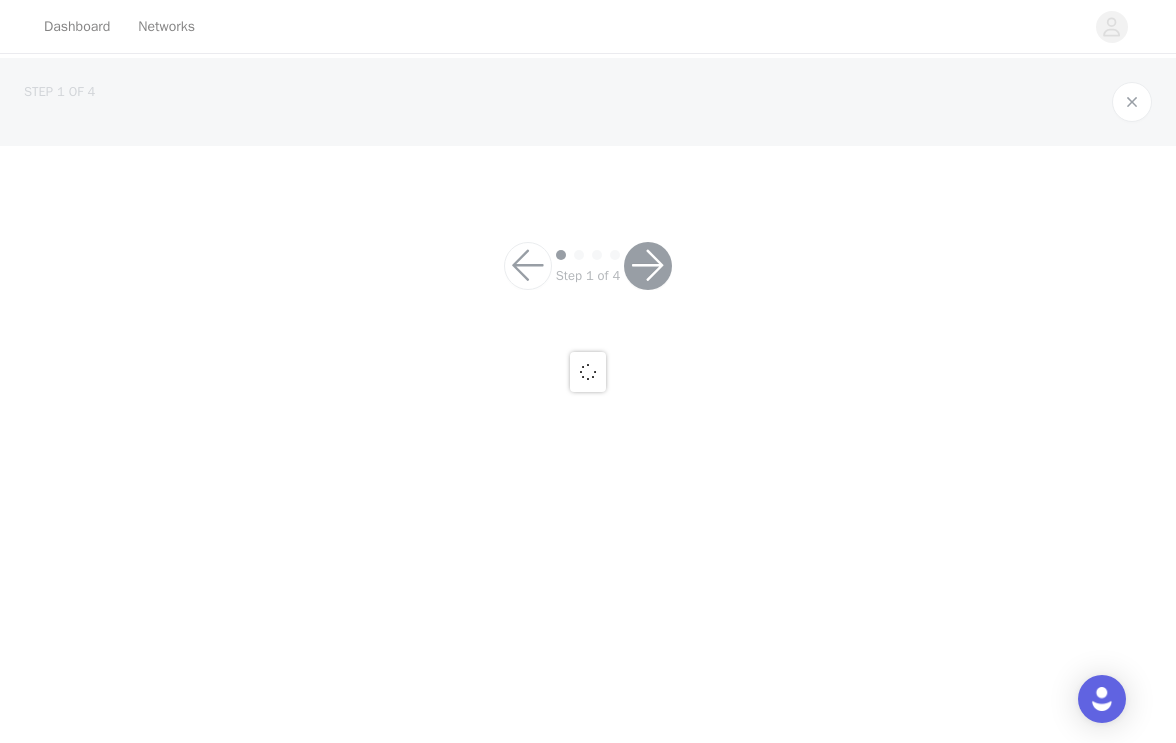 scroll, scrollTop: 0, scrollLeft: 0, axis: both 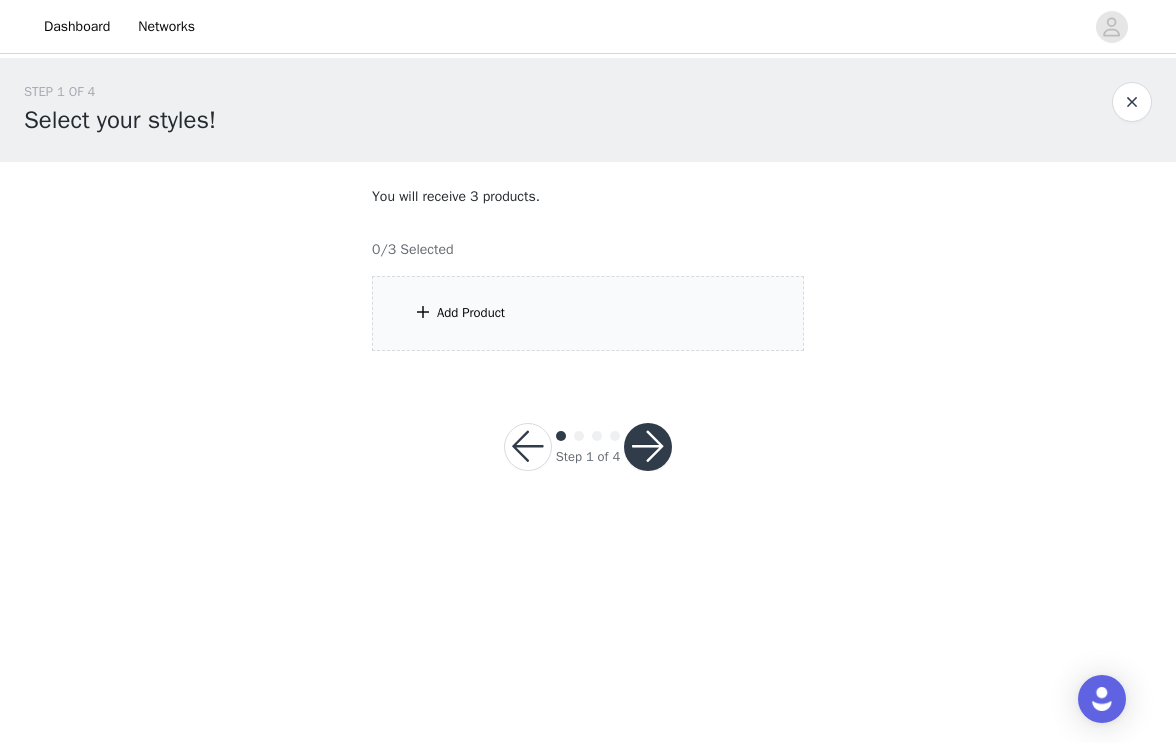 click on "Add Product" at bounding box center (588, 313) 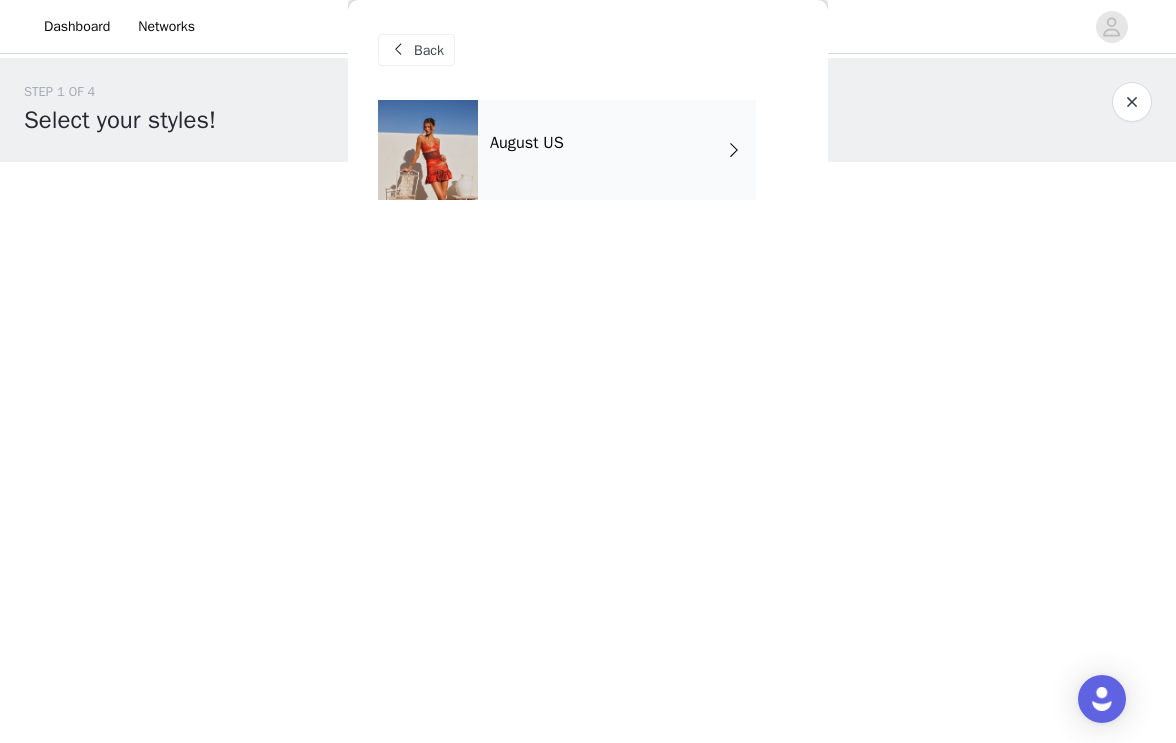 click on "August US" at bounding box center [617, 150] 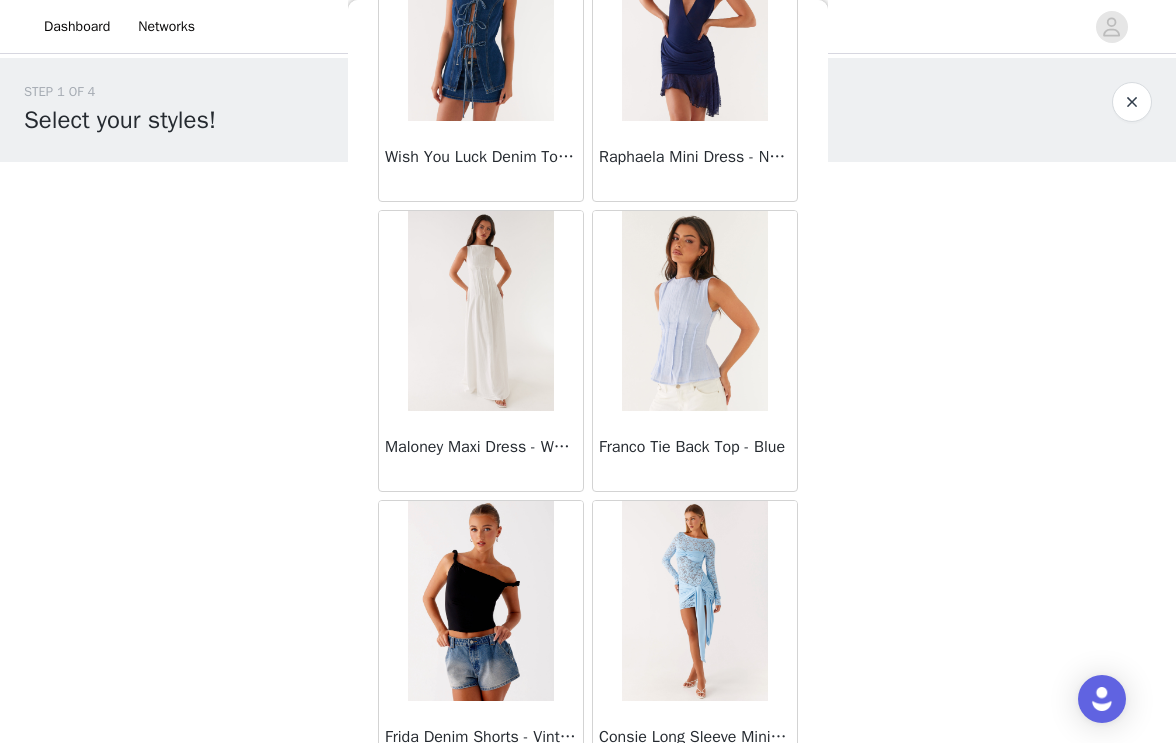 scroll, scrollTop: 1877, scrollLeft: 0, axis: vertical 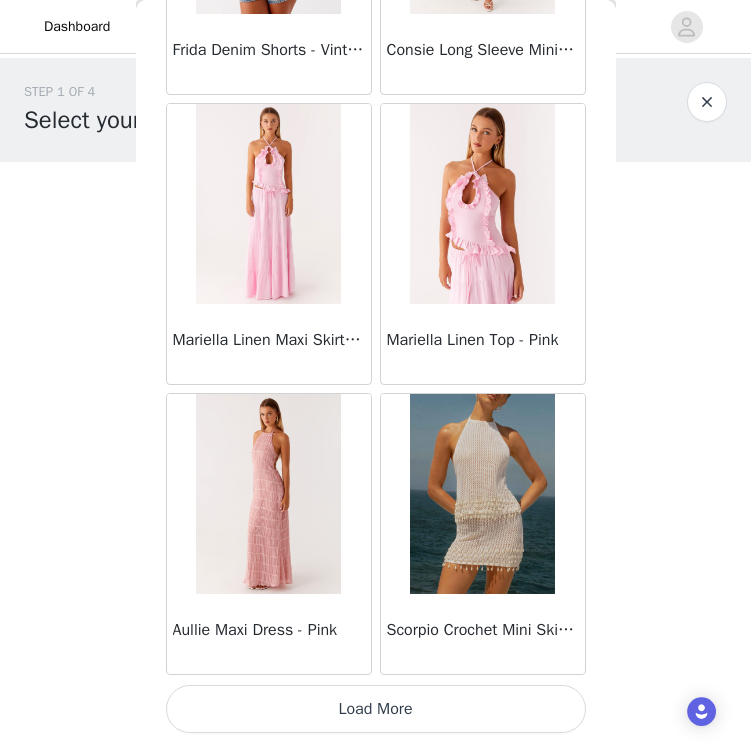 click on "Load More" at bounding box center (376, 709) 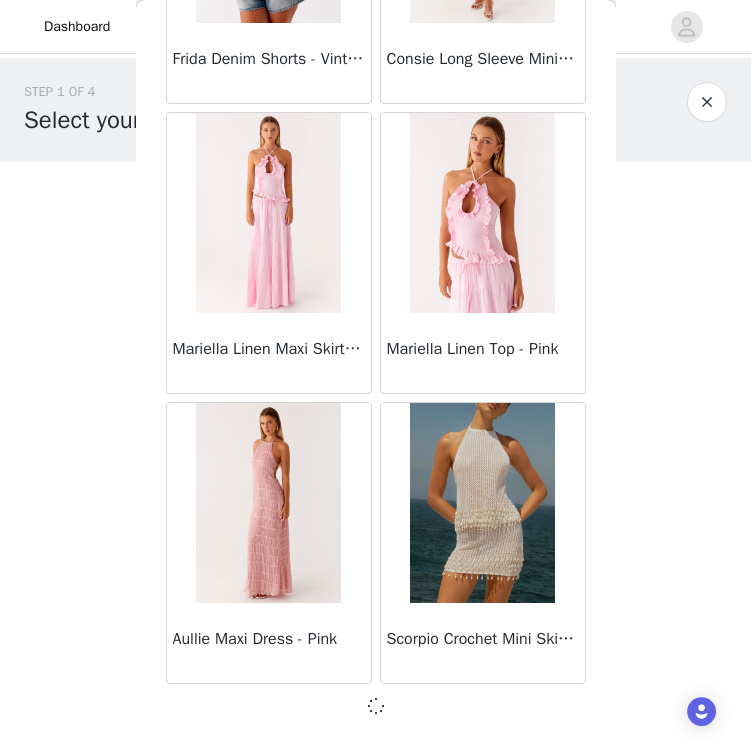 scroll, scrollTop: 2308, scrollLeft: 0, axis: vertical 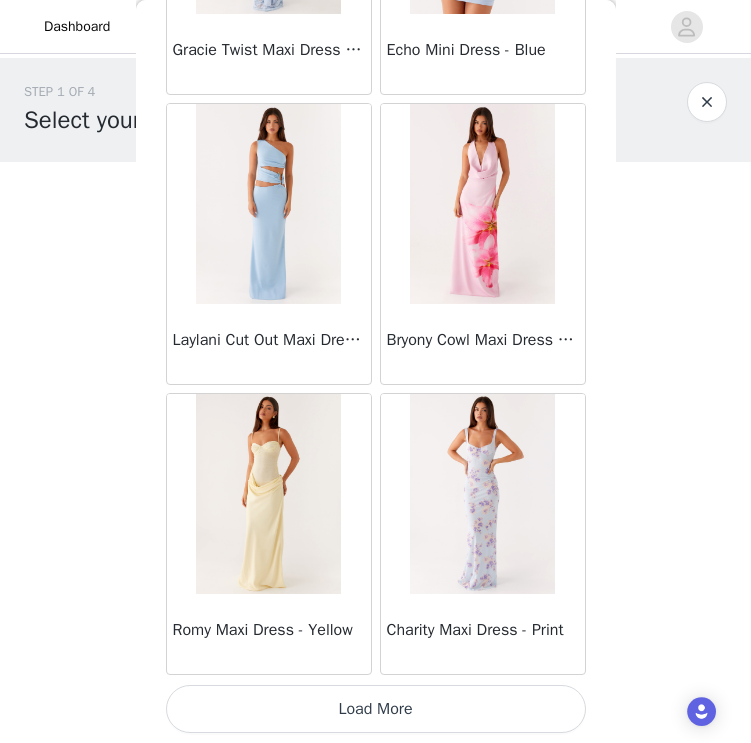 click on "Load More" at bounding box center [376, 709] 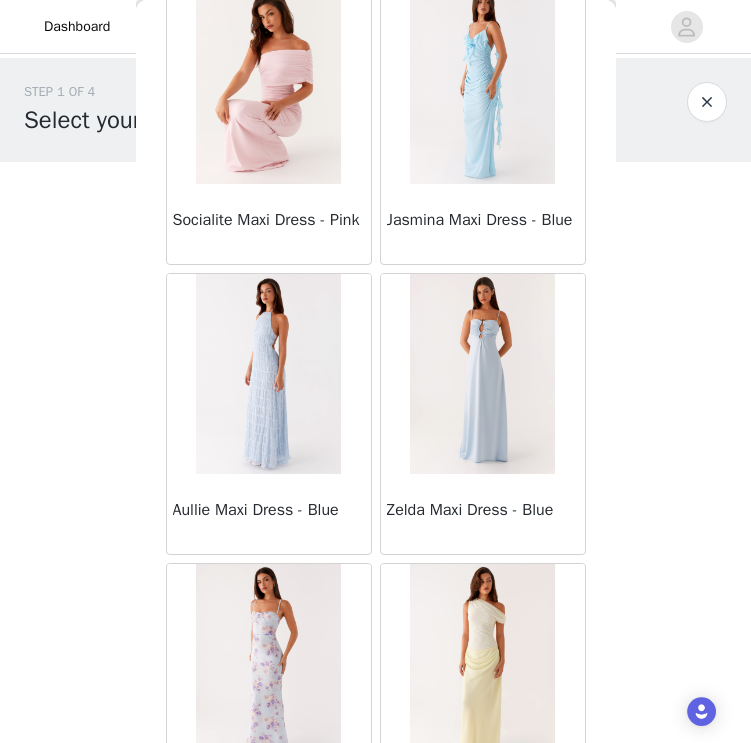 scroll, scrollTop: 5896, scrollLeft: 0, axis: vertical 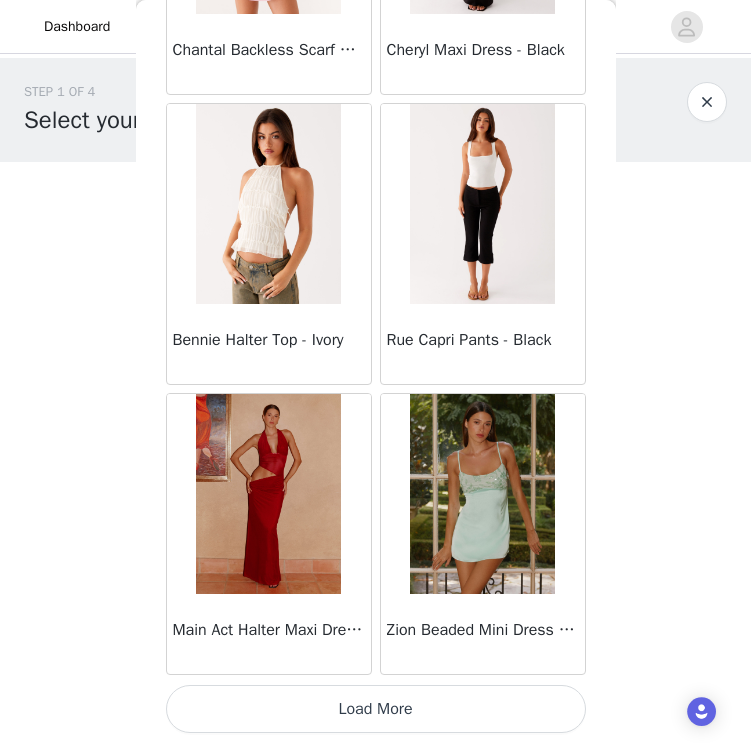 click on "Load More" at bounding box center (376, 709) 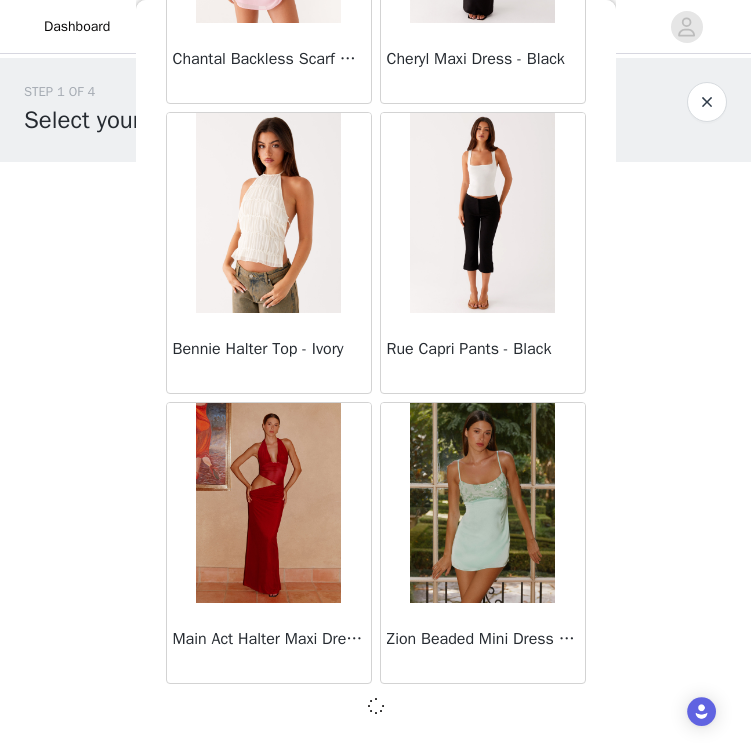 scroll, scrollTop: 8108, scrollLeft: 0, axis: vertical 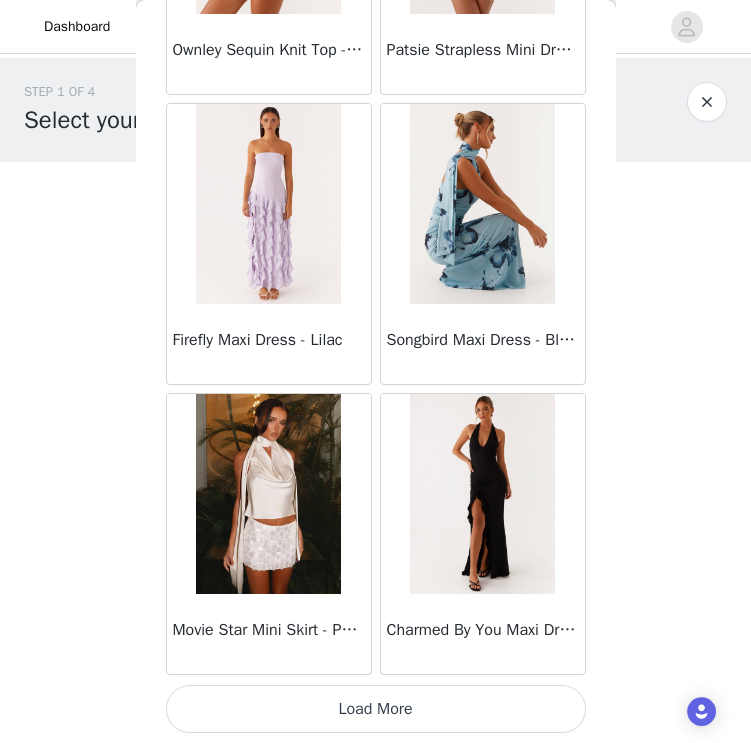 click on "Load More" at bounding box center [376, 709] 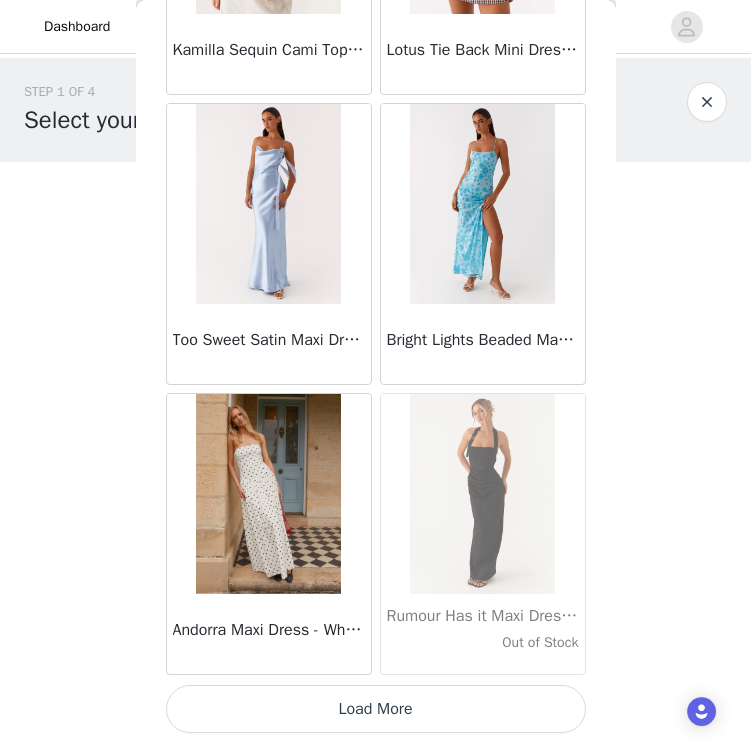 scroll, scrollTop: 13917, scrollLeft: 0, axis: vertical 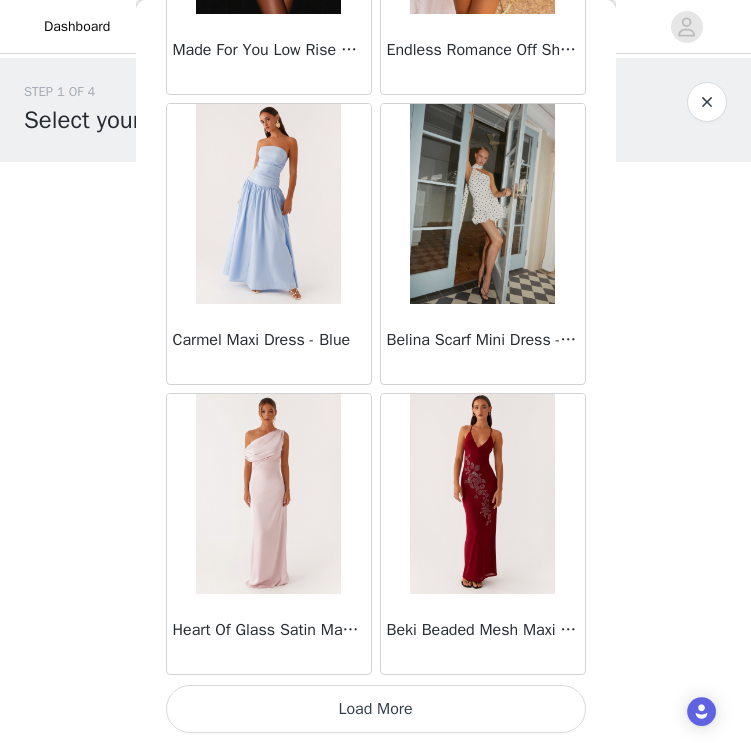 click on "Load More" at bounding box center (376, 709) 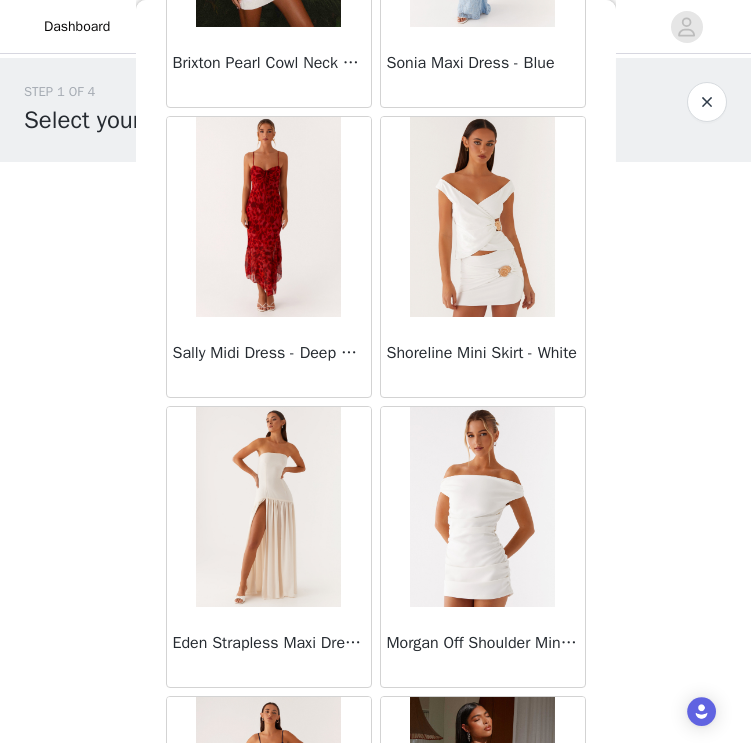 scroll, scrollTop: 19126, scrollLeft: 0, axis: vertical 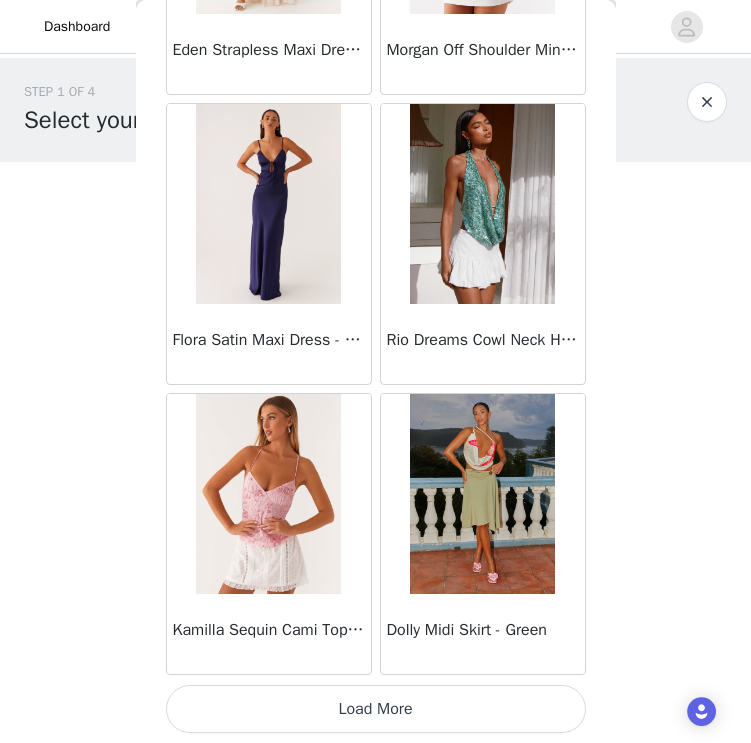click on "Load More" at bounding box center (376, 709) 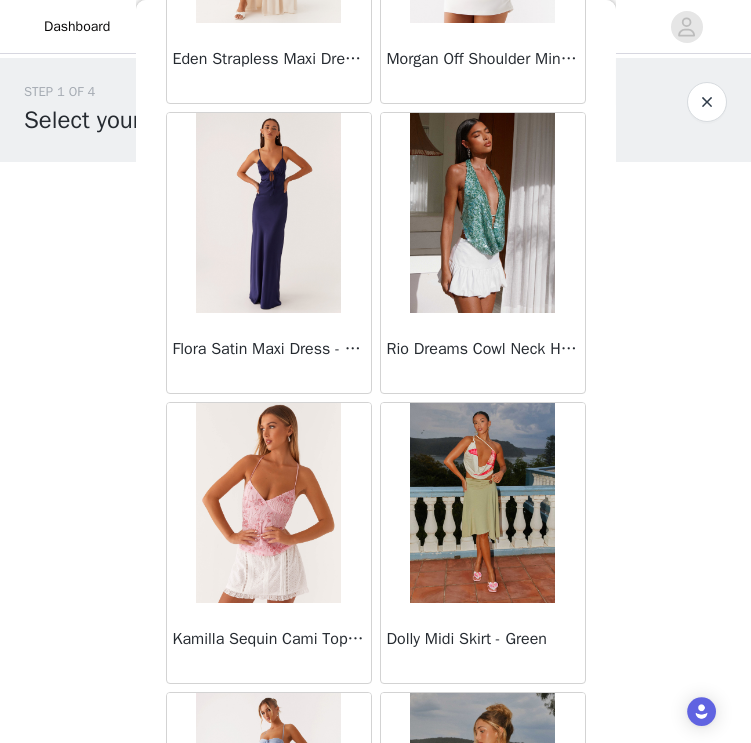 scroll, scrollTop: 0, scrollLeft: 0, axis: both 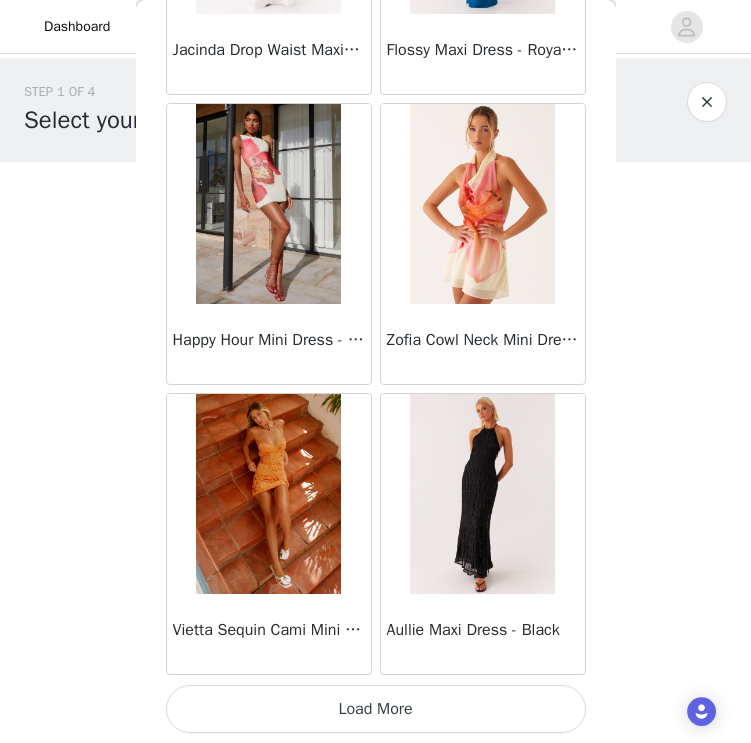 click on "Load More" at bounding box center [376, 709] 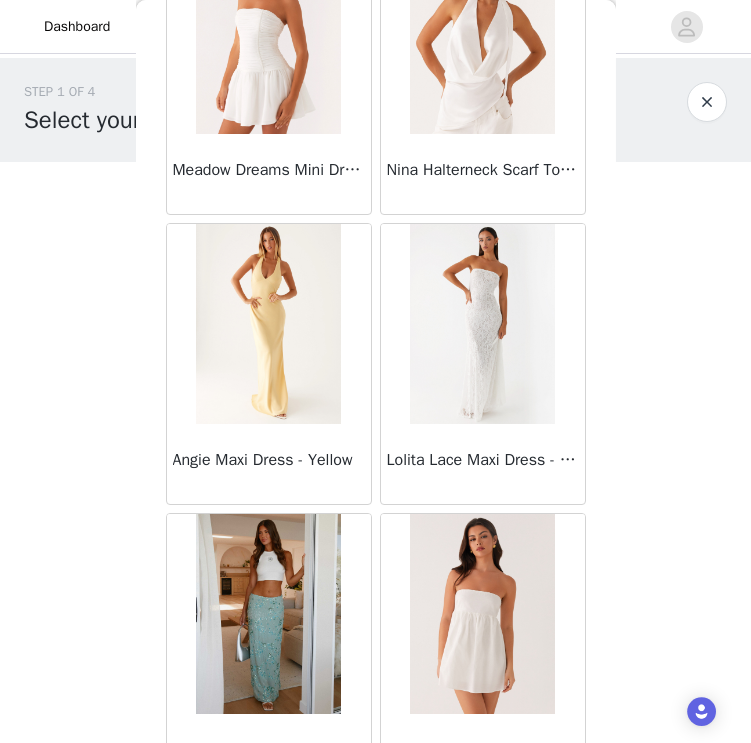 scroll, scrollTop: 25409, scrollLeft: 0, axis: vertical 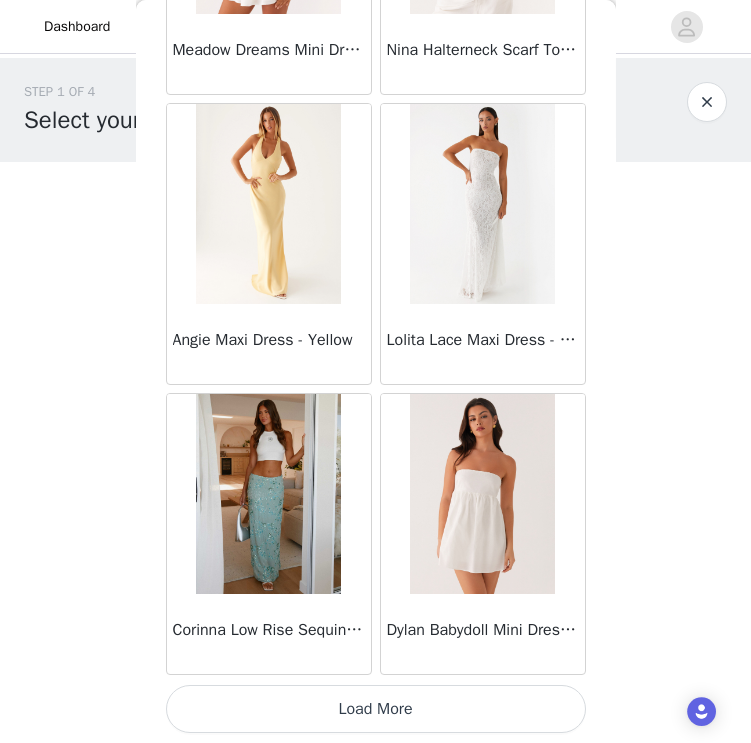 click on "Load More" at bounding box center [376, 709] 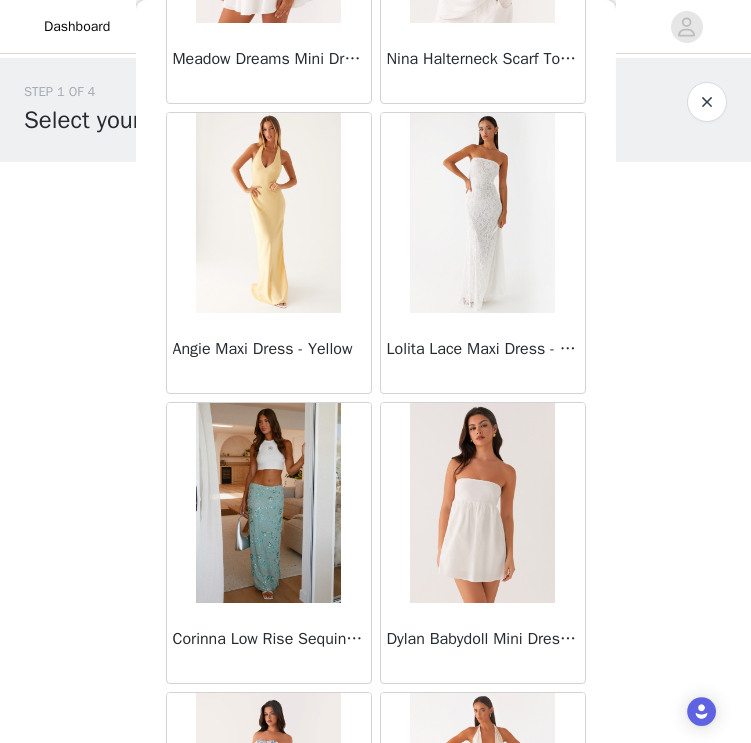scroll, scrollTop: 0, scrollLeft: 0, axis: both 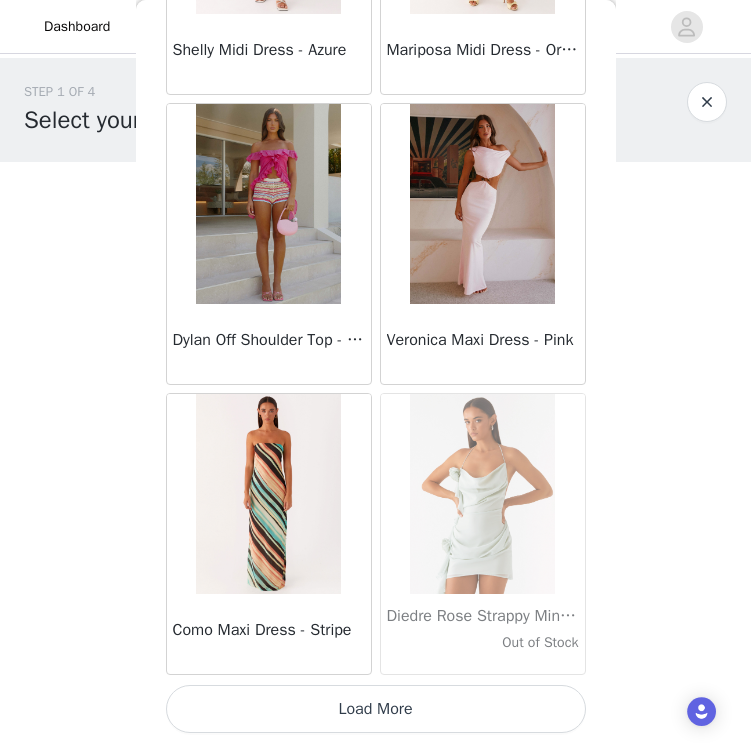 click on "Load More" at bounding box center (376, 709) 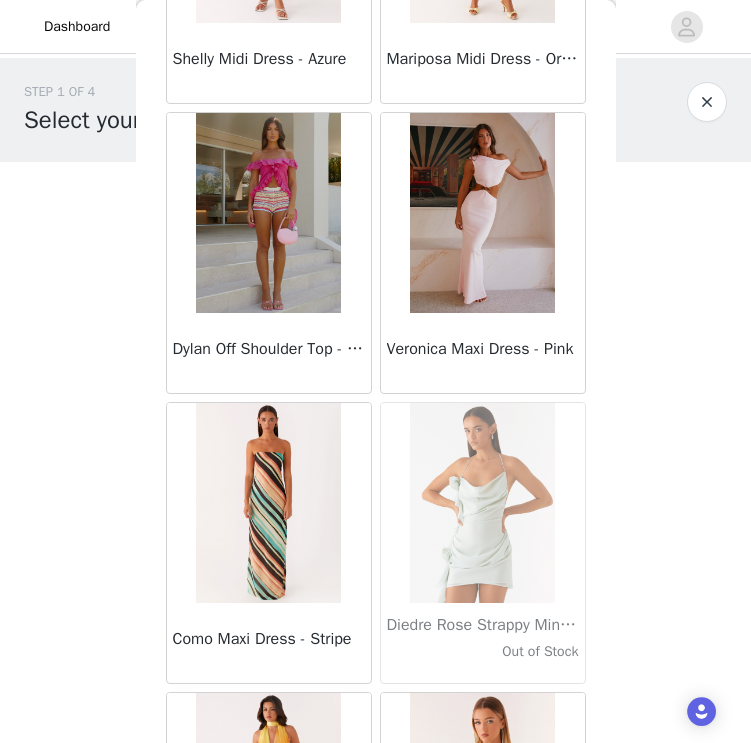 scroll, scrollTop: 0, scrollLeft: 0, axis: both 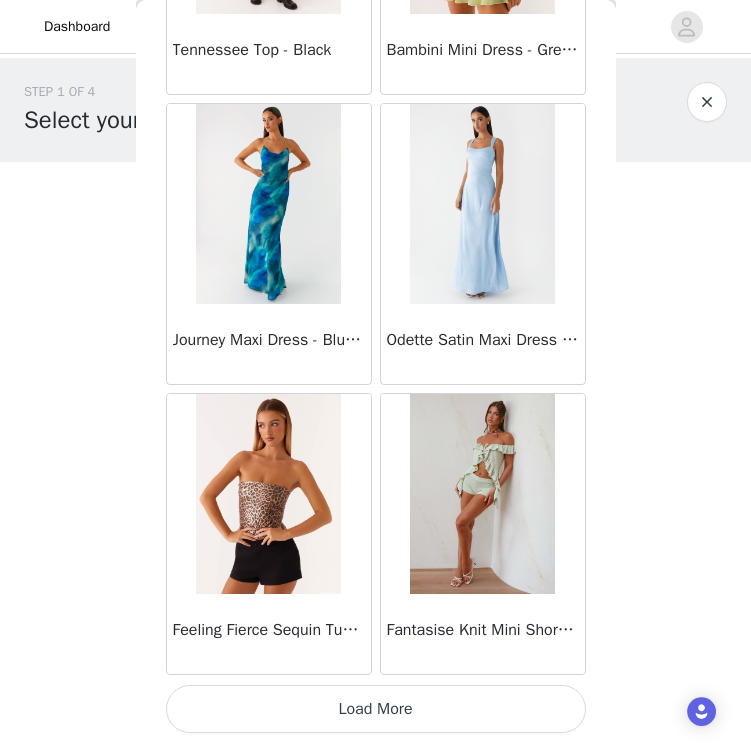 click on "Load More" at bounding box center [376, 709] 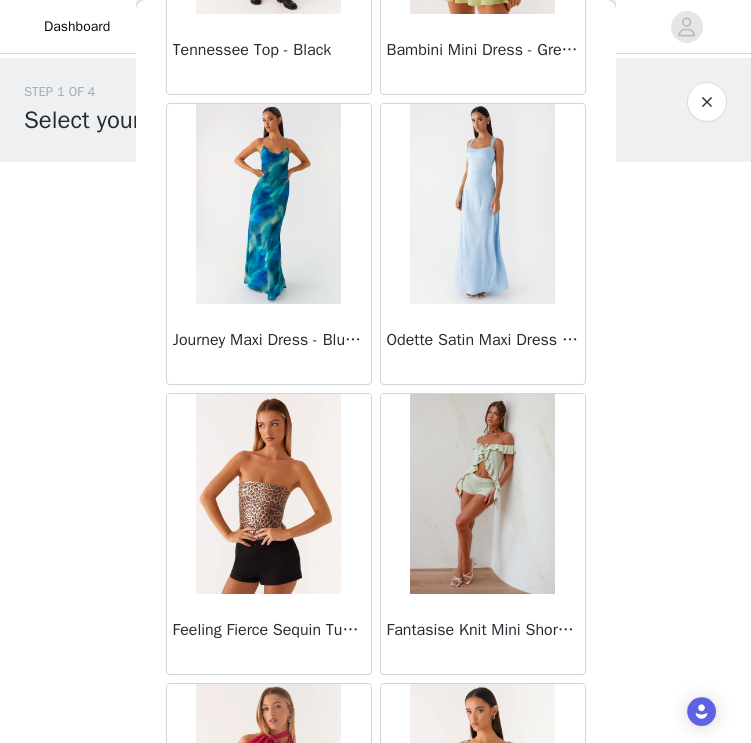 scroll, scrollTop: 0, scrollLeft: 0, axis: both 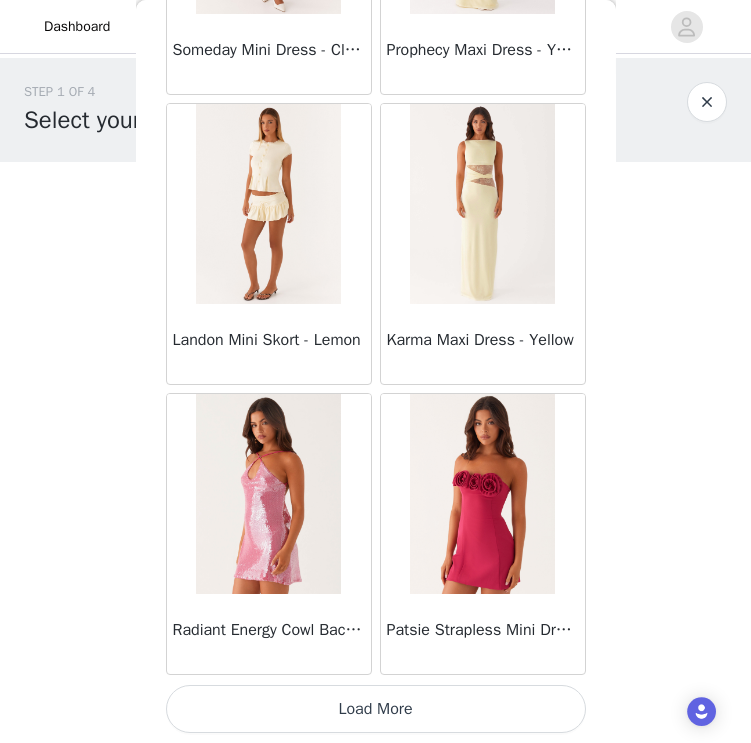 click on "Load More" at bounding box center (376, 709) 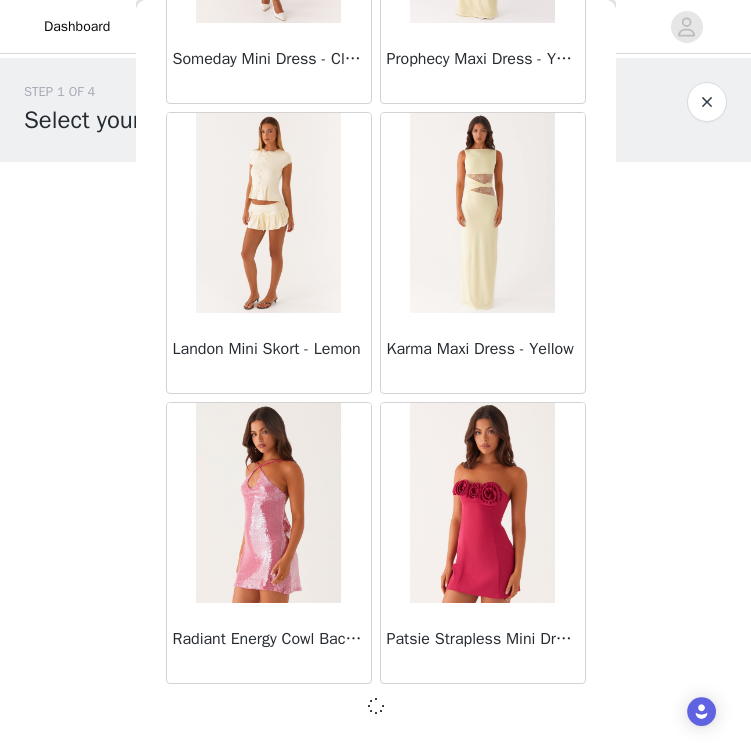 scroll, scrollTop: 34208, scrollLeft: 0, axis: vertical 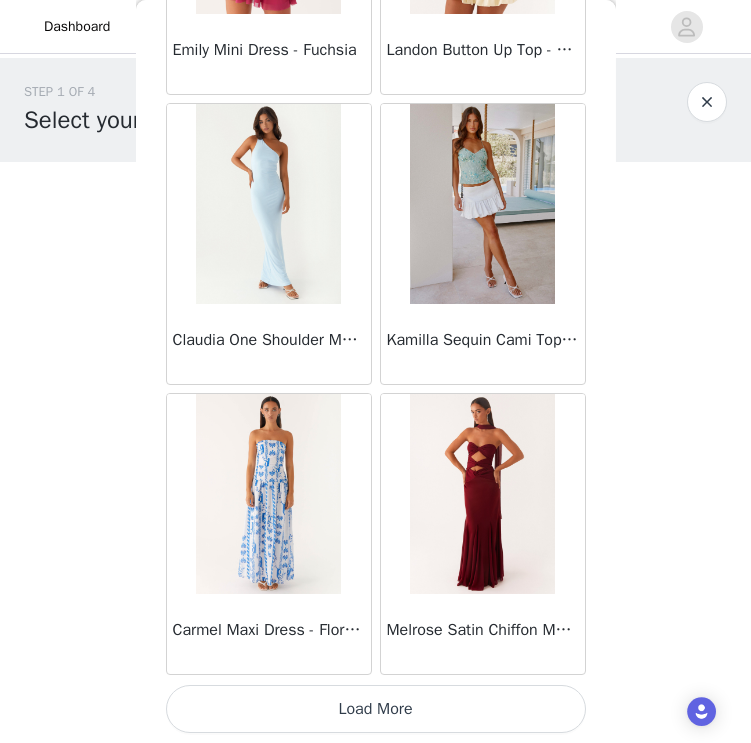 click on "Load More" at bounding box center (376, 709) 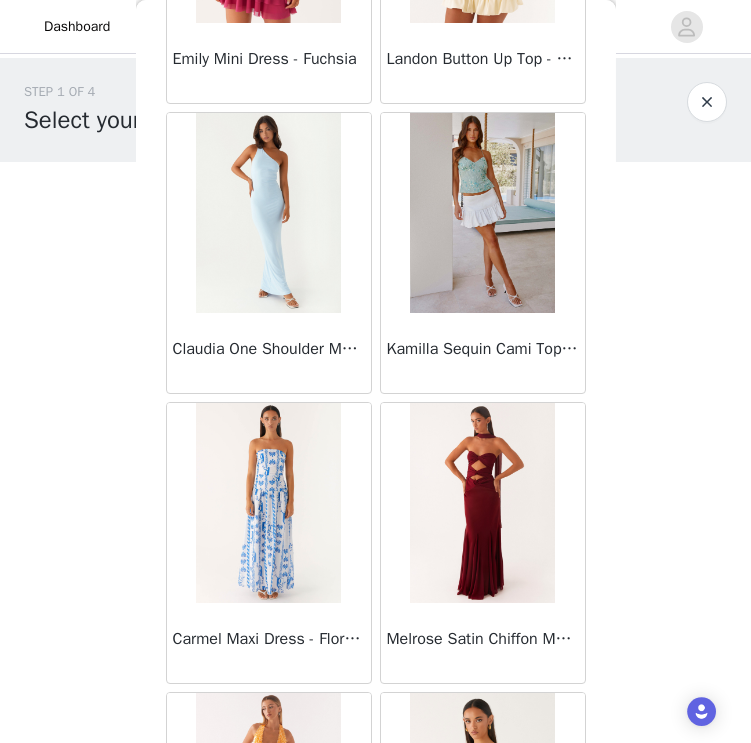 scroll, scrollTop: 0, scrollLeft: 0, axis: both 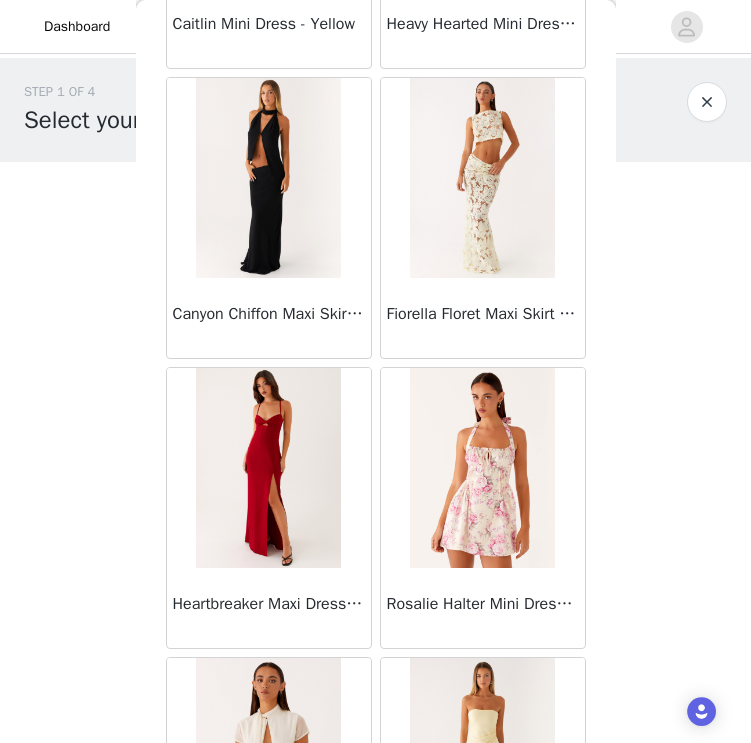 click at bounding box center (482, 178) 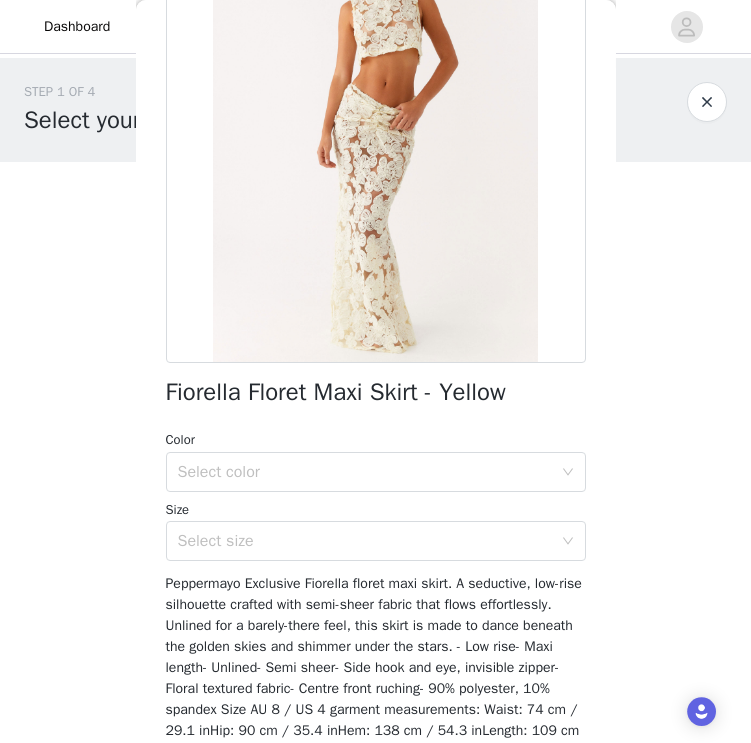 scroll, scrollTop: 228, scrollLeft: 0, axis: vertical 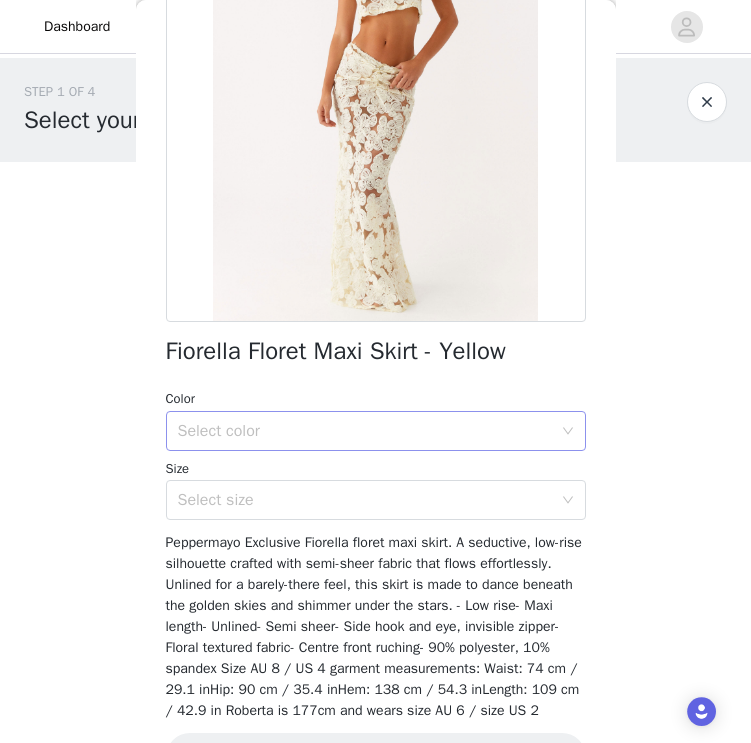 click on "Select color" at bounding box center [369, 431] 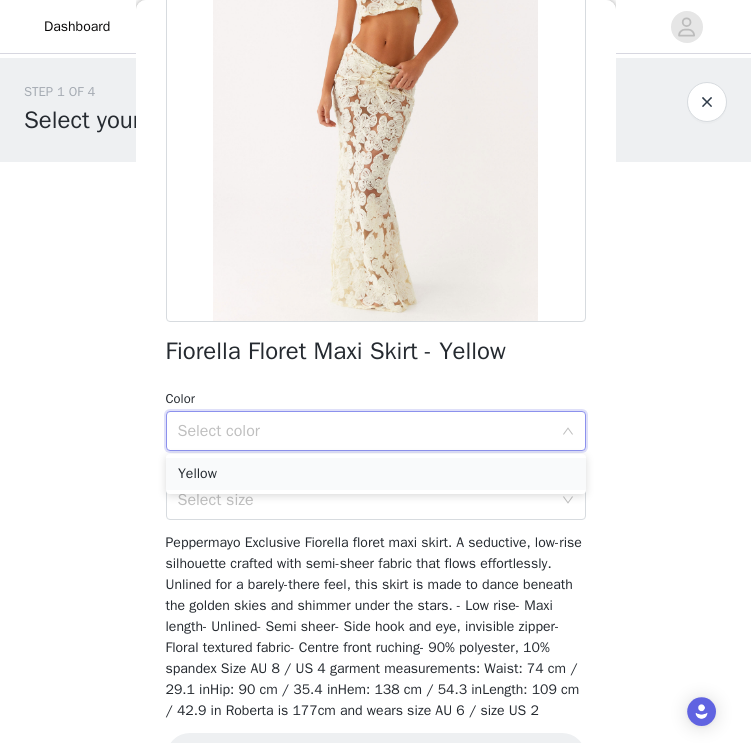 click on "Yellow" at bounding box center (376, 474) 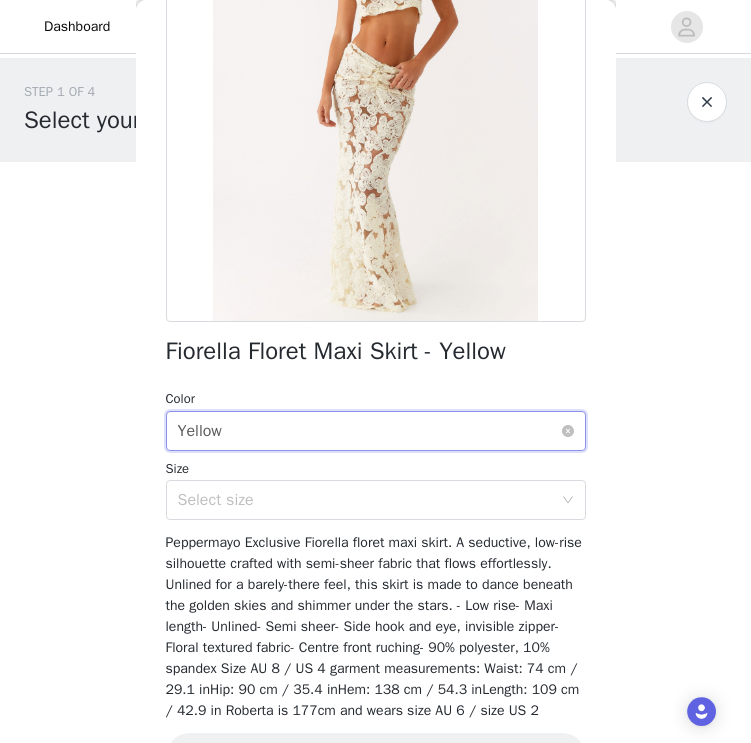 click on "Select color Yellow" at bounding box center (369, 431) 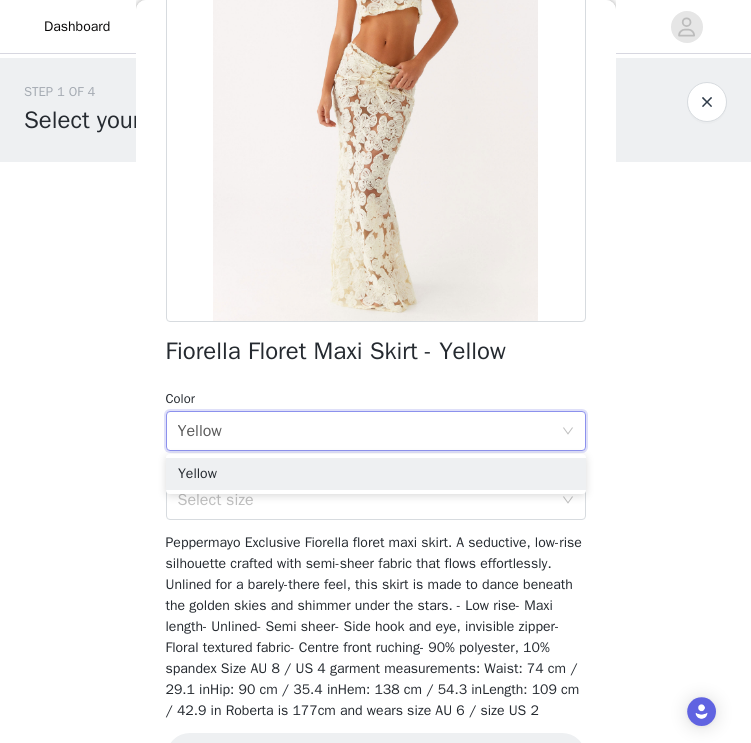 click on "STEP 1 OF 4
Select your styles!
You will receive 3 products.       0/3 Selected           Add Product       Back     Fiorella Floret Maxi Skirt - Yellow               Color   Select color Yellow Size   Select size   Peppermayo Exclusive Fiorella floret maxi skirt. A seductive, low-rise silhouette crafted with semi-sheer fabric that flows effortlessly. Unlined for a barely-there feel, this skirt is made to dance beneath the golden skies and shimmer under the stars. - Low rise- Maxi length- Unlined- Semi sheer- Side hook and eye, invisible zipper- Floral textured fabric- Centre front ruching- 90% polyester, 10% spandex Size AU 8 / US 4 garment measurements: Waist: 74 cm / 29.1 inHip: 90 cm / 35.4 inHem: 138 cm / 54.3 inLength: 109 cm / 42.9 in [PERSON] is 177cm and wears size AU 6 / size US 2   Add Product
Step 1 of 4" at bounding box center [375, 288] 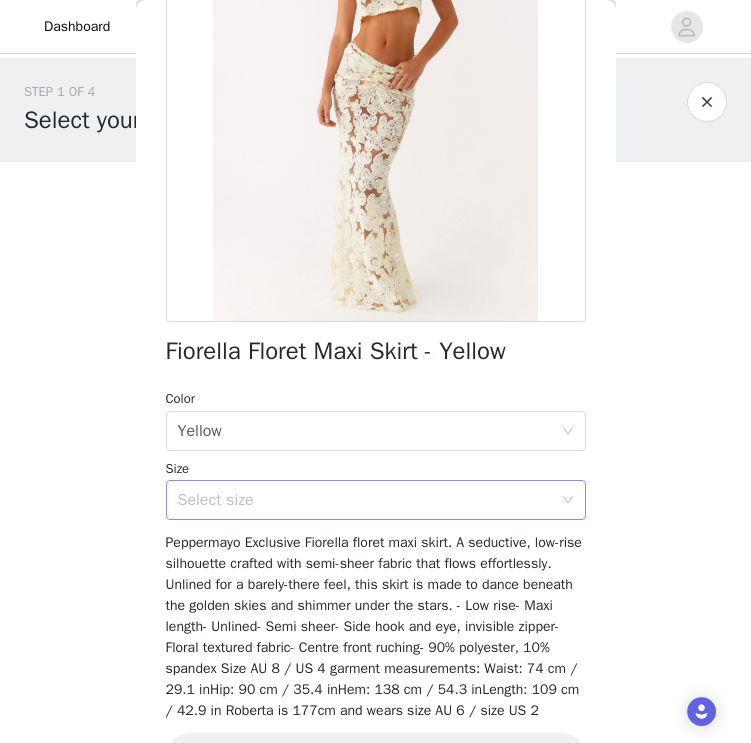 click on "Select size" at bounding box center (365, 500) 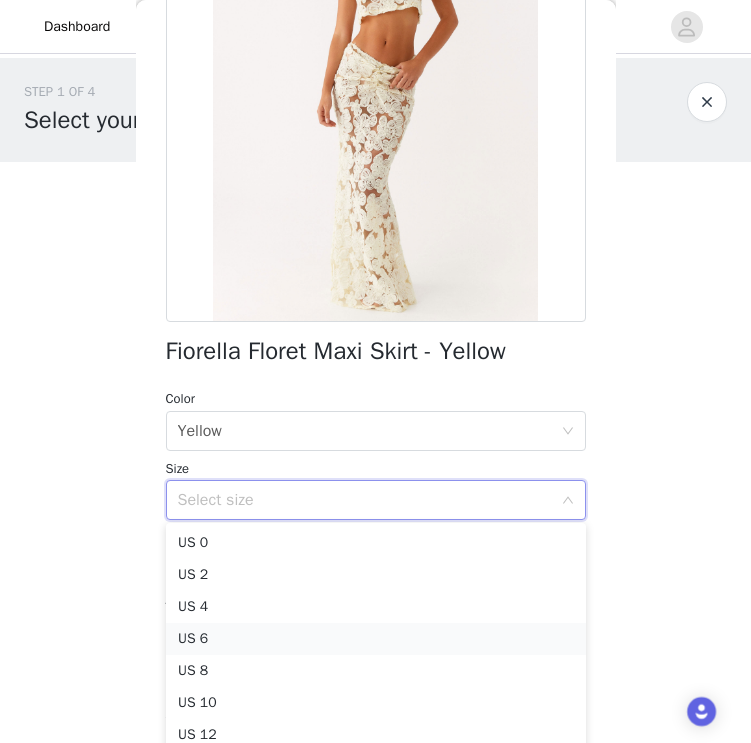 click on "US 6" at bounding box center (376, 639) 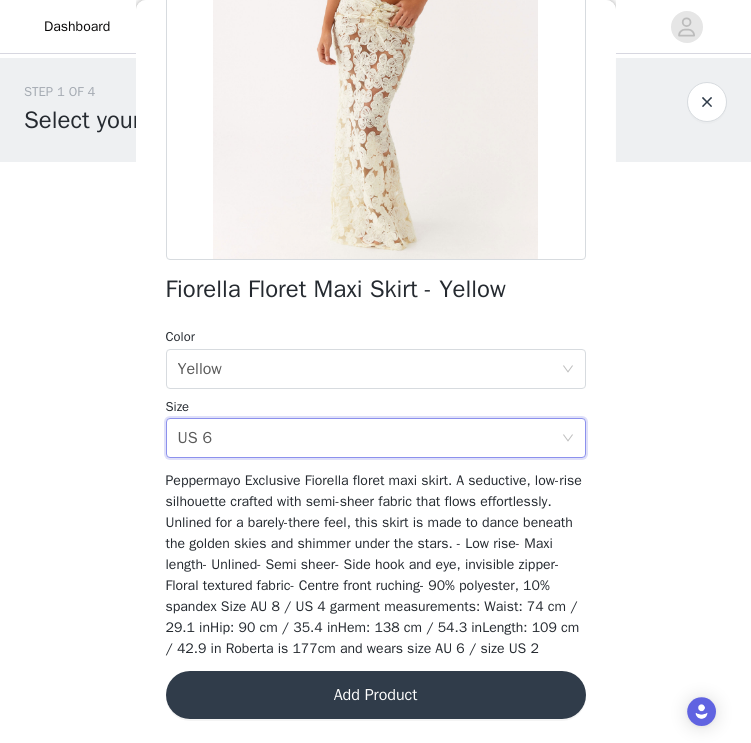 scroll, scrollTop: 310, scrollLeft: 0, axis: vertical 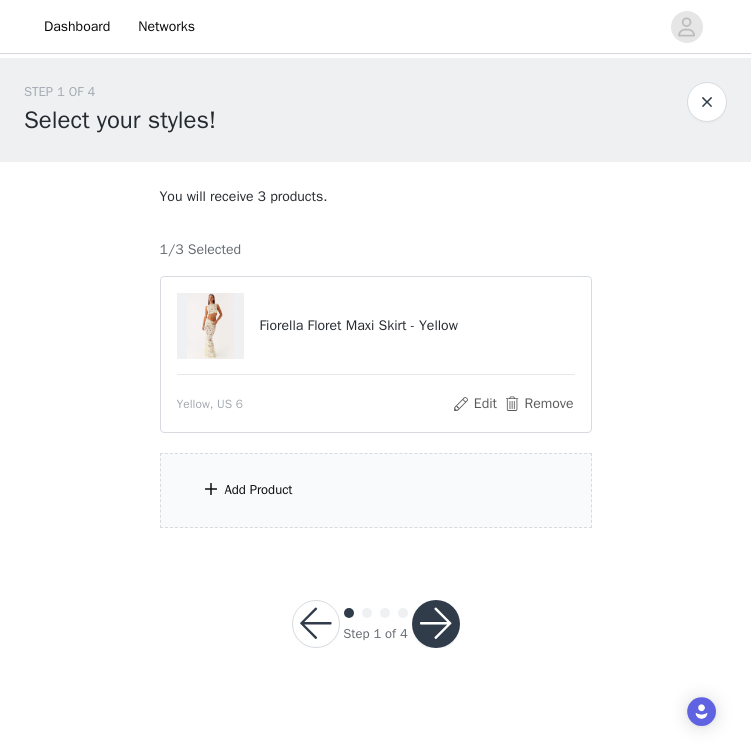 click on "Add Product" at bounding box center (376, 490) 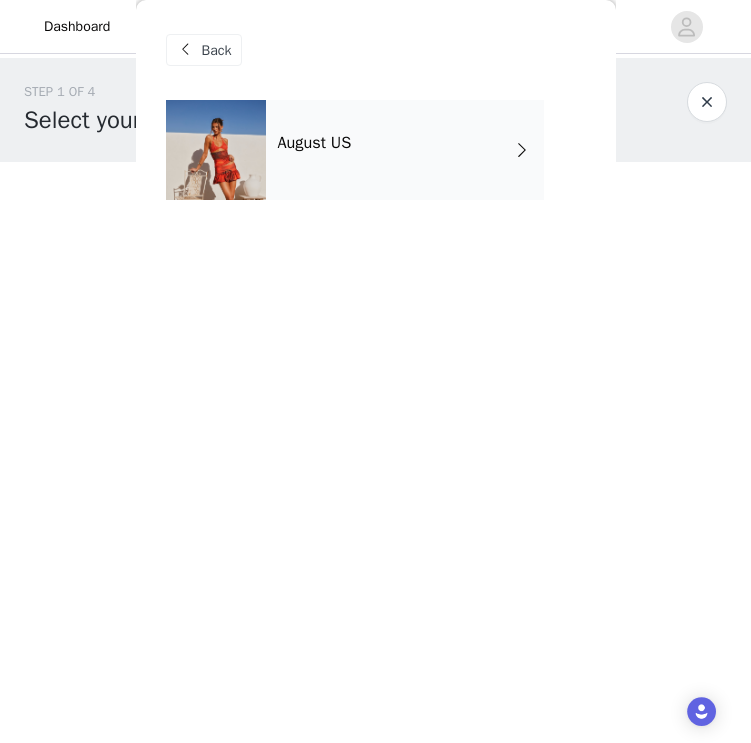 click on "August US" at bounding box center (405, 150) 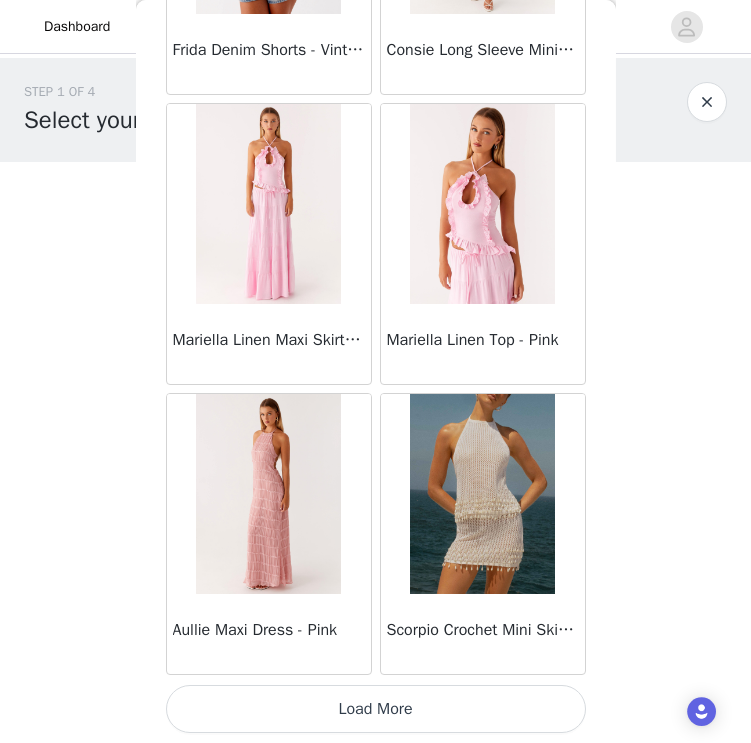 scroll, scrollTop: 2317, scrollLeft: 0, axis: vertical 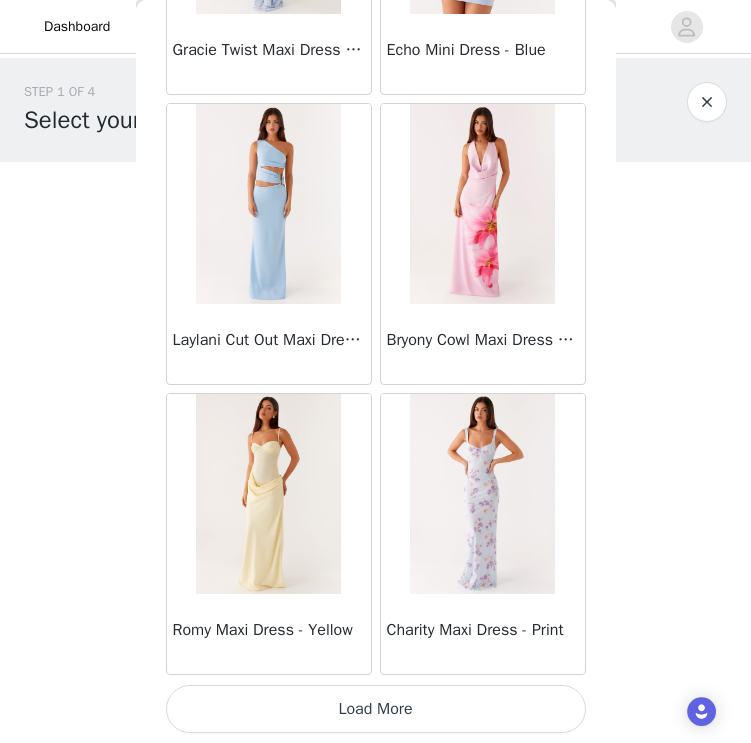 click on "Load More" at bounding box center (376, 709) 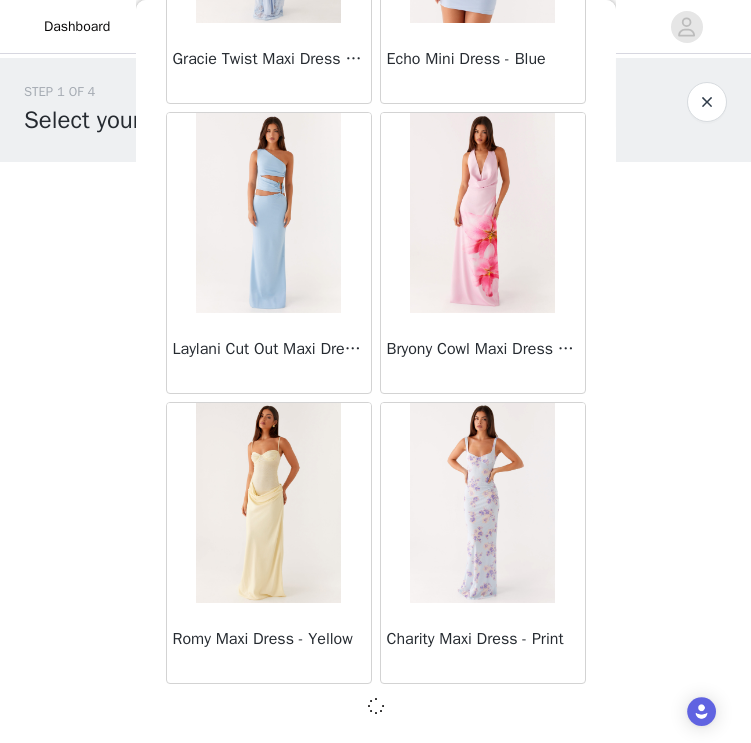 scroll, scrollTop: 5208, scrollLeft: 0, axis: vertical 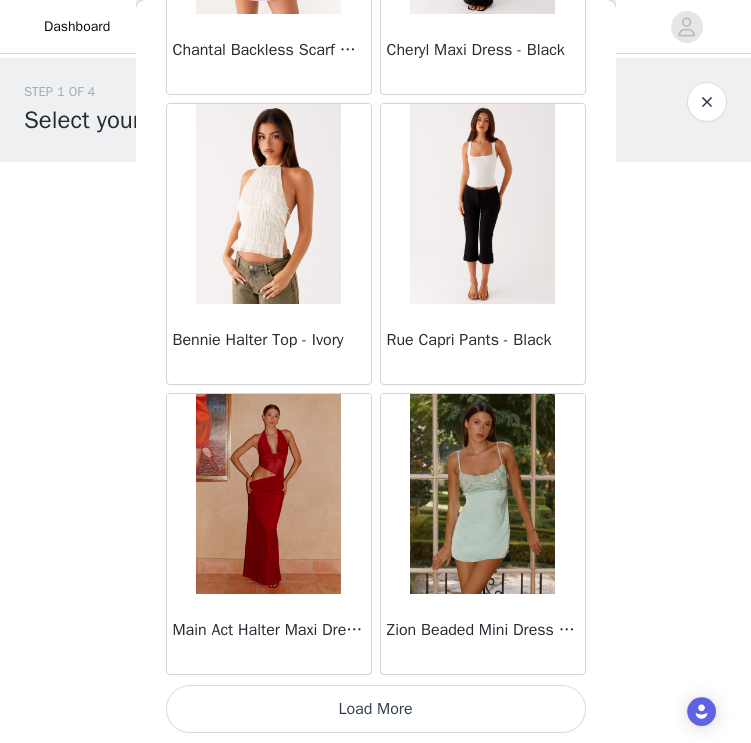 click on "Load More" at bounding box center (376, 709) 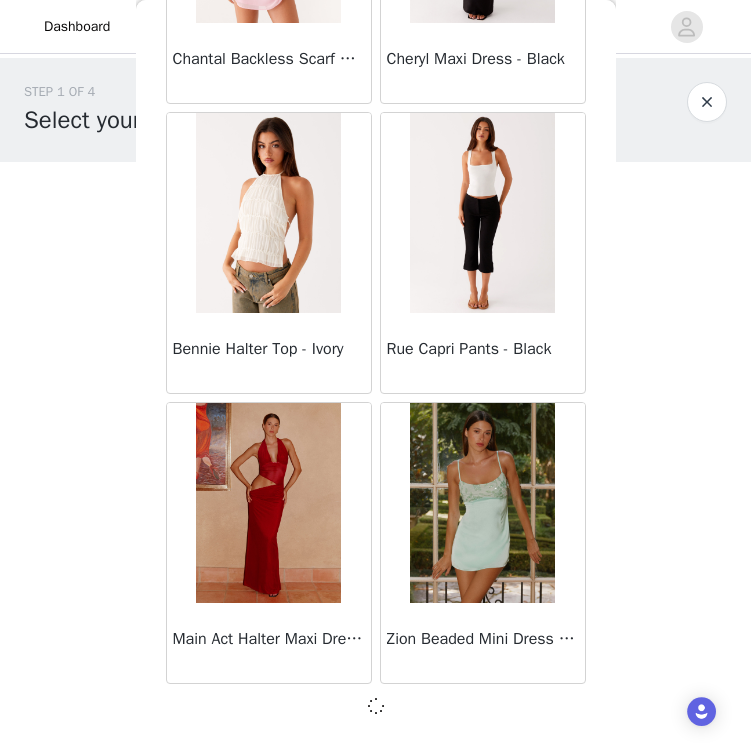 scroll, scrollTop: 8108, scrollLeft: 0, axis: vertical 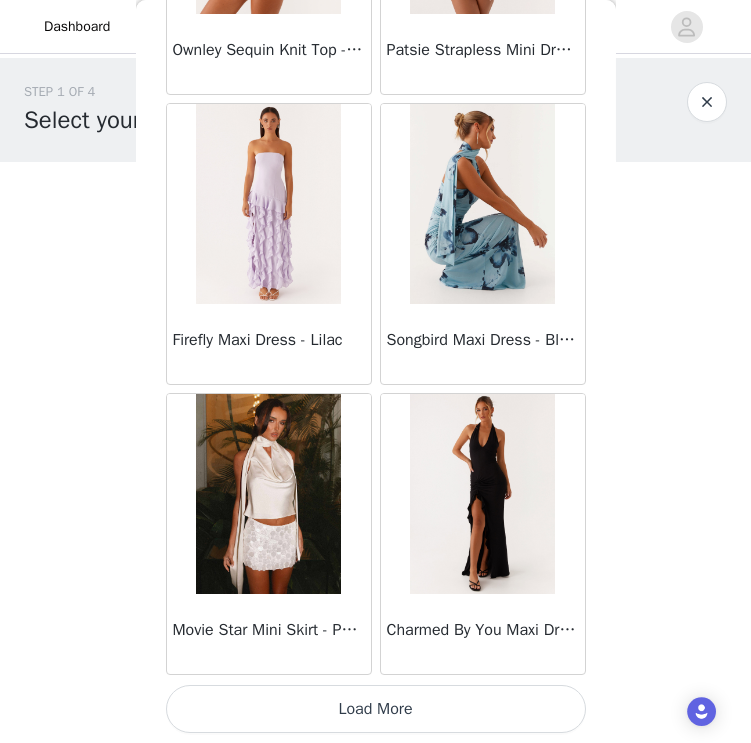 click on "Load More" at bounding box center (376, 709) 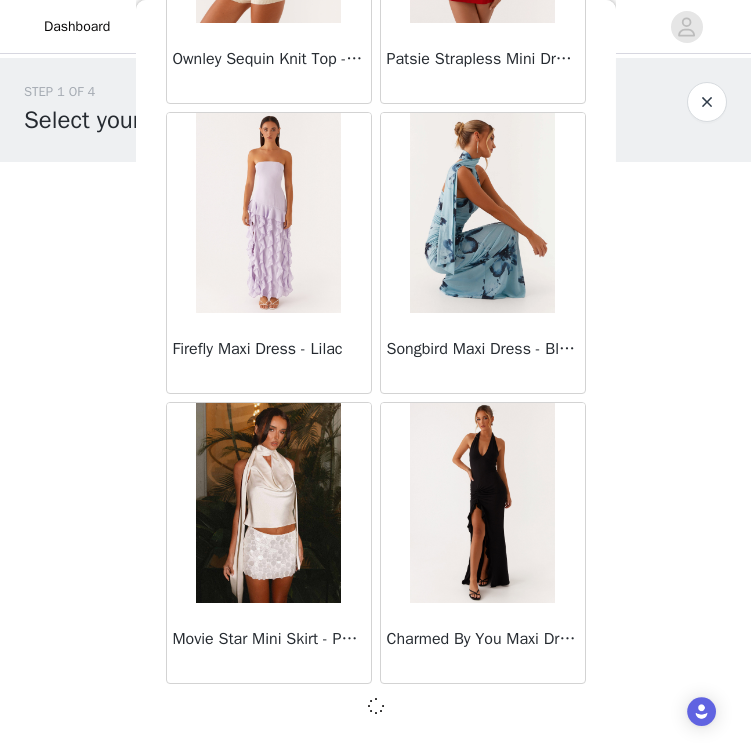 scroll, scrollTop: 11008, scrollLeft: 0, axis: vertical 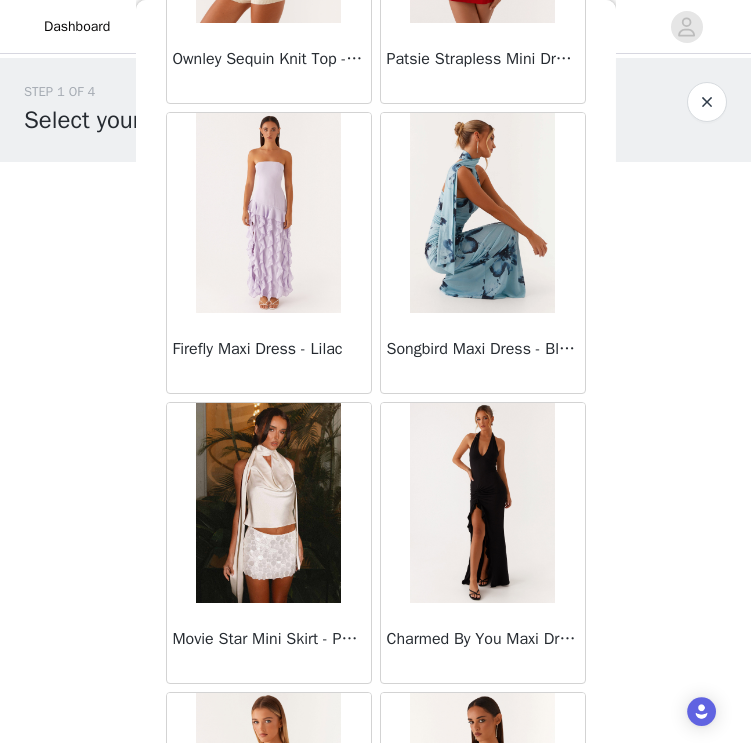 click at bounding box center (268, 503) 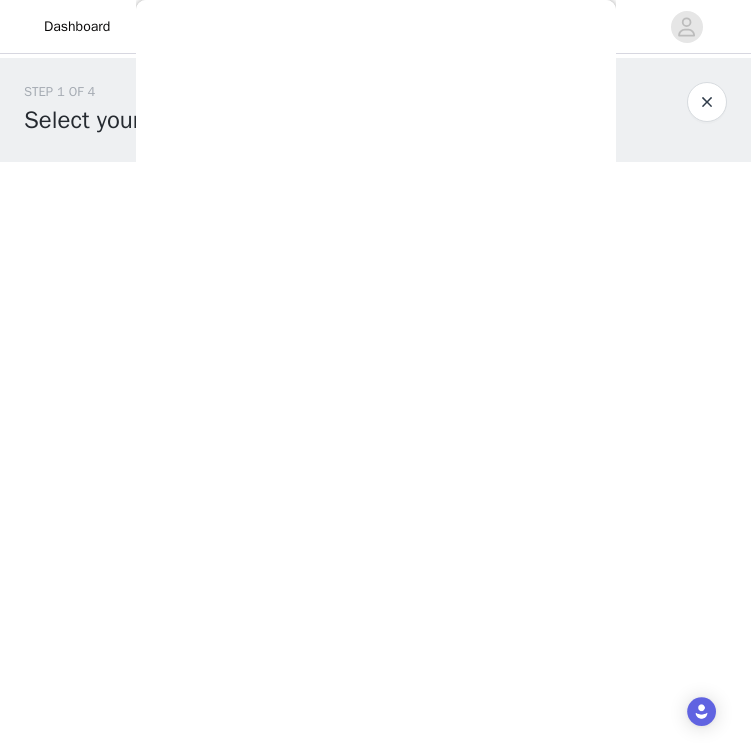 scroll, scrollTop: 289, scrollLeft: 0, axis: vertical 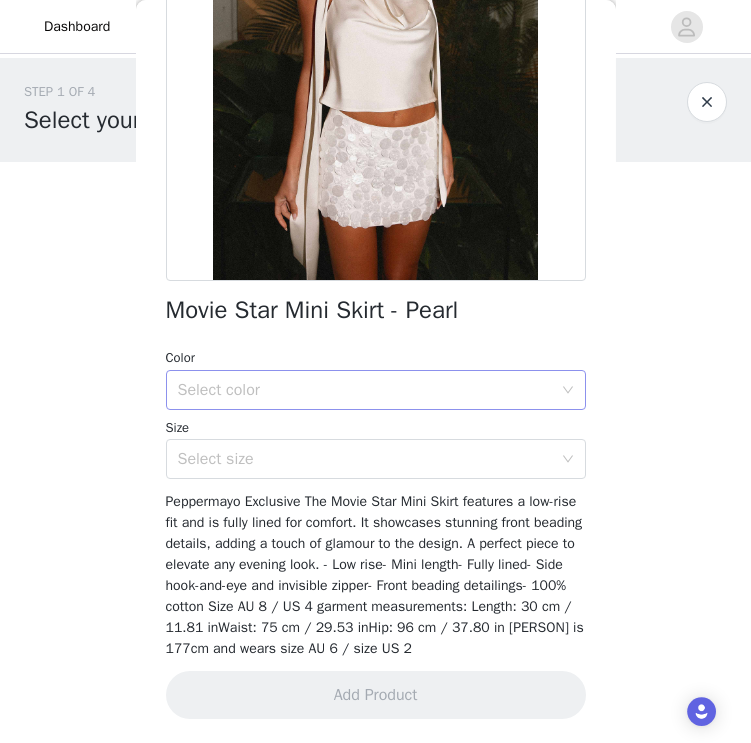 click on "Select color" at bounding box center (369, 390) 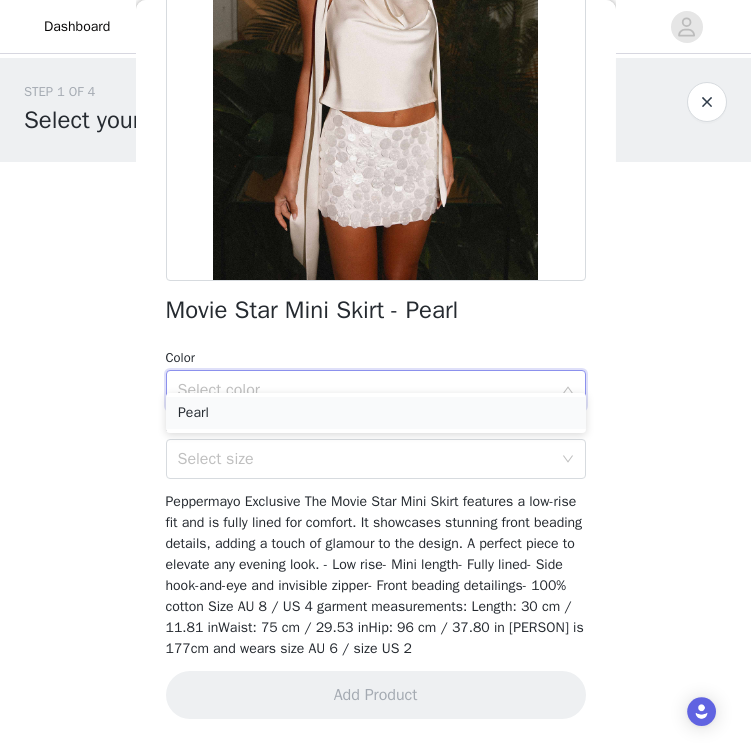 click on "Pearl" at bounding box center [376, 413] 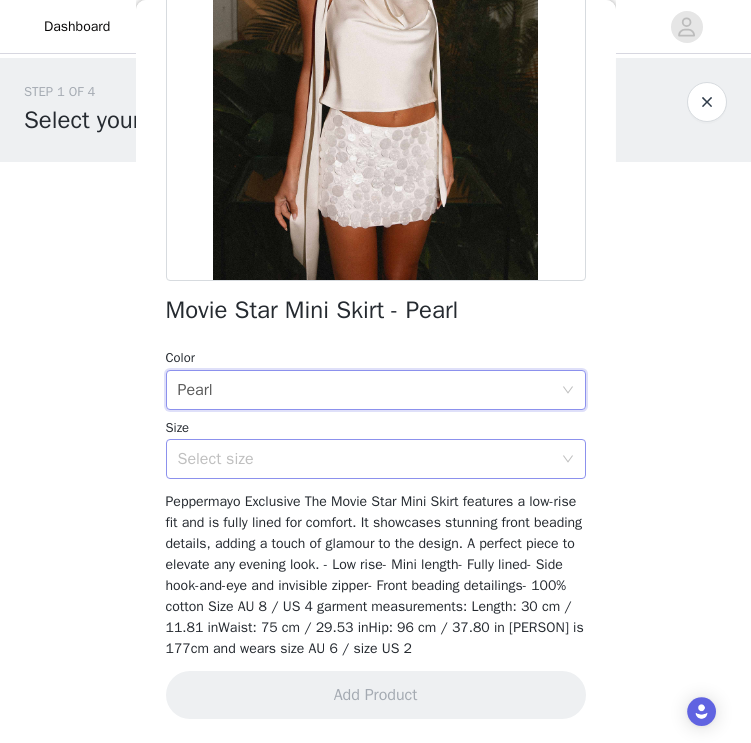 click on "Select size" at bounding box center (365, 459) 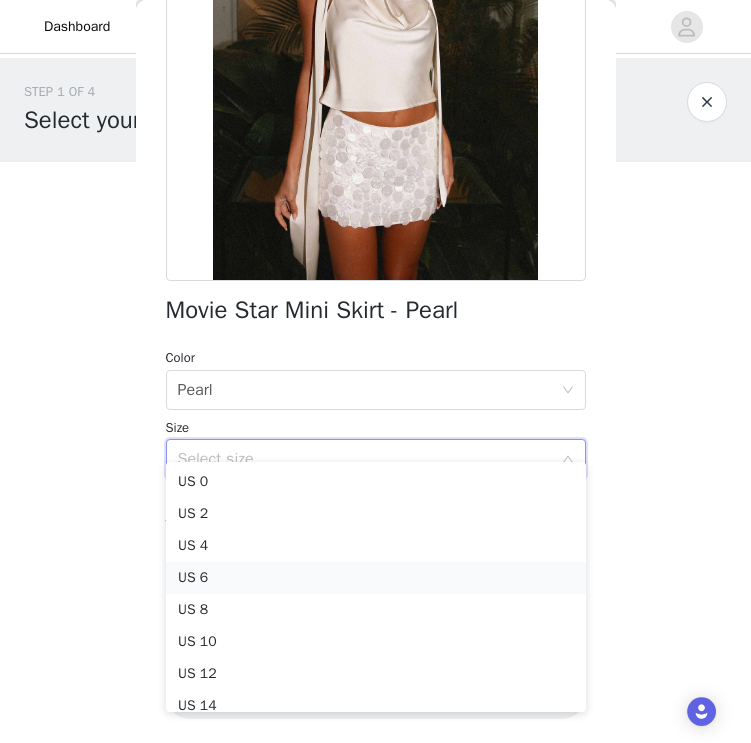 click on "US 6" at bounding box center [376, 578] 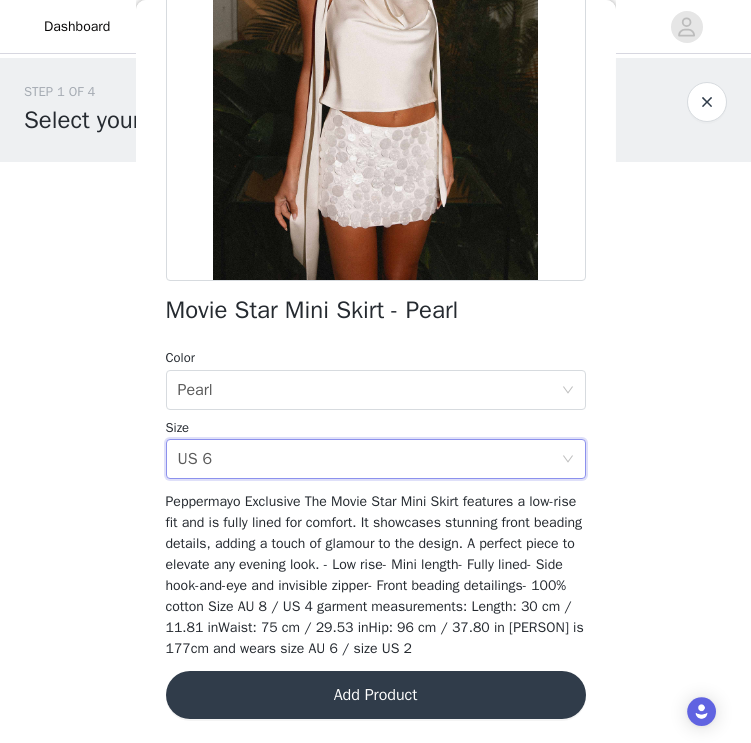 click on "Add Product" at bounding box center [376, 695] 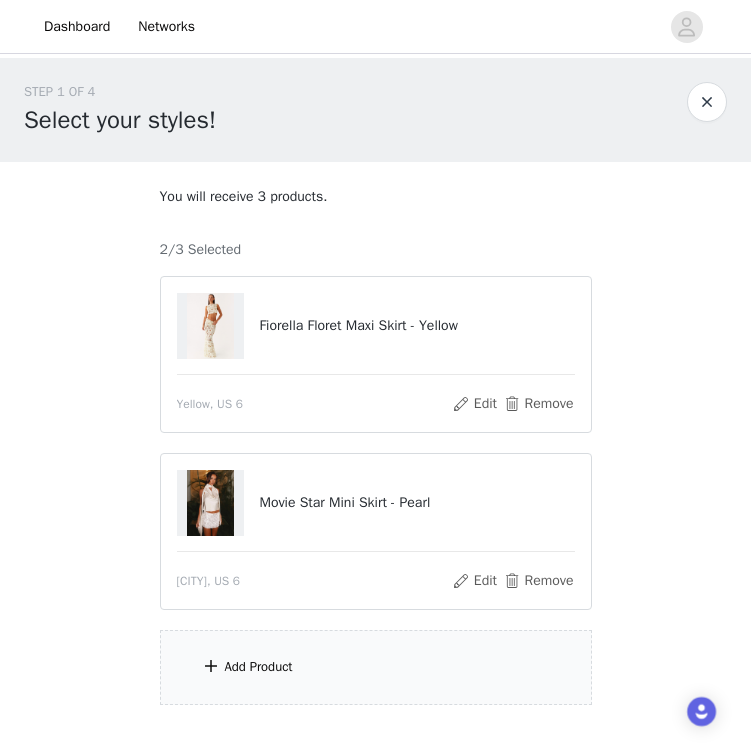 click on "Add Product" at bounding box center (376, 667) 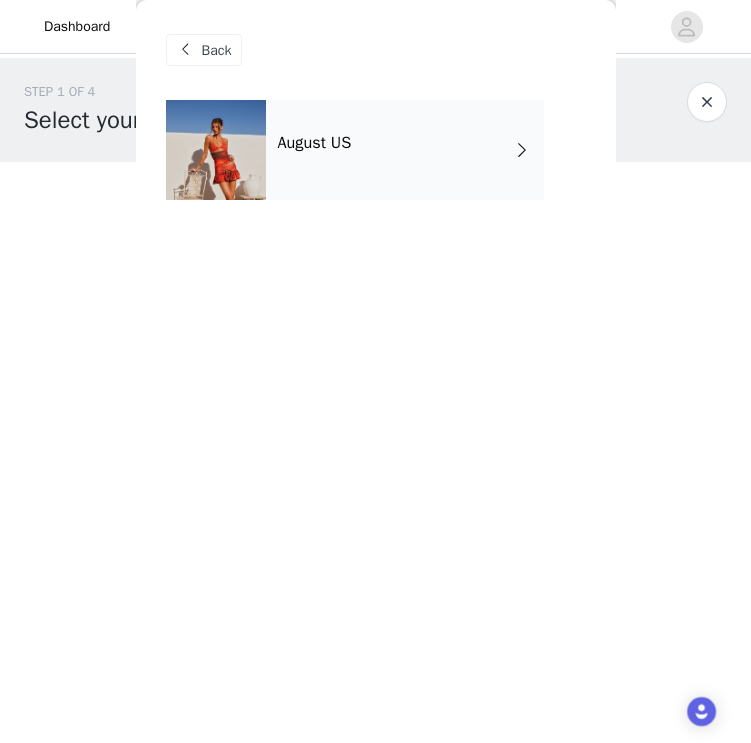 click on "August US" at bounding box center (405, 150) 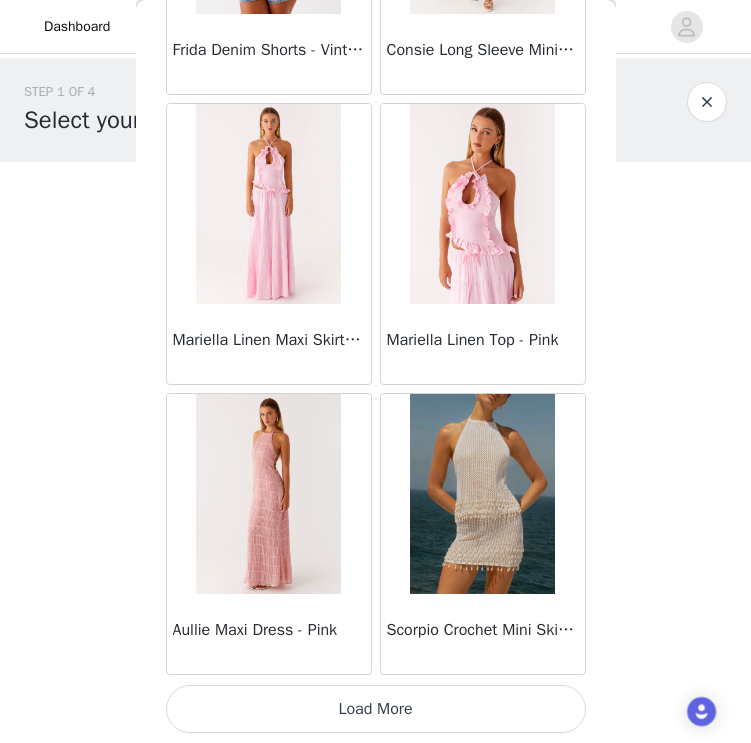 scroll, scrollTop: 2317, scrollLeft: 0, axis: vertical 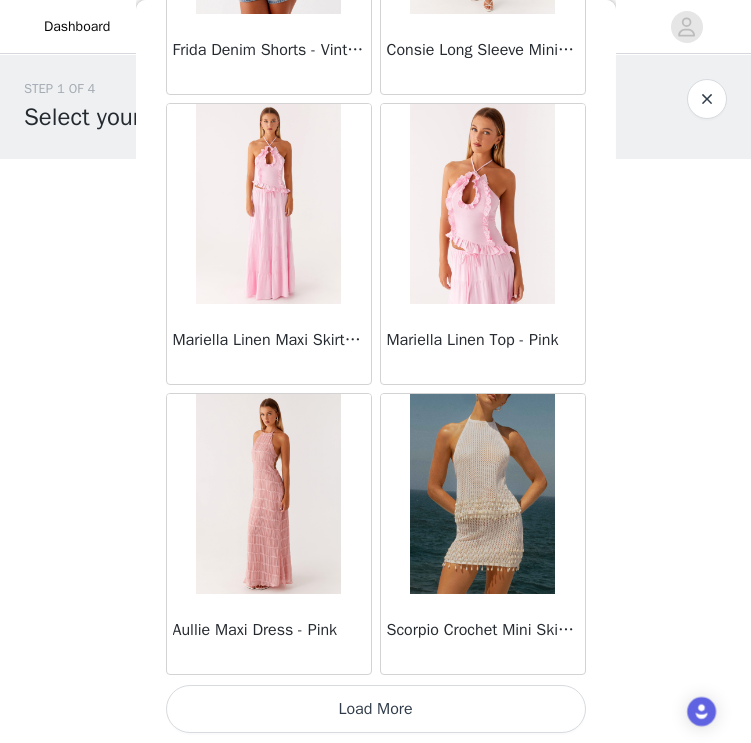 click on "Manuka Ruffle Mini Dress - Yellow       Heart Of Glass Satin Maxi Dress - Blue       Ronnie Maxi Dress - Blue       Nicola Maxi Dress - Pink       Imani Maxi Dress - Pink       Liana Cowl Maxi Dress - Print       Cherry Skies Midi Dress - White       Crystal Clear Lace Midi Skirt - Ivory       Crystal Clear Lace Top - Ivory       Clayton Top - Black Gingham       Wish You Luck Denim Top - Dark Blue       Raphaela Mini Dress - Navy       Maloney Maxi Dress - White       Franco Tie Back Top - Blue       Frida Denim Shorts - Vintage Wash Blue       Consie Long Sleeve Mini Dress - Pale Blue       Mariella Linen Maxi Skirt - Pink       Mariella Linen Top - Pink       Aullie Maxi Dress - Pink       Scorpio Crochet Mini Skirt - Ivory     Load More" at bounding box center [376, -739] 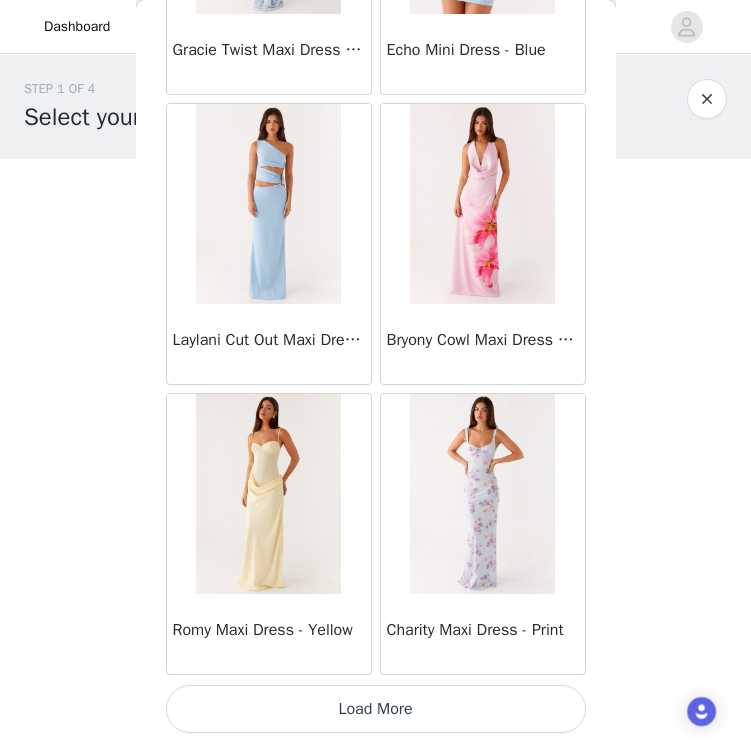 click on "Load More" at bounding box center [376, 709] 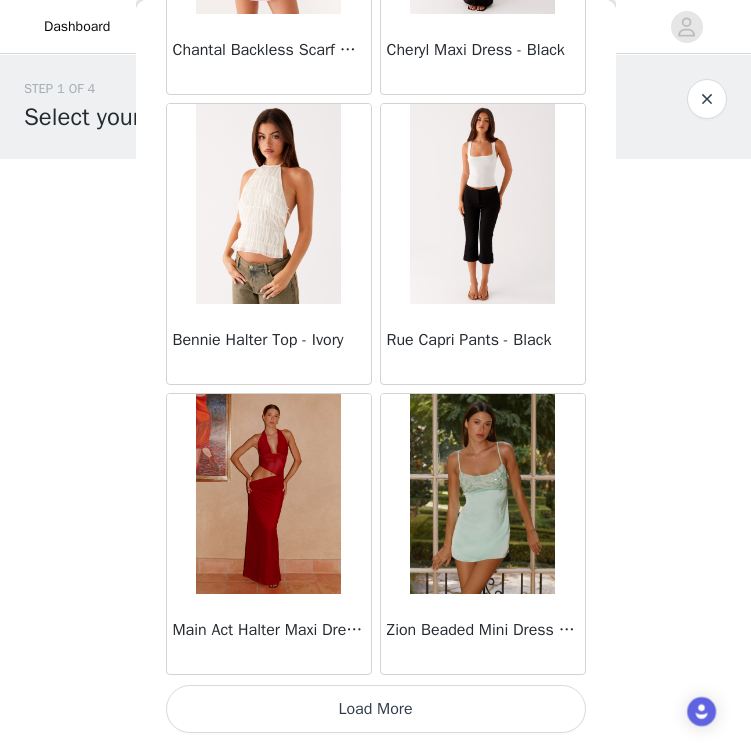 click on "Load More" at bounding box center (376, 709) 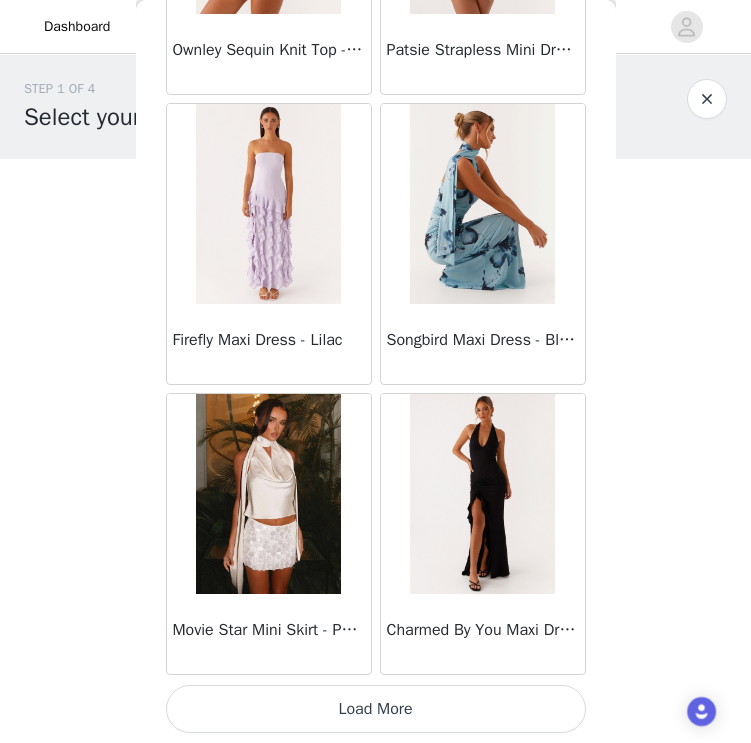 click on "Load More" at bounding box center [376, 709] 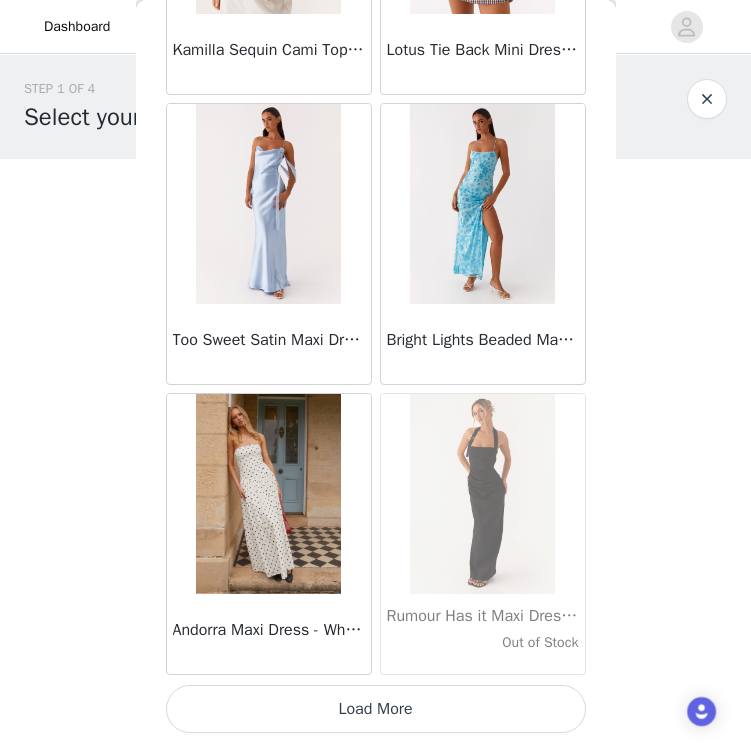 click on "Load More" at bounding box center [376, 709] 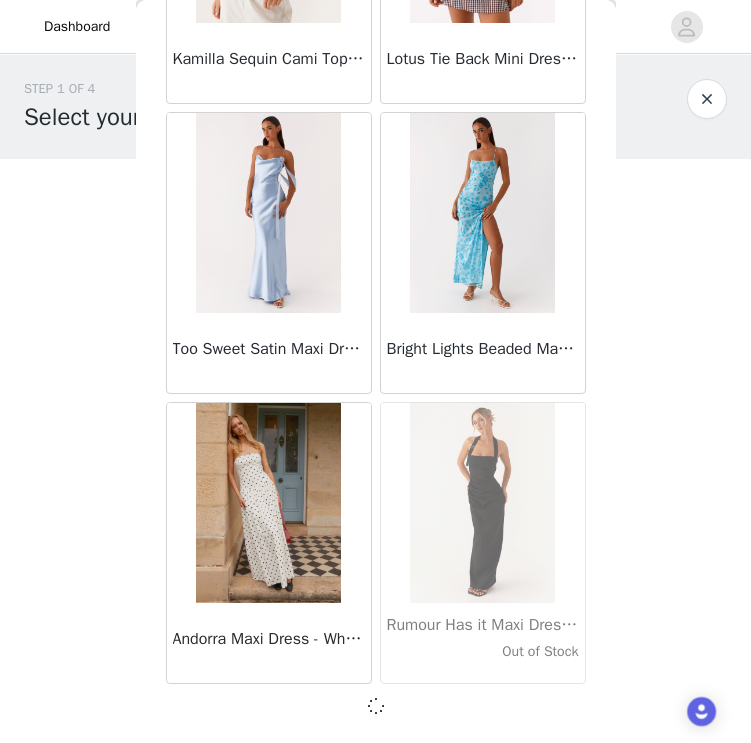 scroll, scrollTop: 13908, scrollLeft: 0, axis: vertical 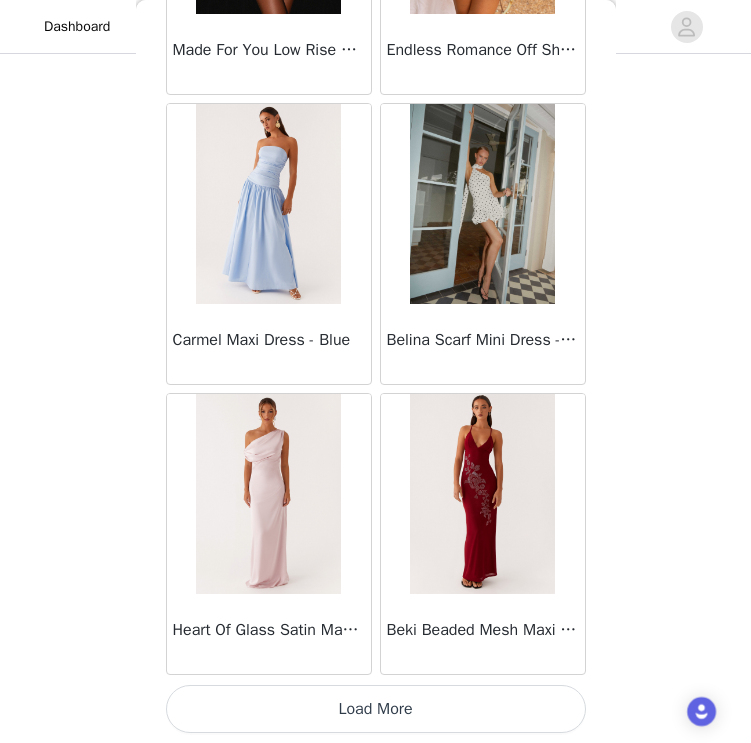 click on "Load More" at bounding box center [376, 709] 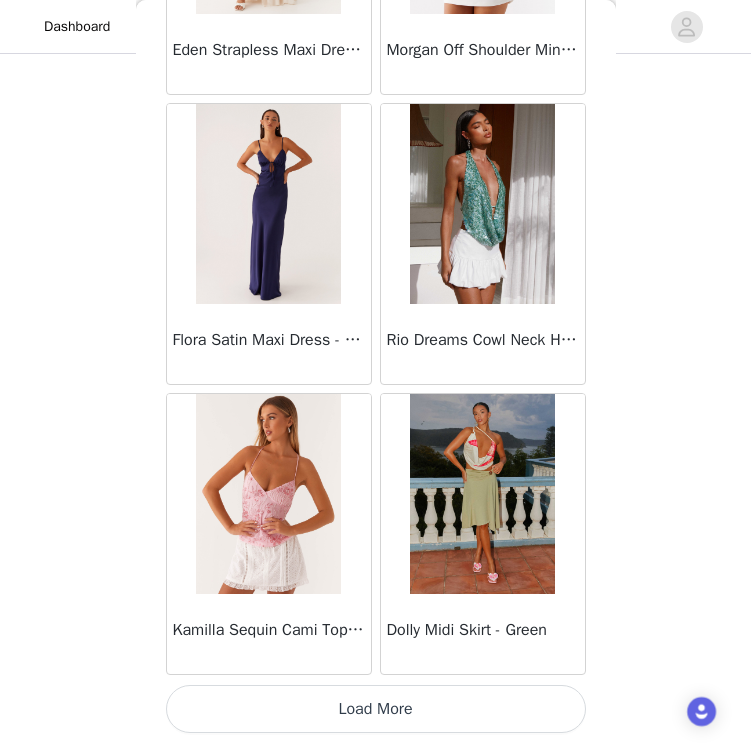 scroll, scrollTop: 19717, scrollLeft: 0, axis: vertical 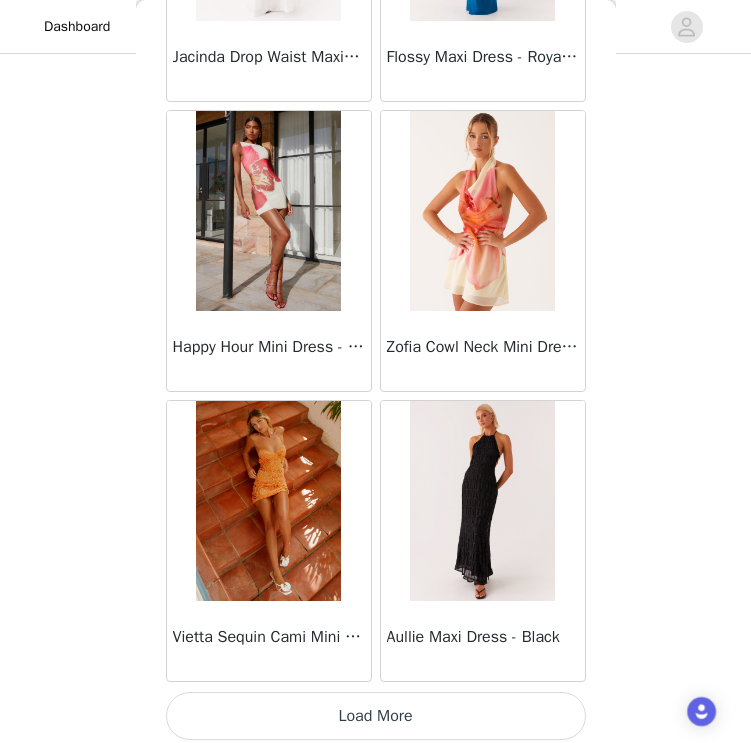 click on "Load More" at bounding box center [376, 716] 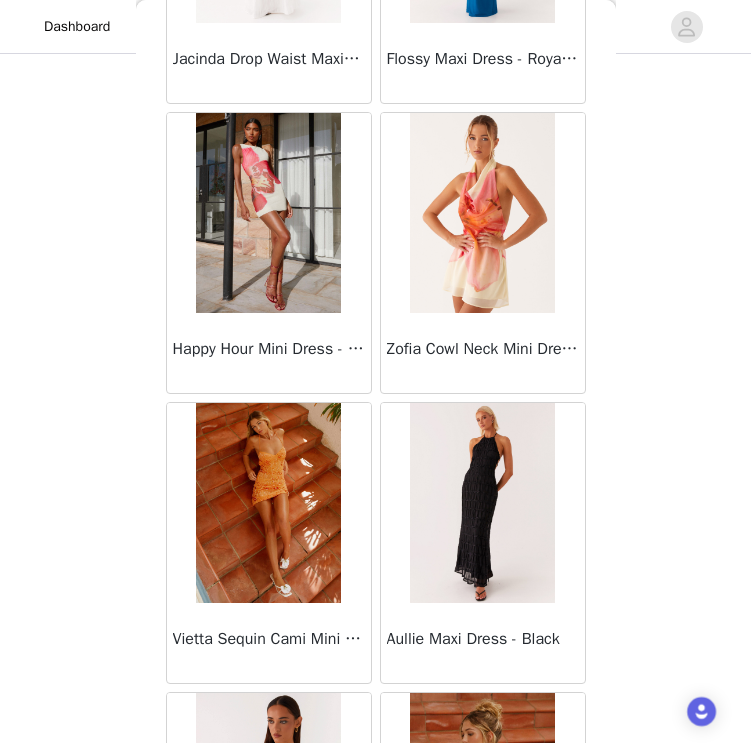 scroll, scrollTop: 132, scrollLeft: 0, axis: vertical 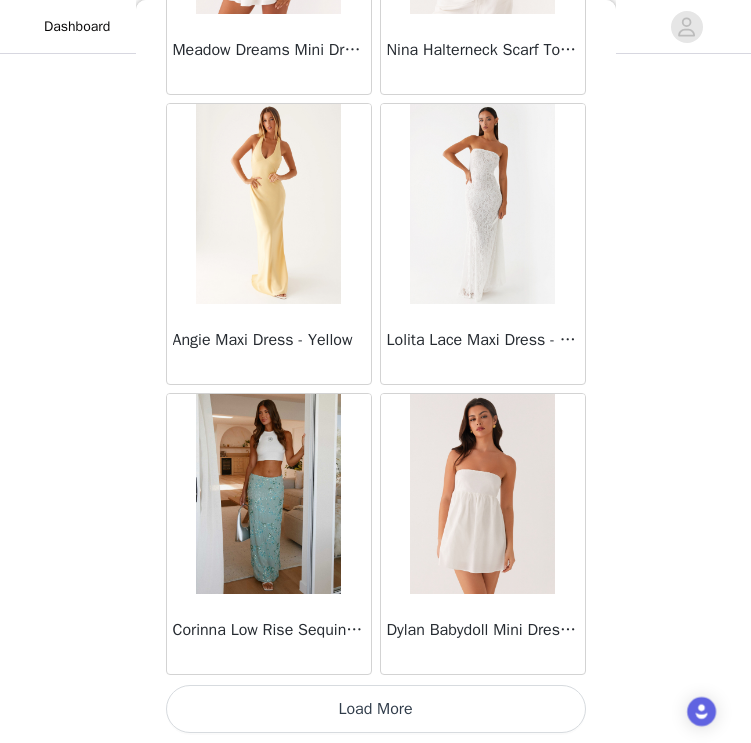click on "Load More" at bounding box center (376, 709) 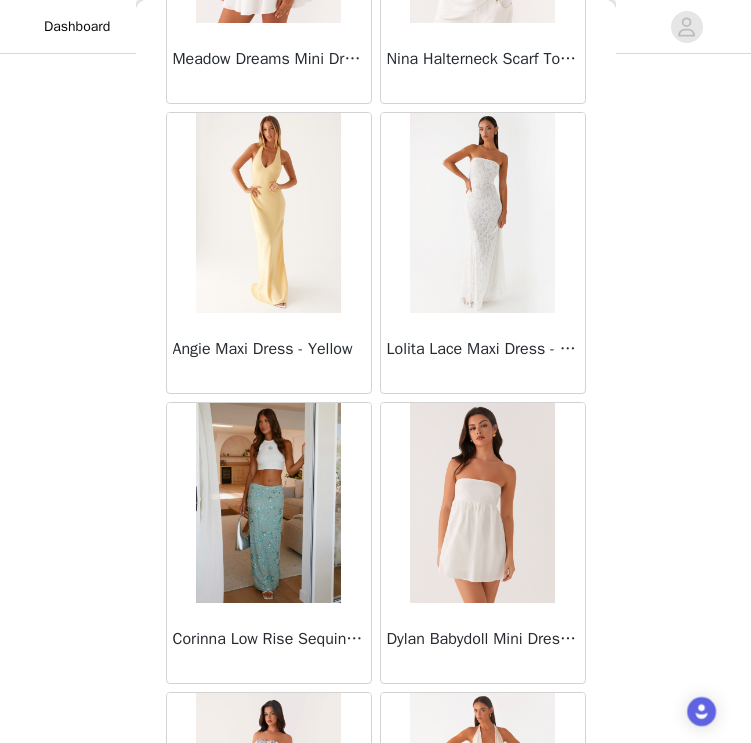 scroll, scrollTop: 129, scrollLeft: 0, axis: vertical 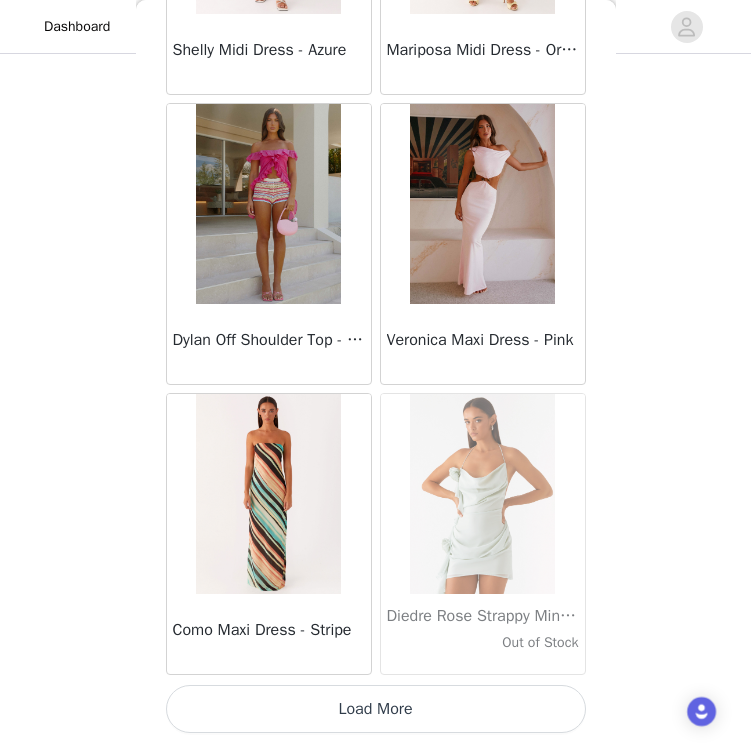 click on "Load More" at bounding box center [376, 709] 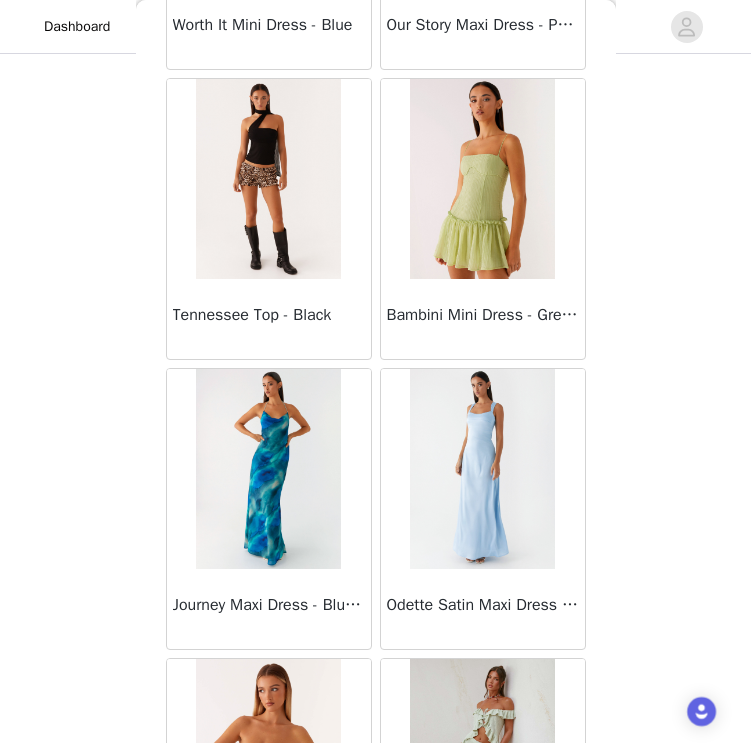scroll, scrollTop: 31131, scrollLeft: 0, axis: vertical 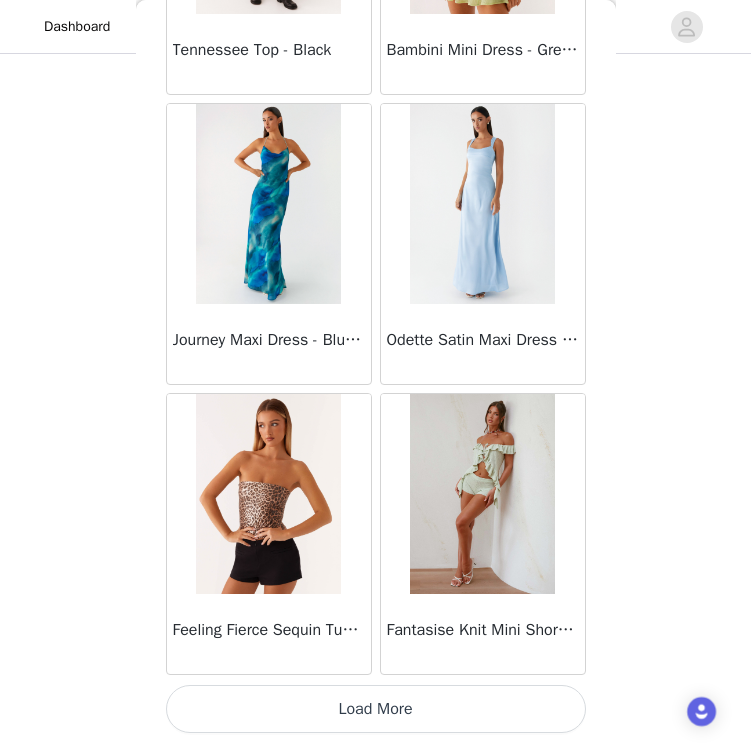 click on "Load More" at bounding box center (376, 709) 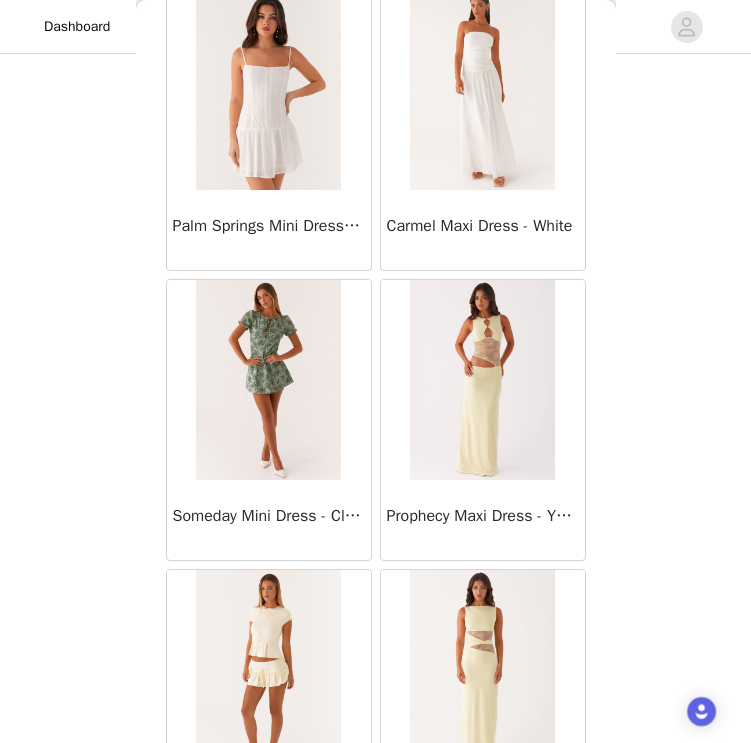 scroll, scrollTop: 33907, scrollLeft: 0, axis: vertical 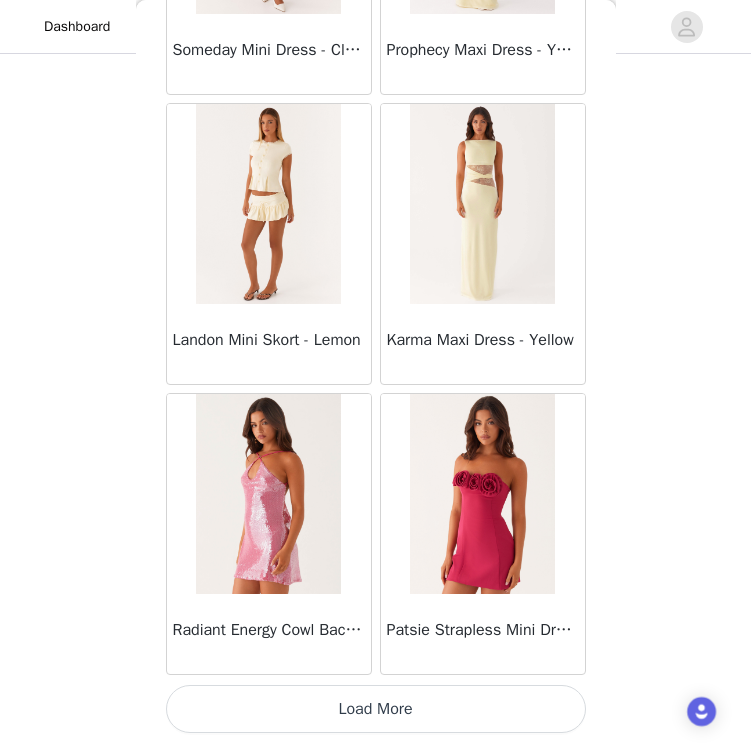 click on "Load More" at bounding box center [376, 709] 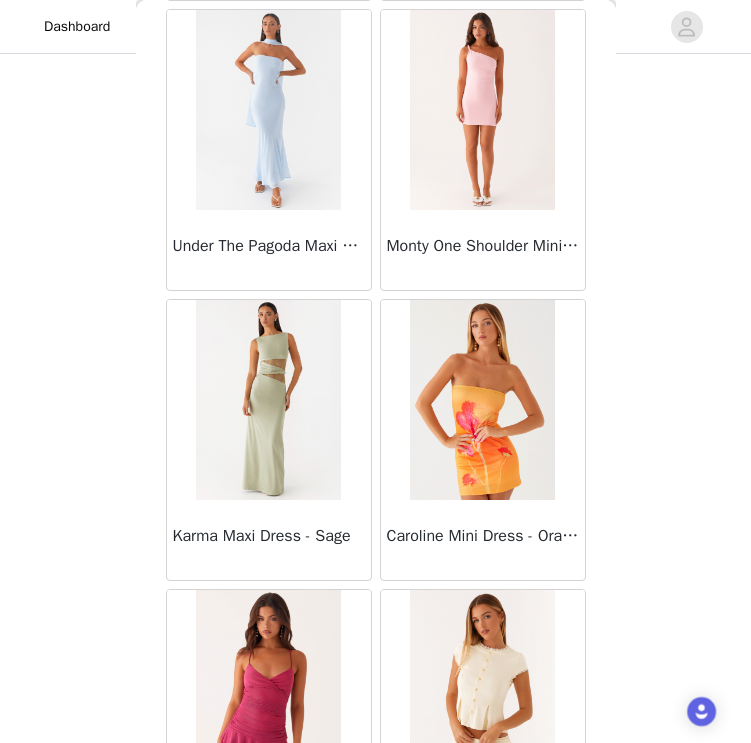 scroll, scrollTop: 36584, scrollLeft: 0, axis: vertical 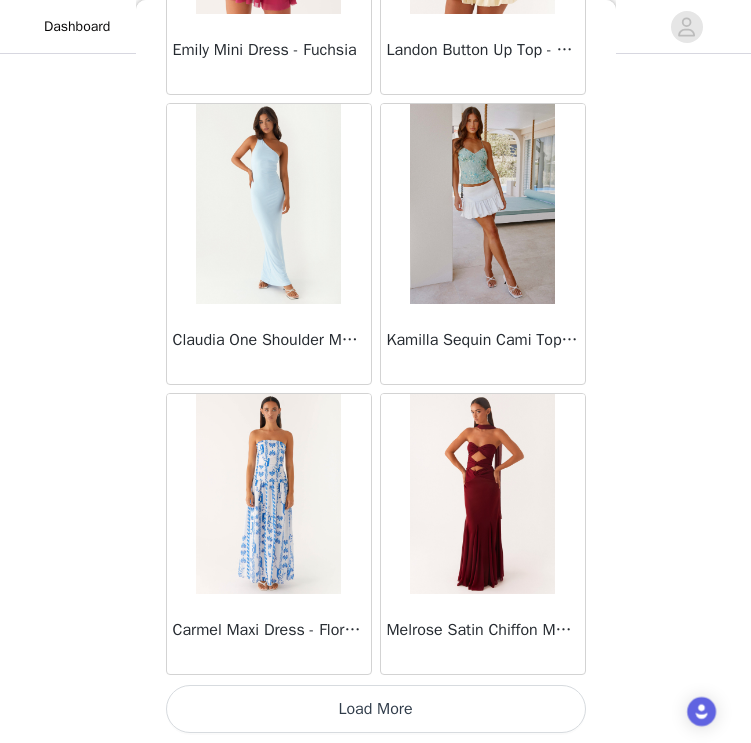 click on "Load More" at bounding box center [376, 709] 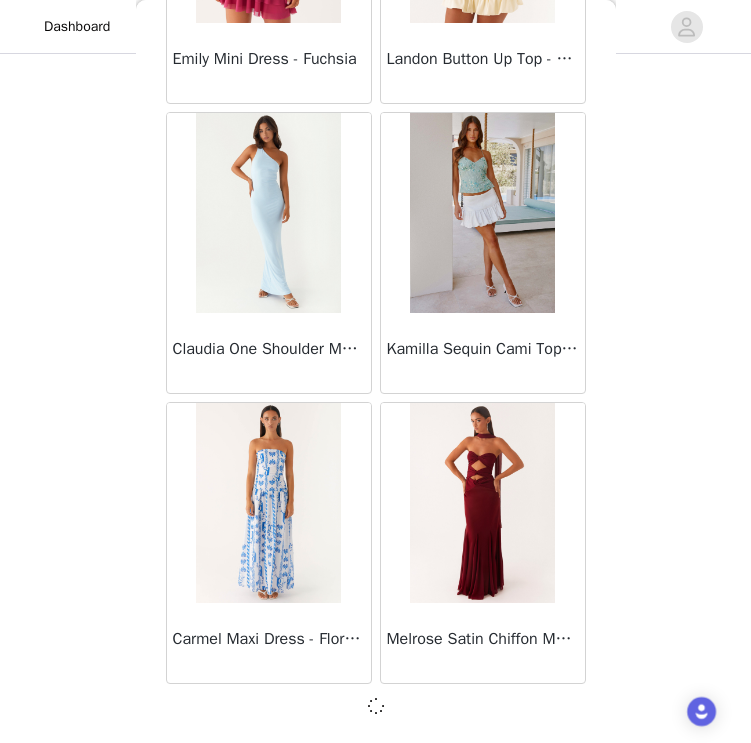 scroll, scrollTop: 37108, scrollLeft: 0, axis: vertical 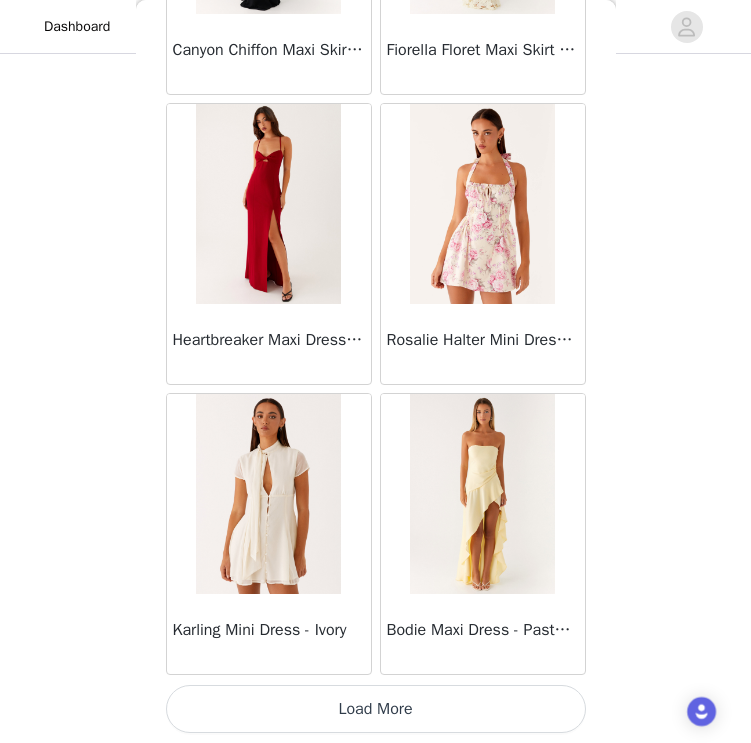 click on "Load More" at bounding box center (376, 709) 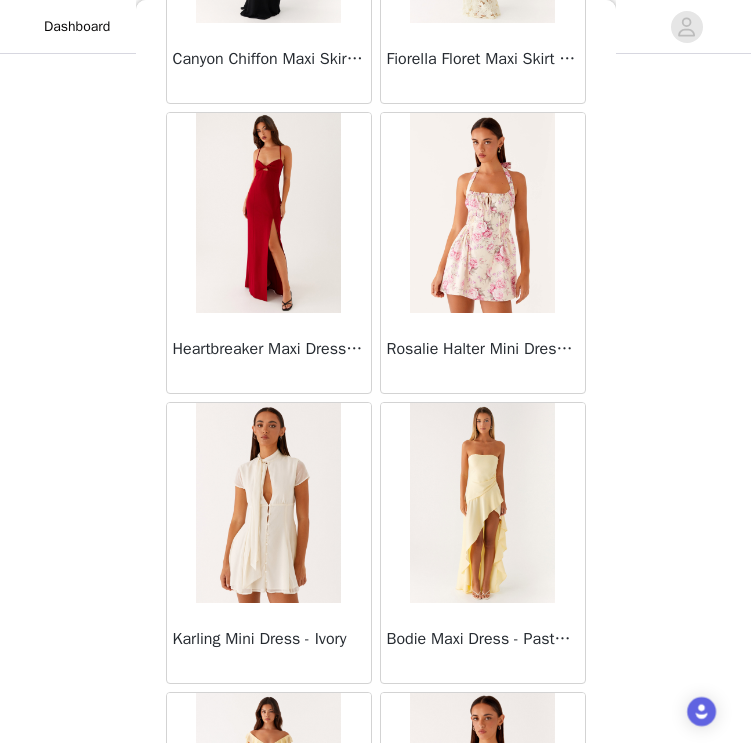 scroll, scrollTop: 129, scrollLeft: 0, axis: vertical 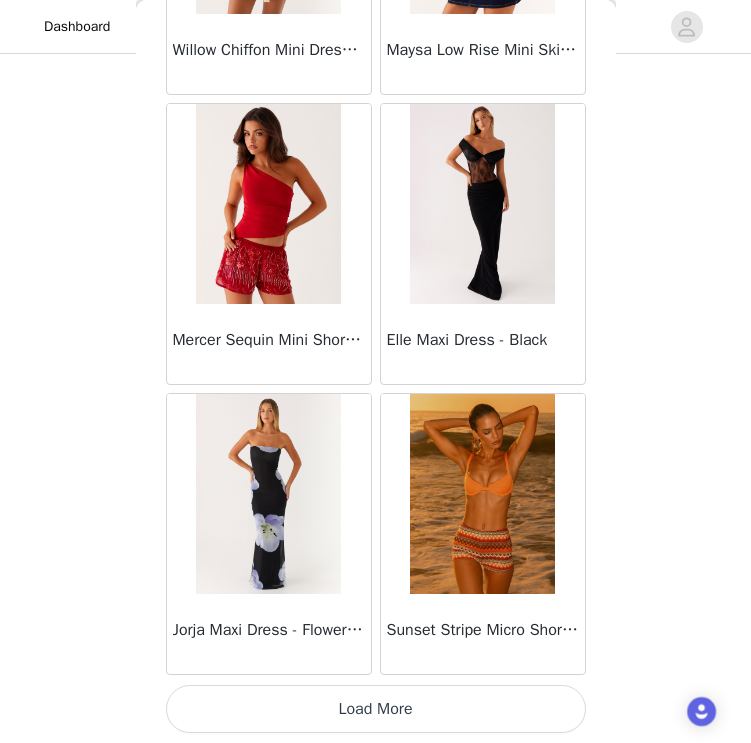click on "Load More" at bounding box center (376, 709) 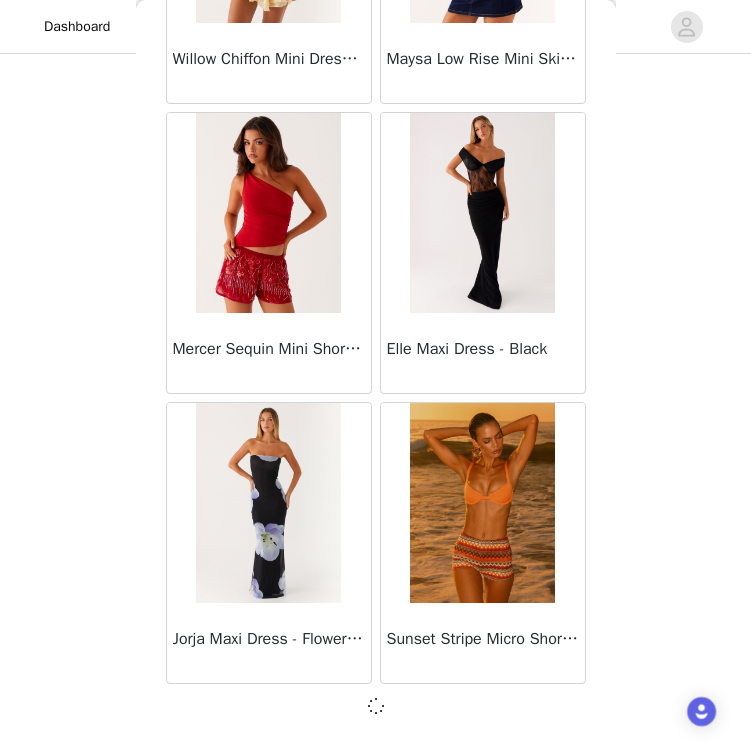 scroll, scrollTop: 42908, scrollLeft: 0, axis: vertical 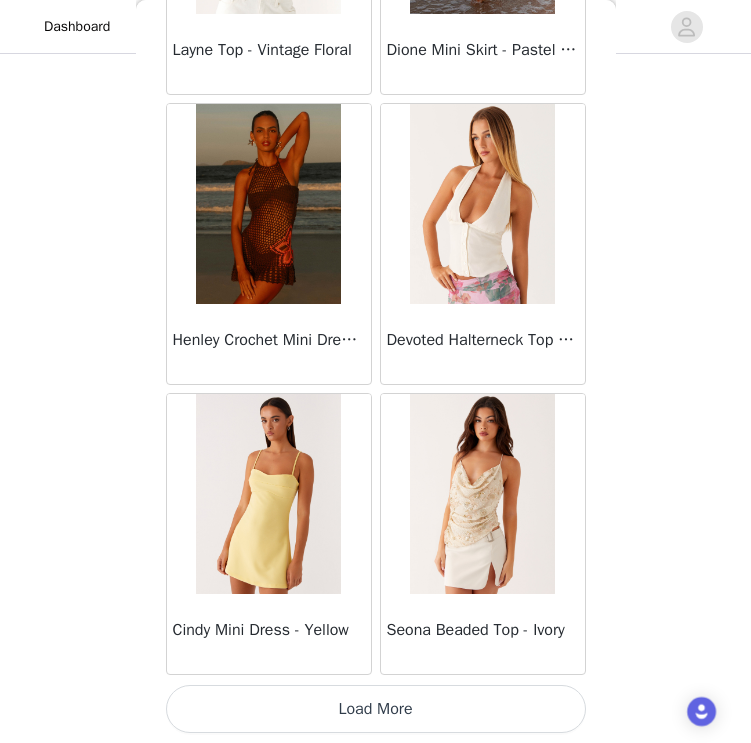 click on "Load More" at bounding box center (376, 709) 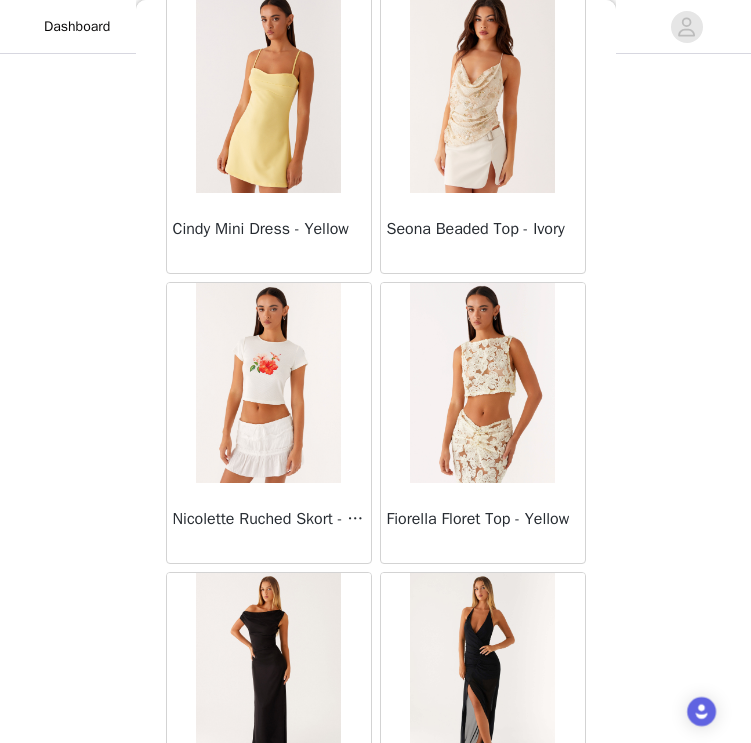 scroll, scrollTop: 46220, scrollLeft: 0, axis: vertical 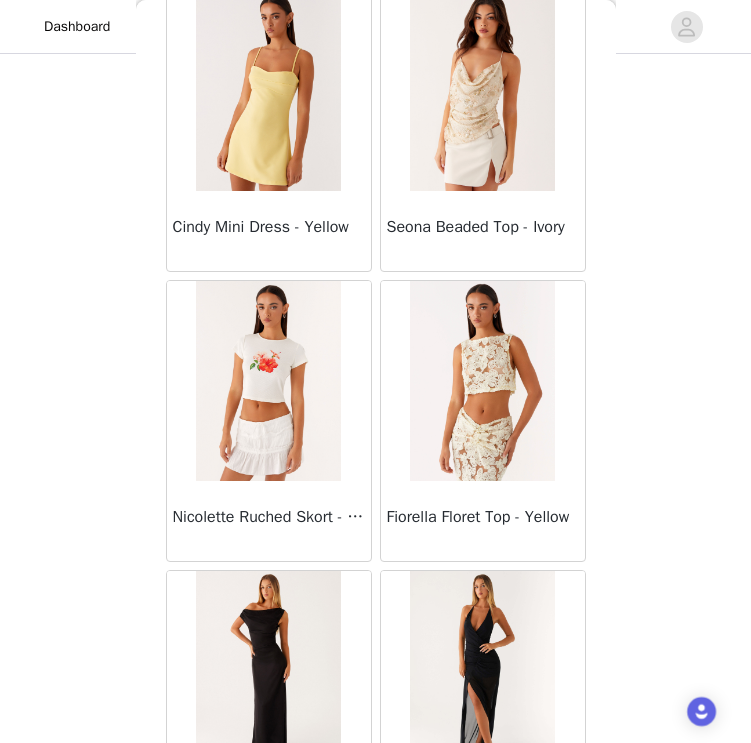 click at bounding box center [482, 381] 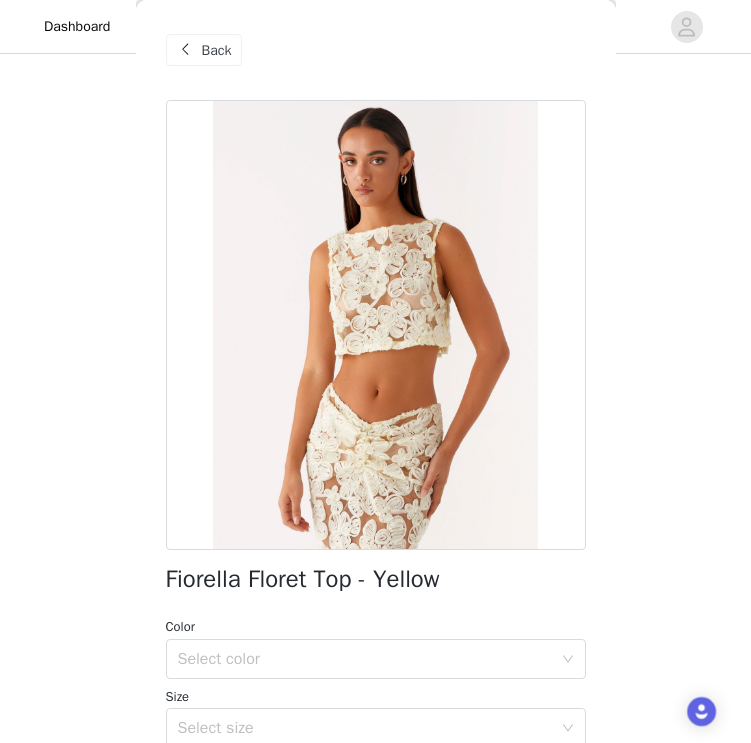 scroll, scrollTop: 90, scrollLeft: 0, axis: vertical 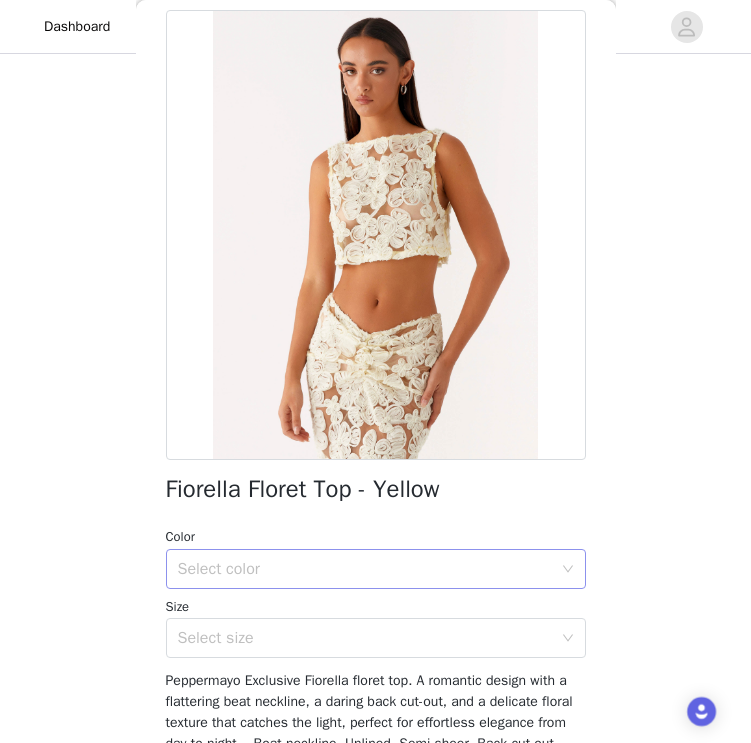 click on "Select color" at bounding box center (365, 569) 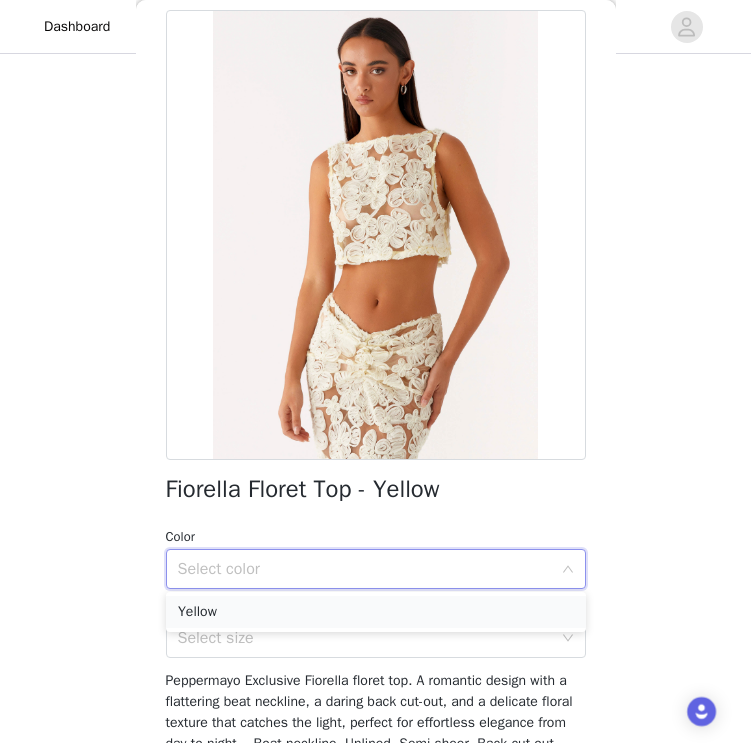 click on "Yellow" at bounding box center [376, 612] 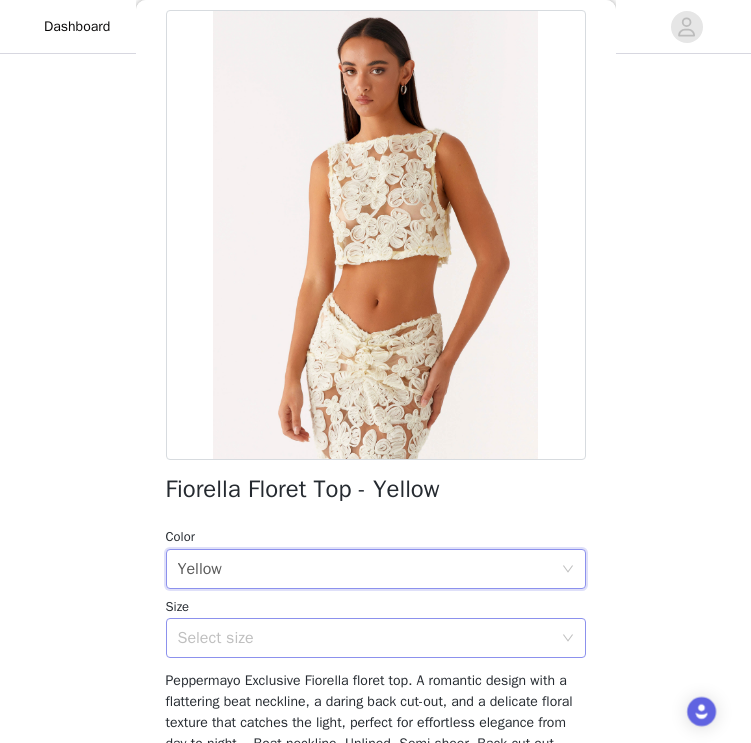 click on "Select size" at bounding box center (369, 638) 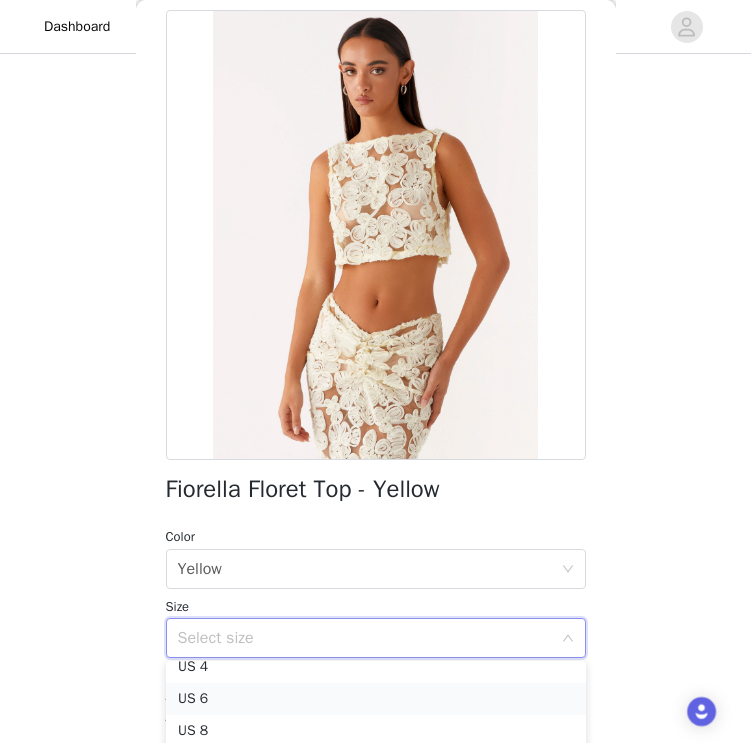 scroll, scrollTop: 78, scrollLeft: 0, axis: vertical 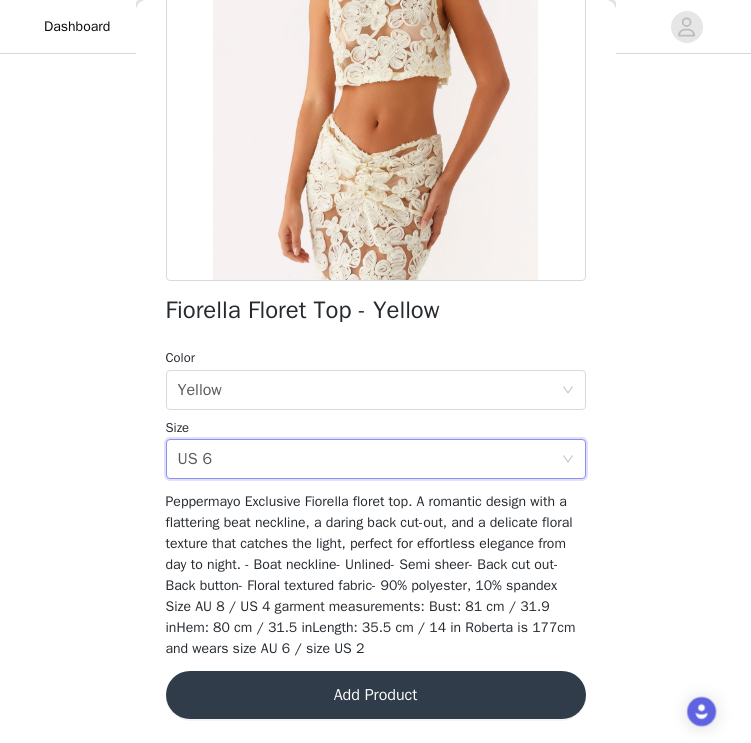 click on "Add Product" at bounding box center (376, 695) 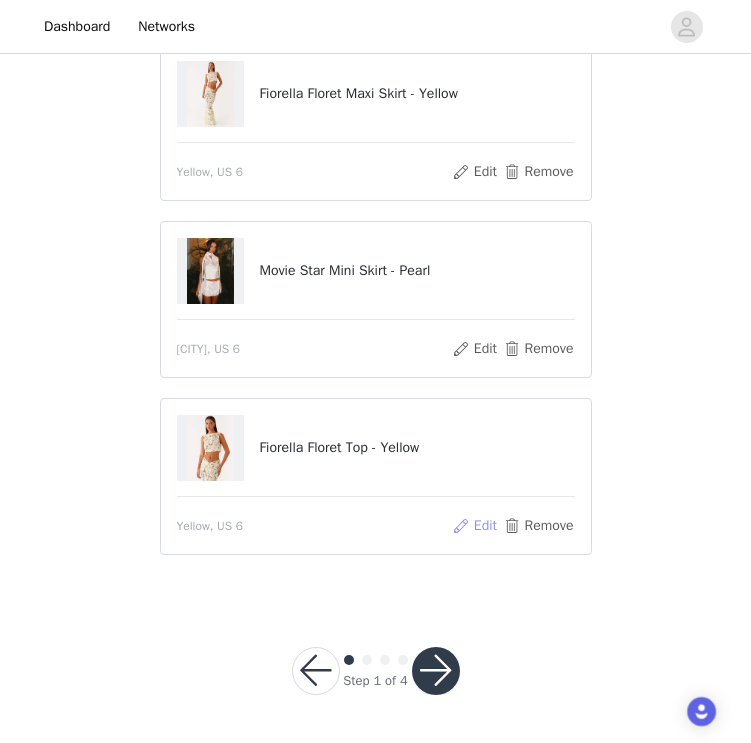 scroll, scrollTop: 177, scrollLeft: 0, axis: vertical 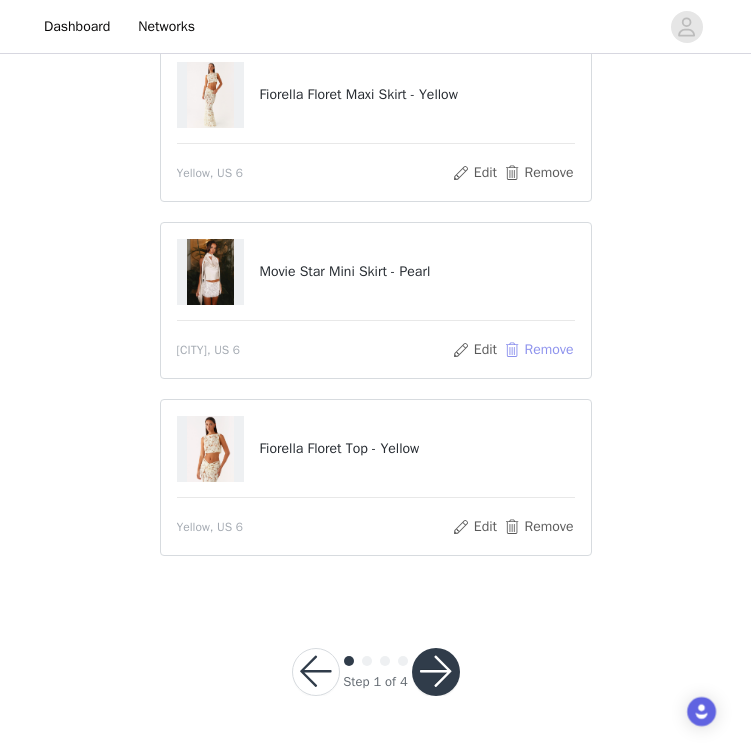 click on "Remove" at bounding box center (538, 350) 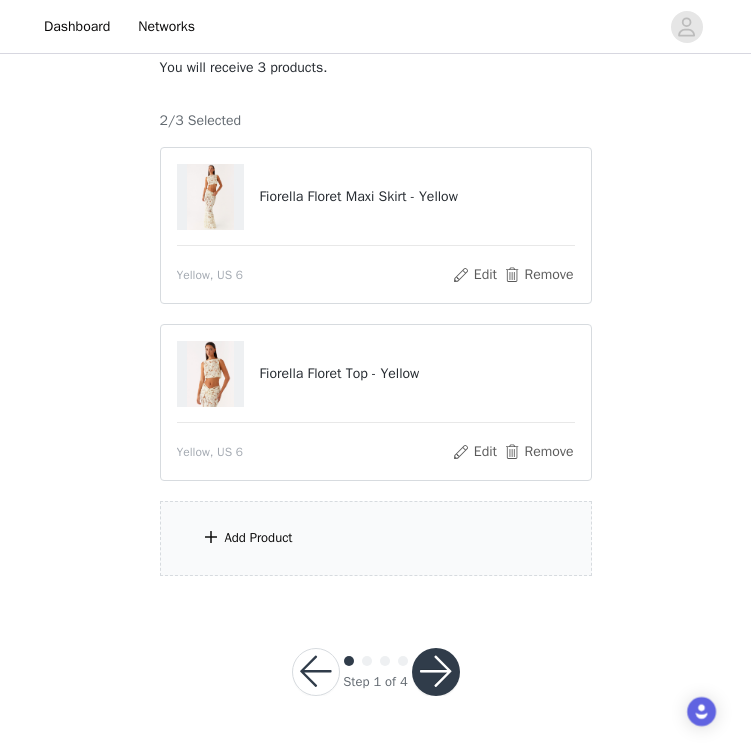 click on "Add Product" at bounding box center (376, 538) 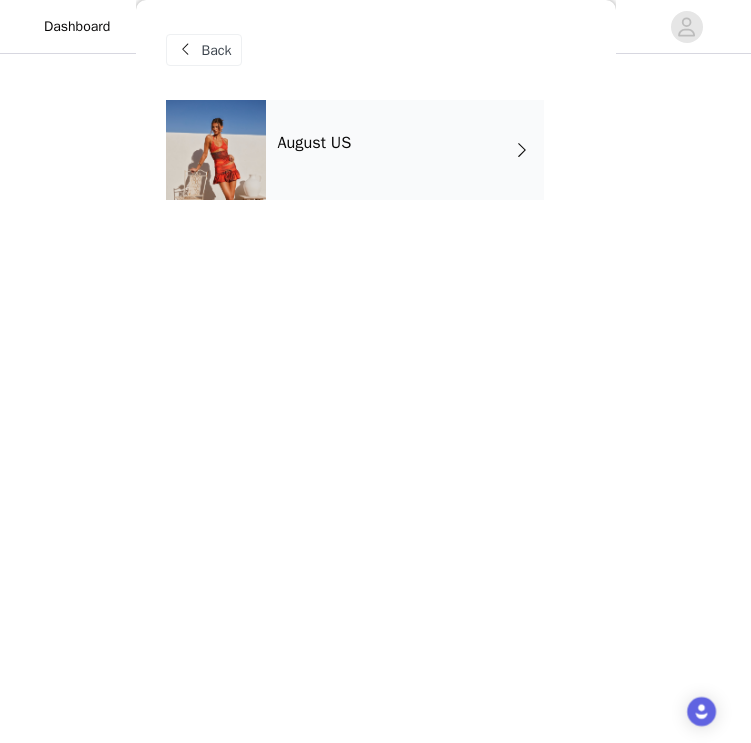 click on "Back" at bounding box center [376, 50] 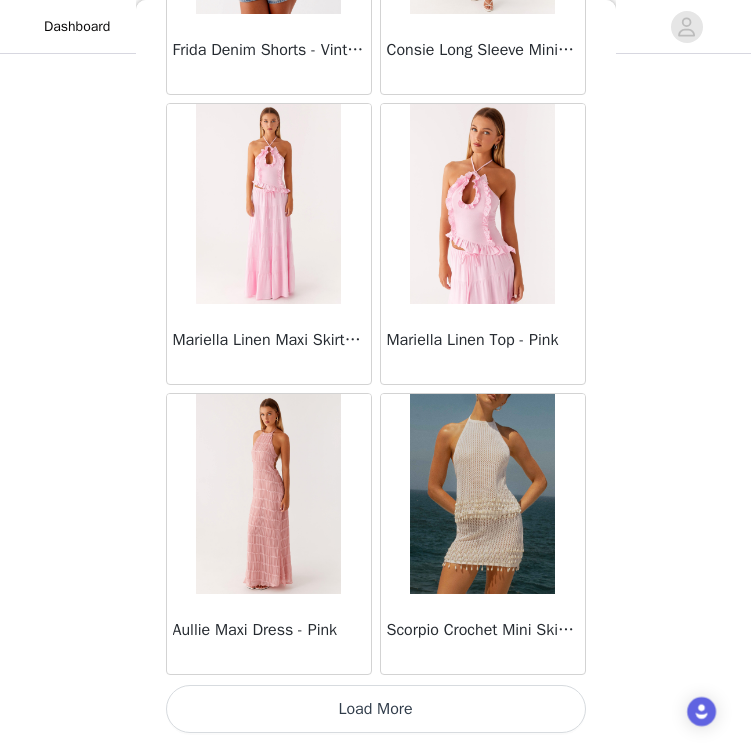 click on "Load More" at bounding box center (376, 709) 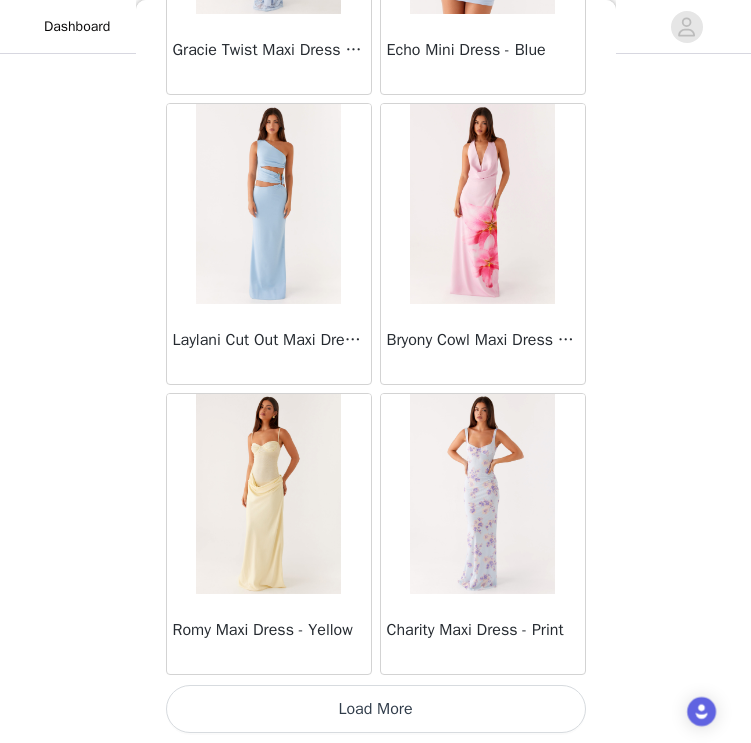 click on "Load More" at bounding box center [376, 709] 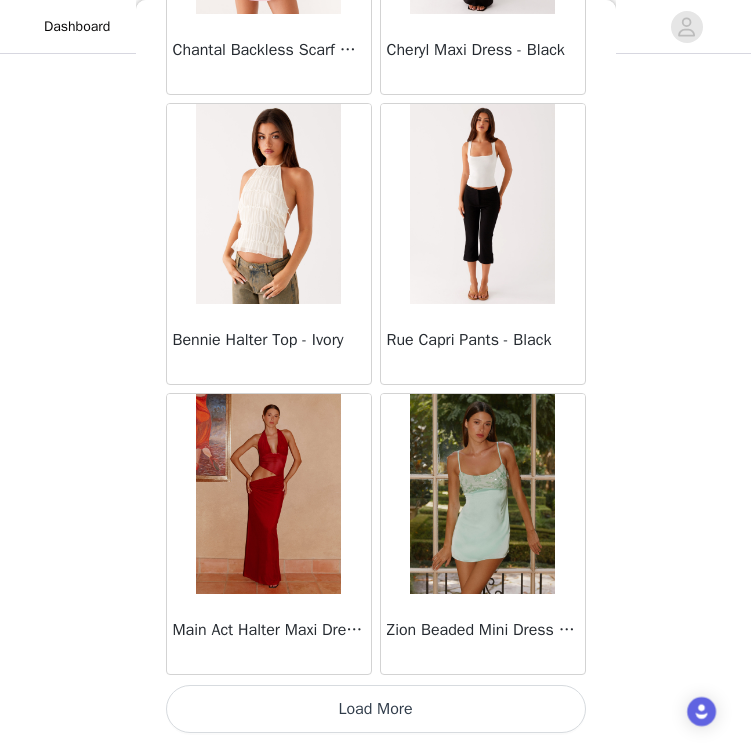 click on "Load More" at bounding box center (376, 709) 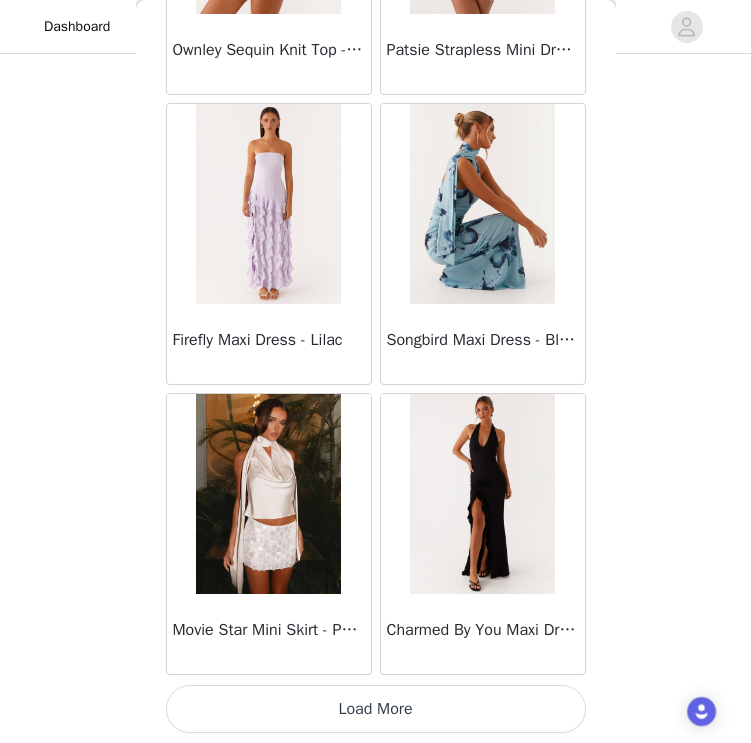 click on "Load More" at bounding box center (376, 709) 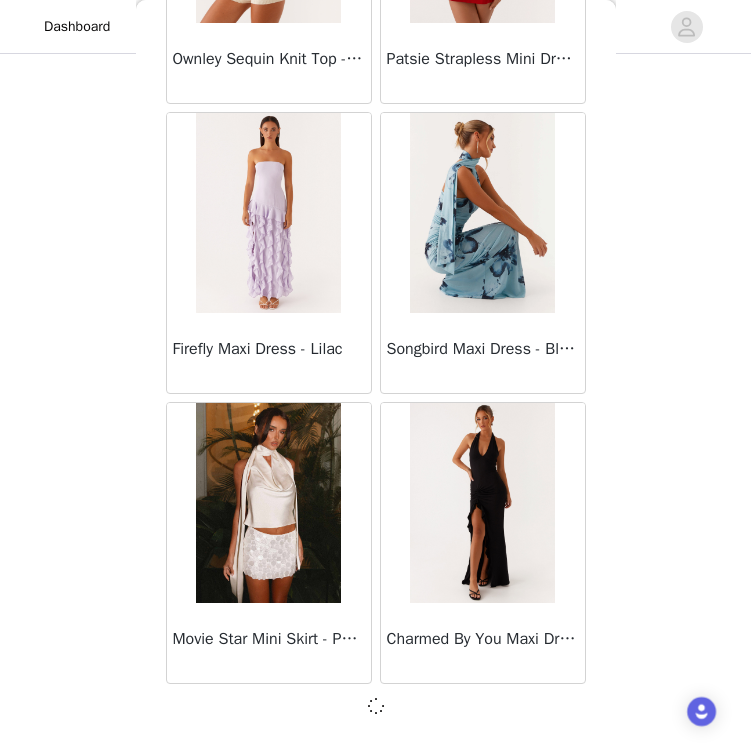 scroll, scrollTop: 11017, scrollLeft: 0, axis: vertical 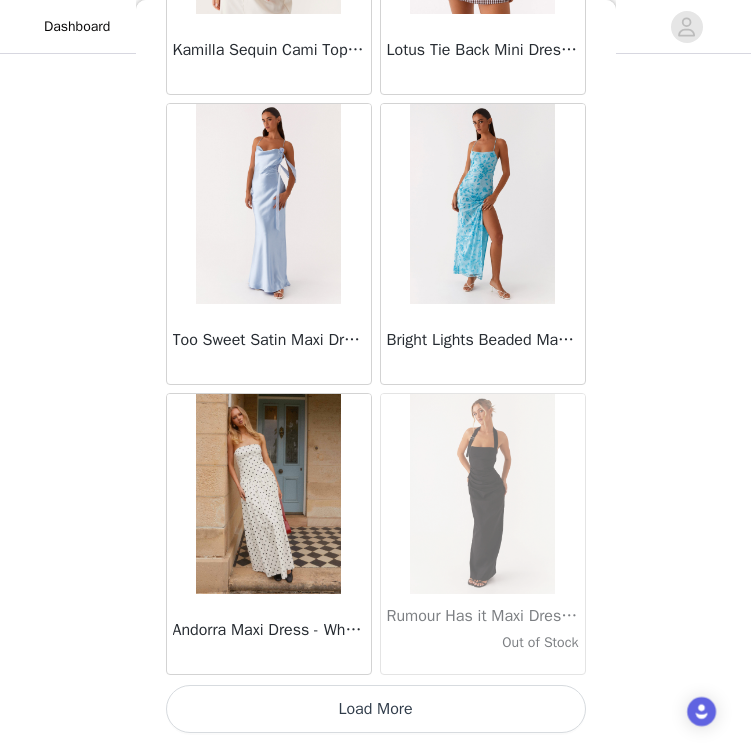 click on "Load More" at bounding box center (376, 709) 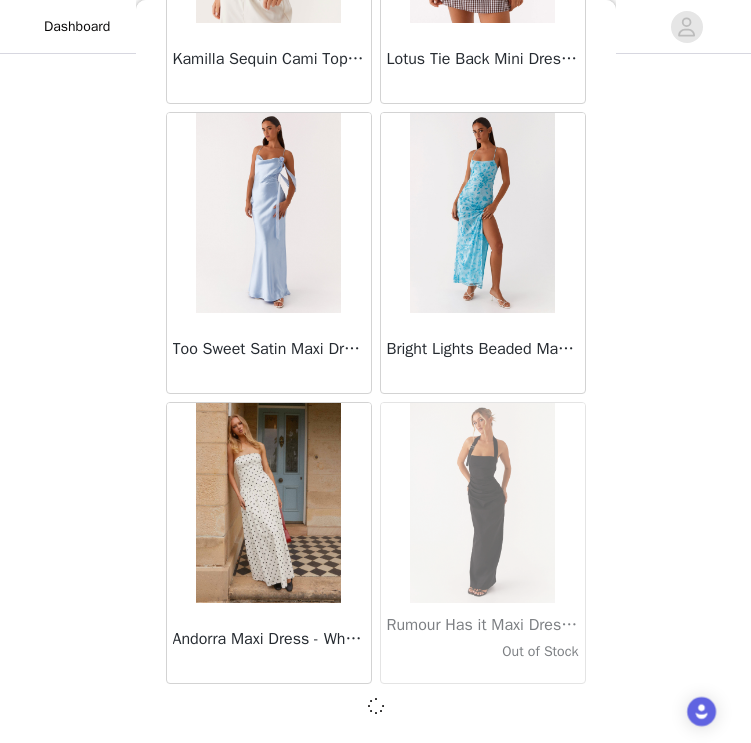 scroll, scrollTop: 13908, scrollLeft: 0, axis: vertical 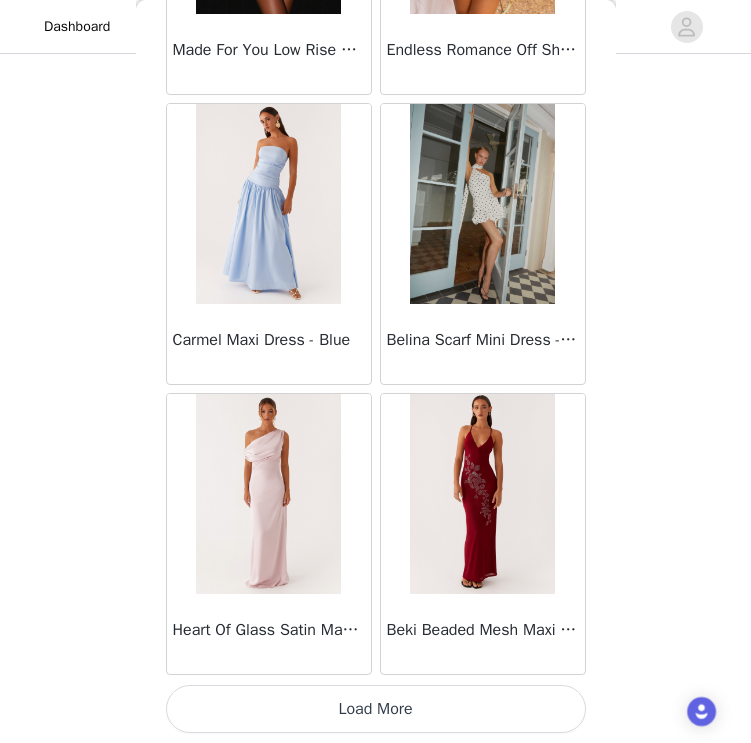 click on "Load More" at bounding box center [376, 709] 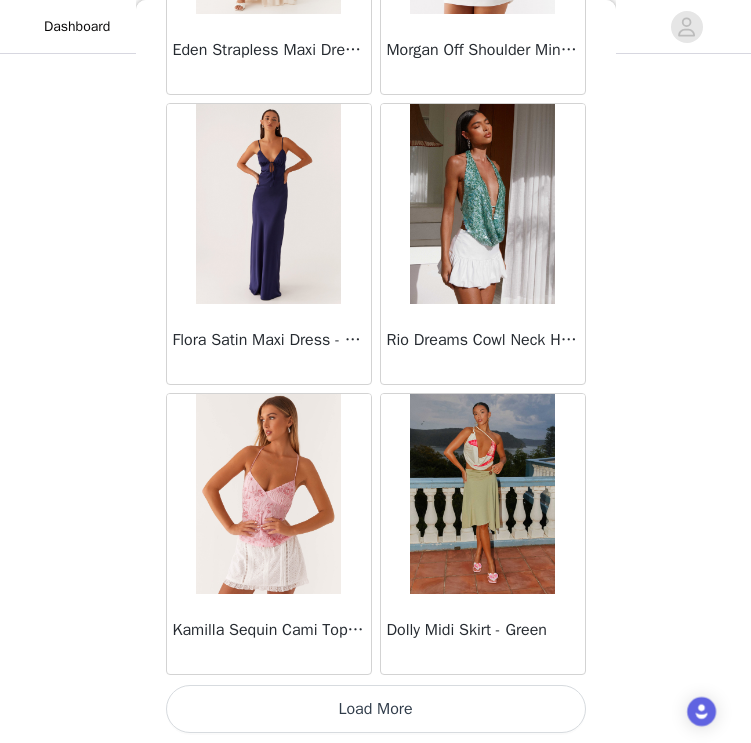 click on "Load More" at bounding box center (376, 709) 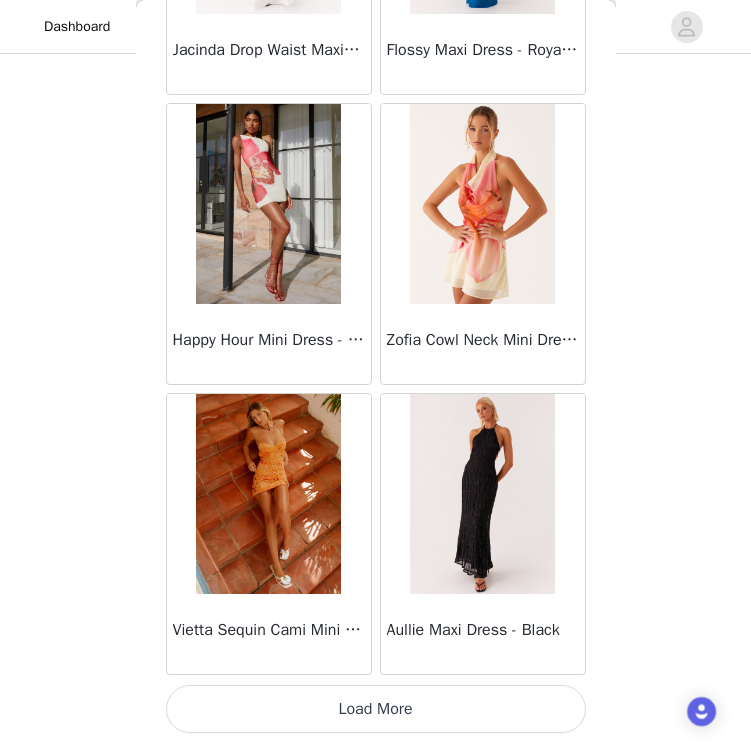 click on "Load More" at bounding box center [376, 709] 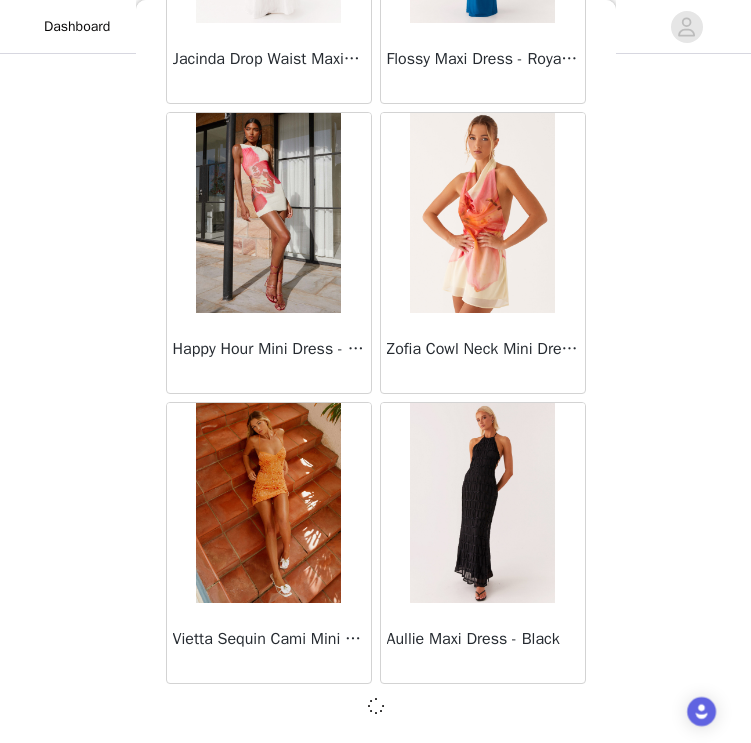 scroll, scrollTop: 22608, scrollLeft: 0, axis: vertical 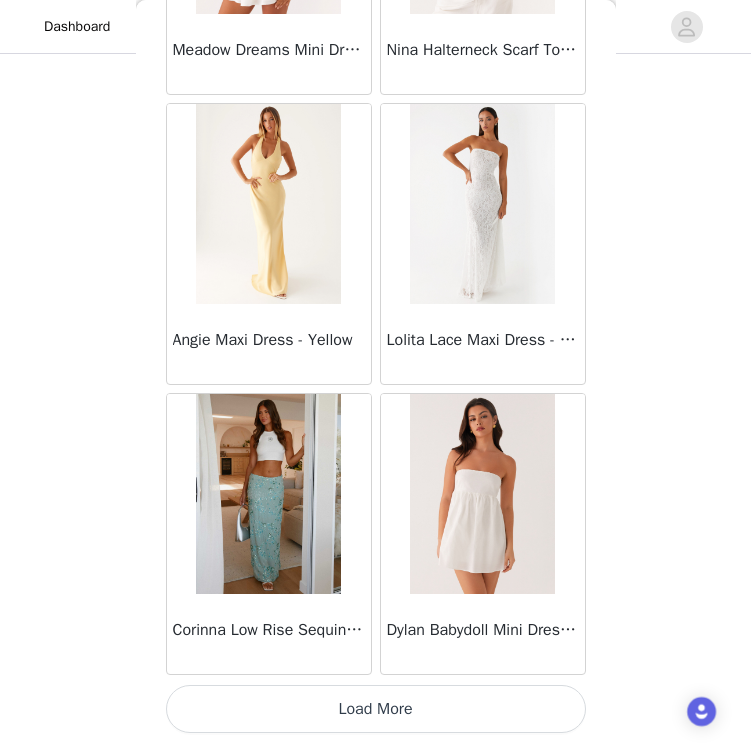 click on "Load More" at bounding box center (376, 709) 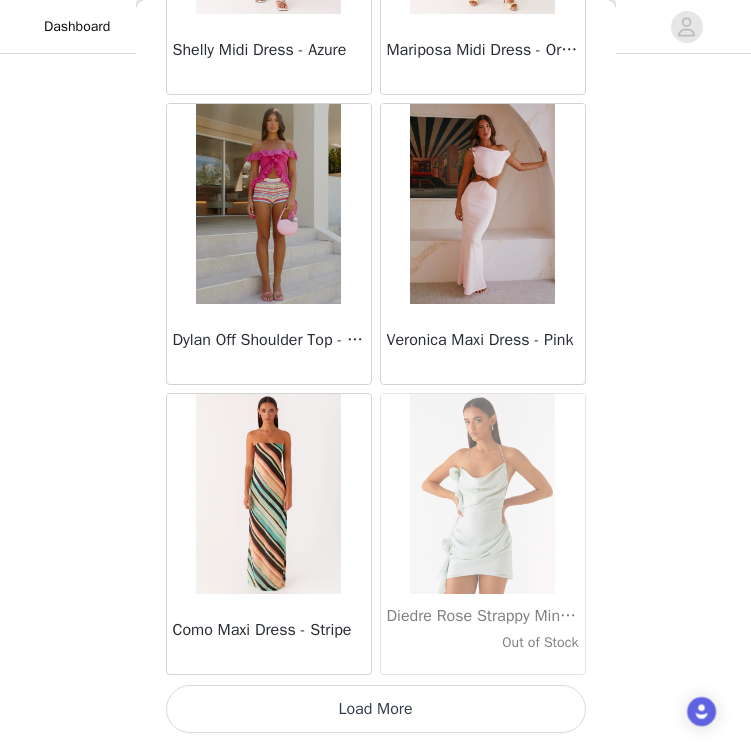 click on "Load More" at bounding box center (376, 709) 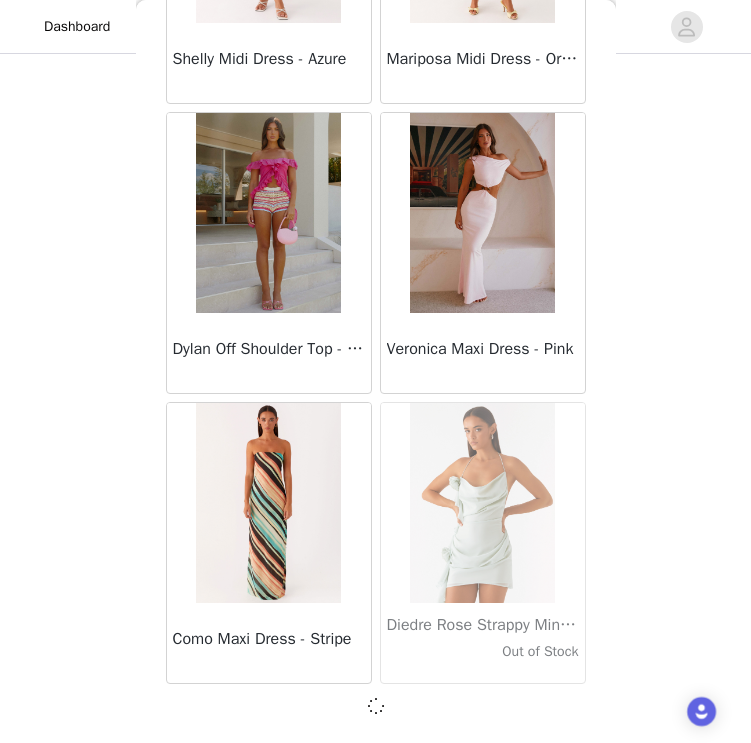 scroll, scrollTop: 28408, scrollLeft: 0, axis: vertical 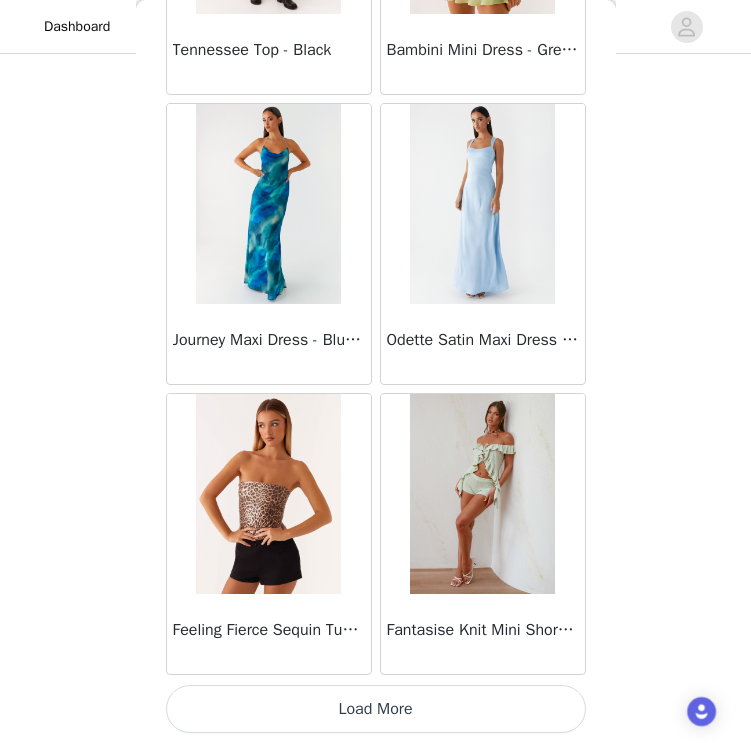 click on "Load More" at bounding box center [376, 709] 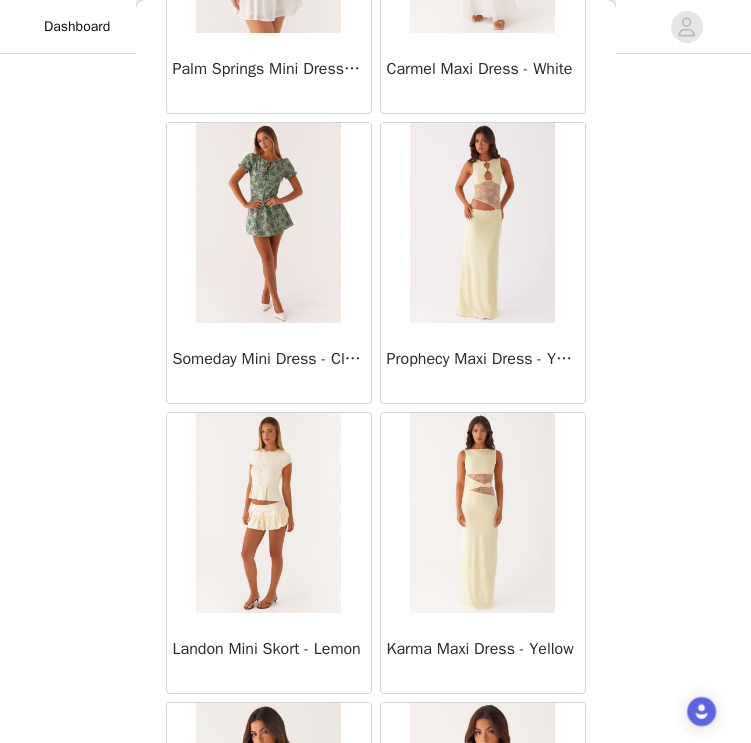 scroll, scrollTop: 34217, scrollLeft: 0, axis: vertical 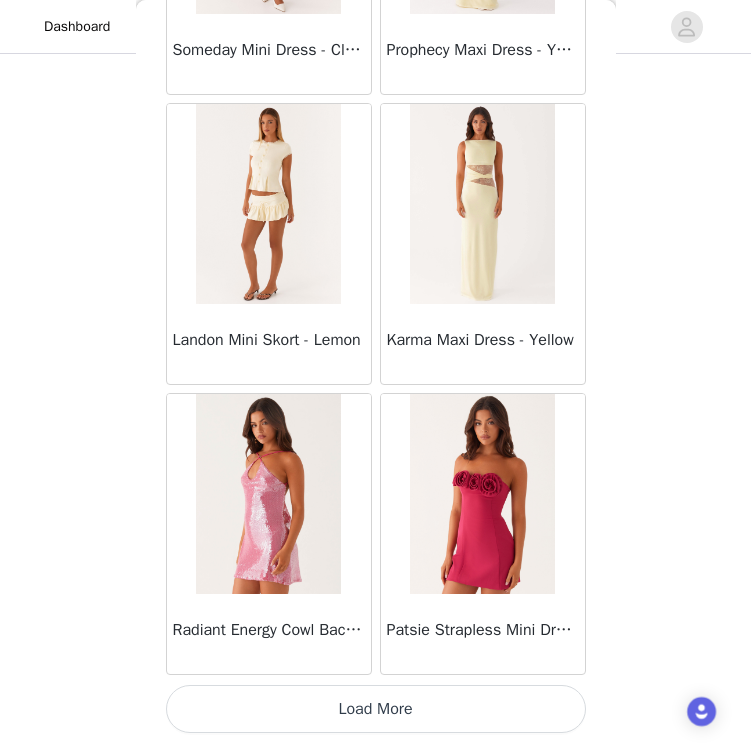 click on "Load More" at bounding box center (376, 709) 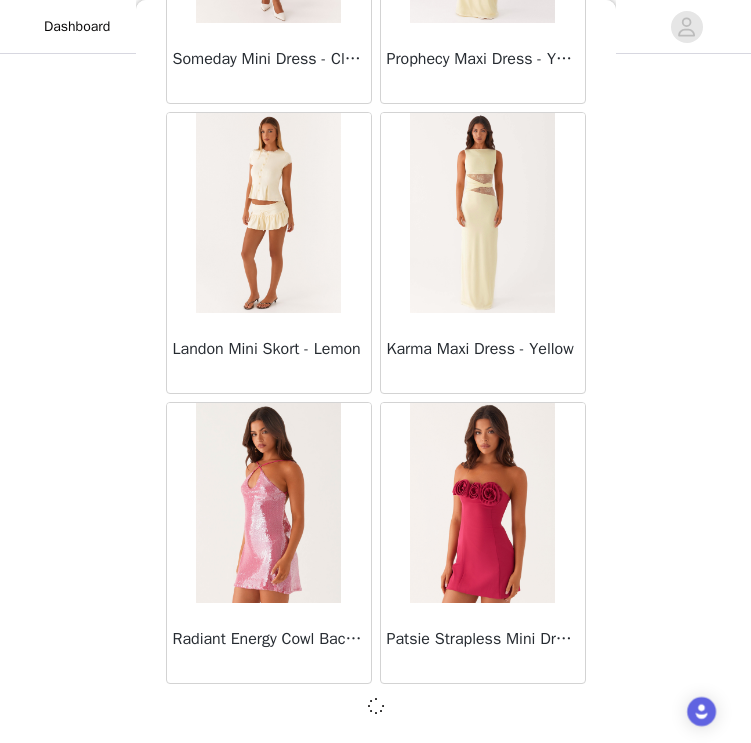scroll, scrollTop: 129, scrollLeft: 0, axis: vertical 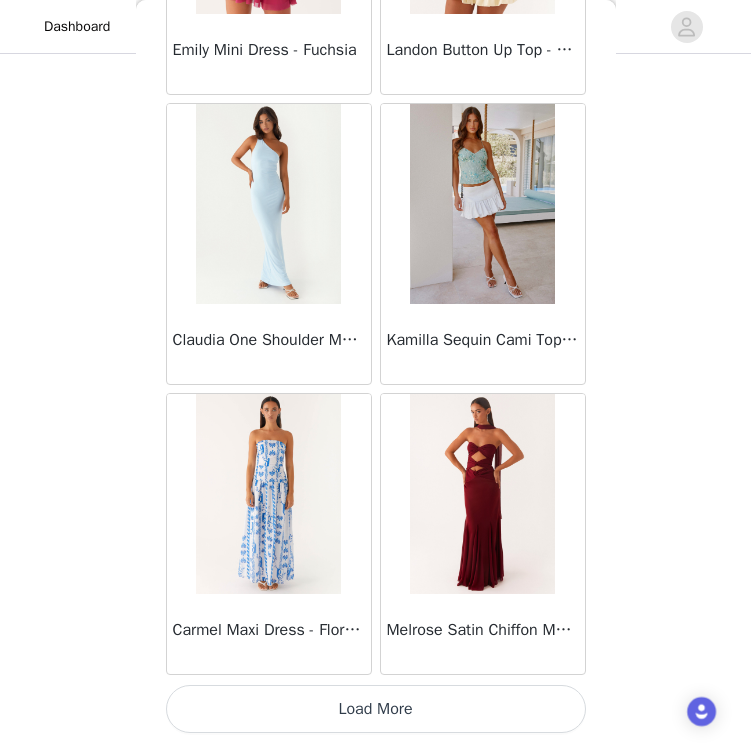 click on "Load More" at bounding box center [376, 709] 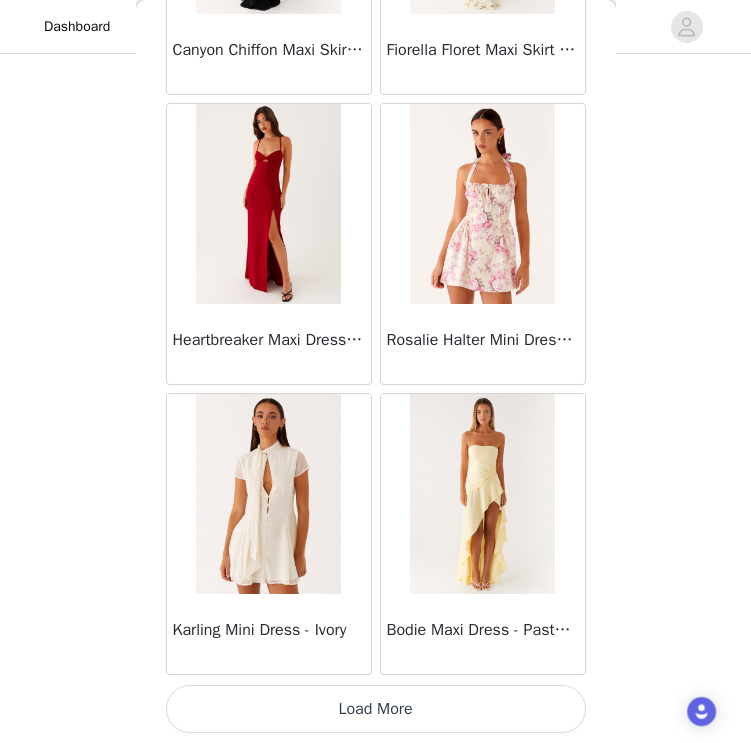 click on "Load More" at bounding box center (376, 709) 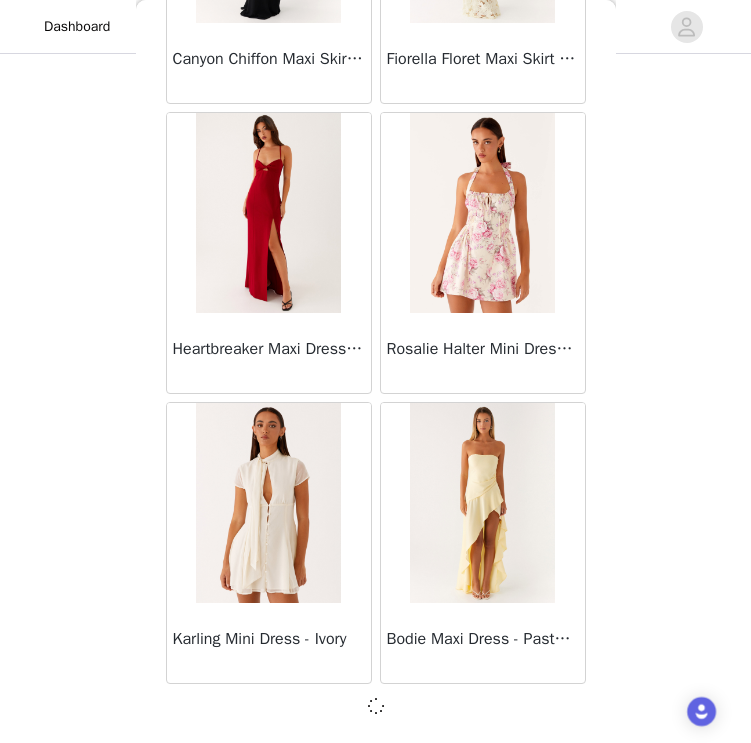 scroll, scrollTop: 40008, scrollLeft: 0, axis: vertical 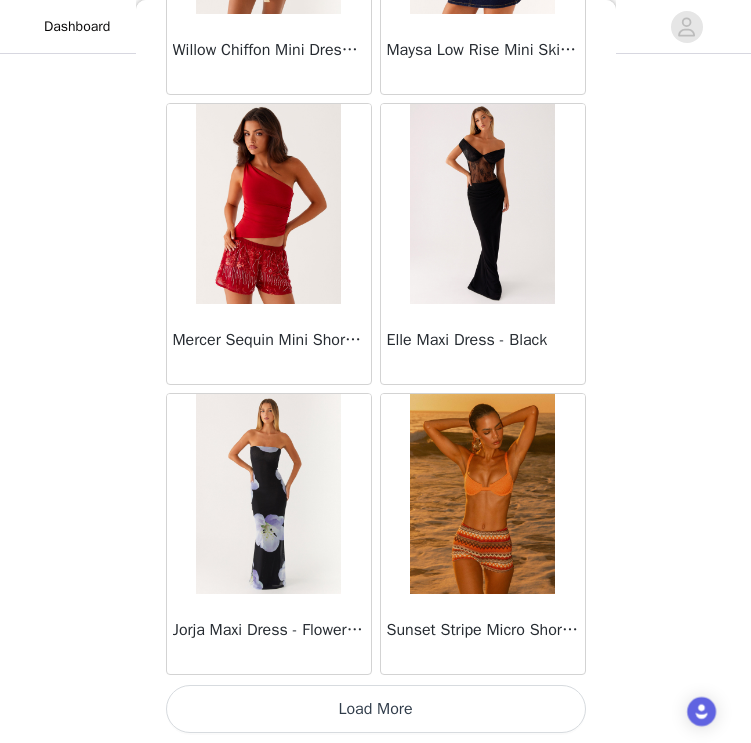 click on "Load More" at bounding box center [376, 709] 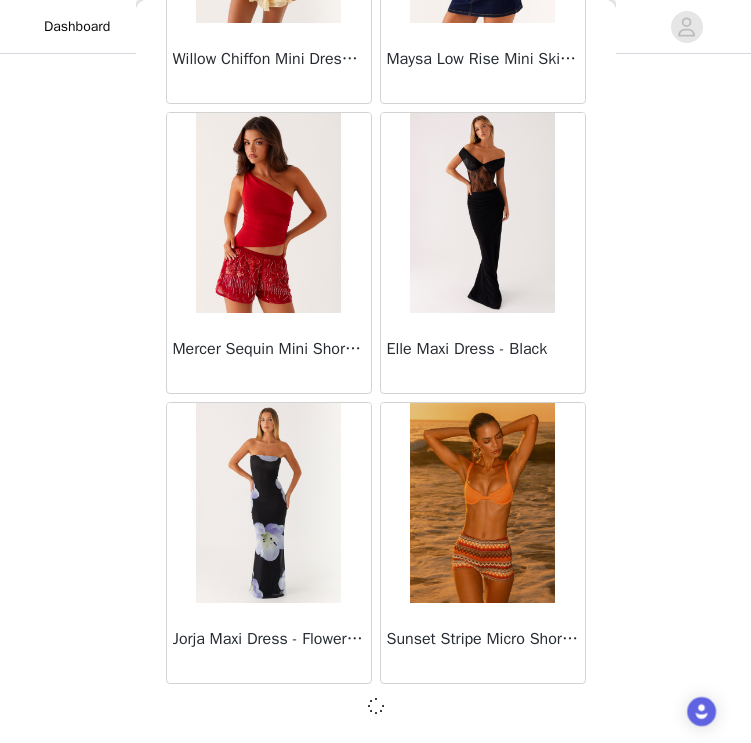 scroll, scrollTop: 42908, scrollLeft: 0, axis: vertical 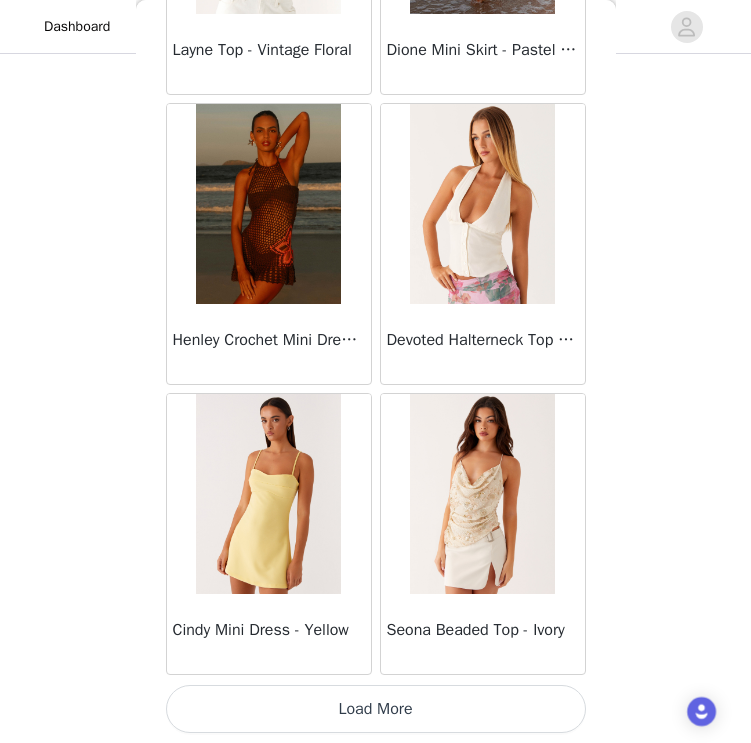 click on "Load More" at bounding box center (376, 709) 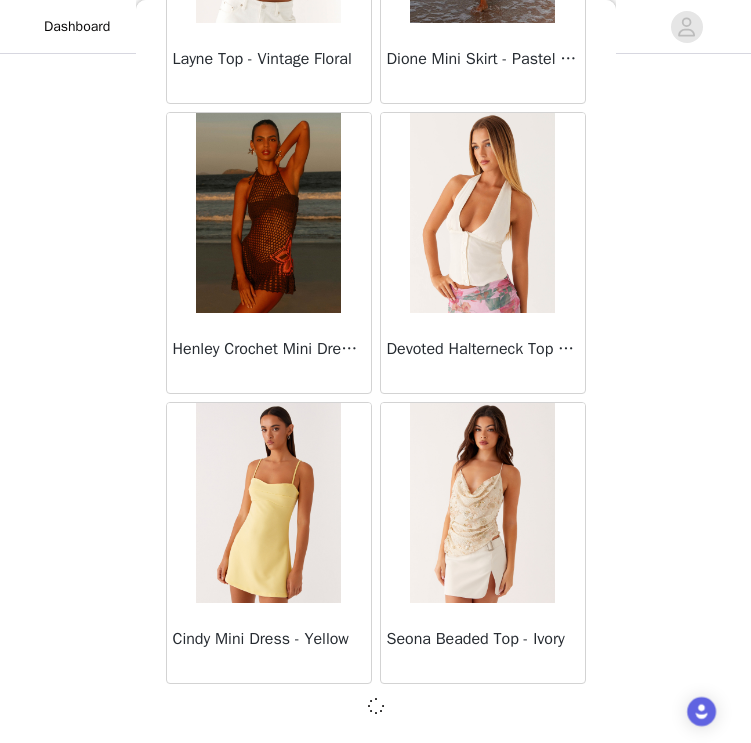 scroll, scrollTop: 45808, scrollLeft: 0, axis: vertical 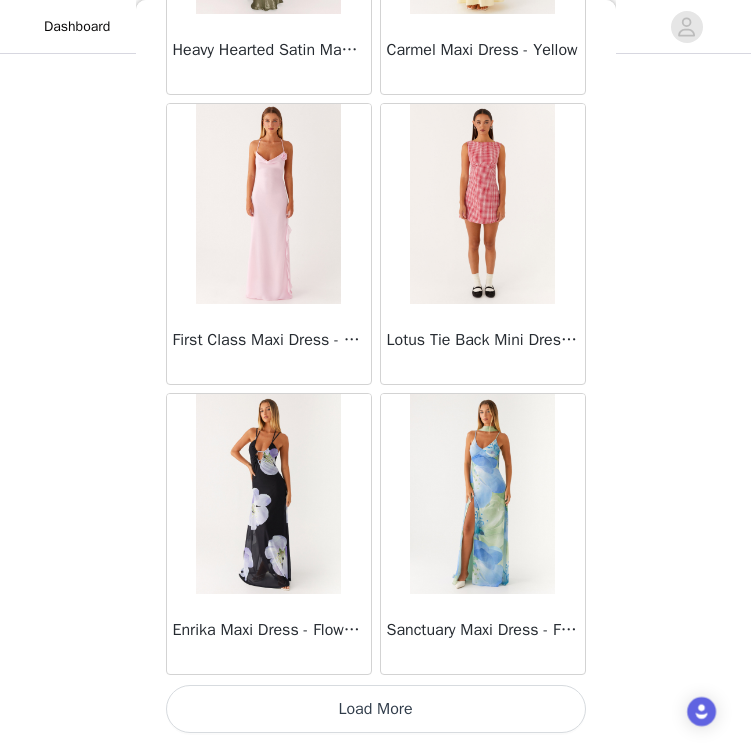 click on "Load More" at bounding box center (376, 709) 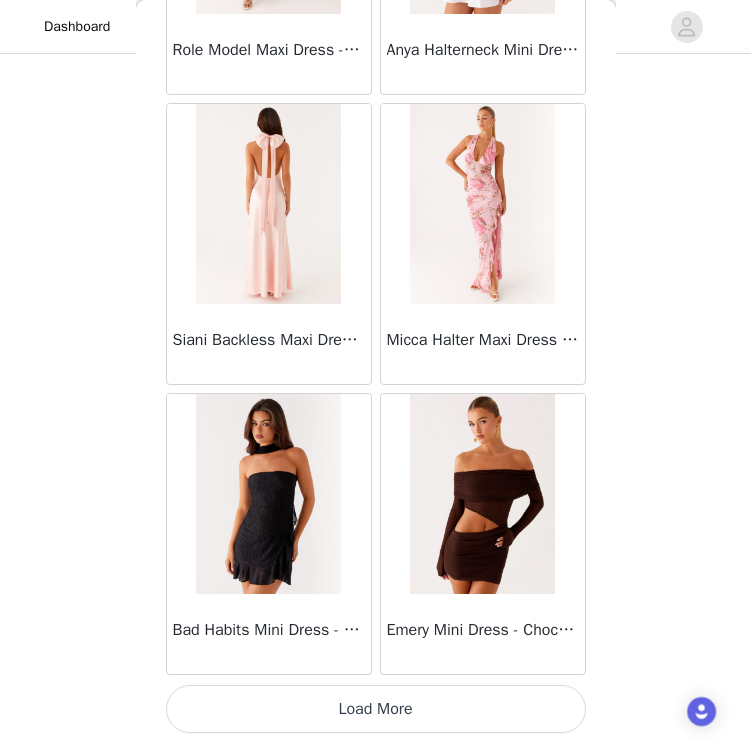 scroll, scrollTop: 51617, scrollLeft: 0, axis: vertical 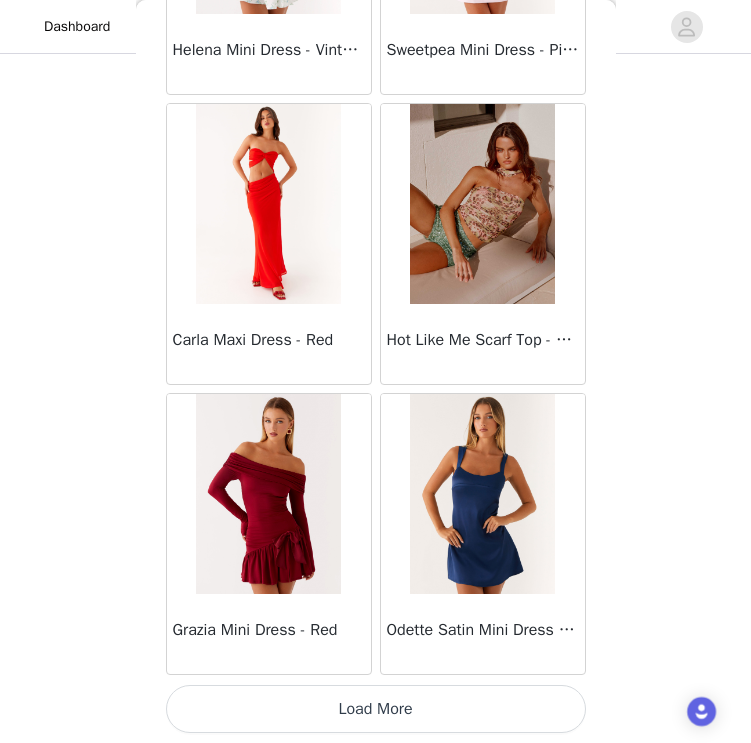 click on "Load More" at bounding box center (376, 709) 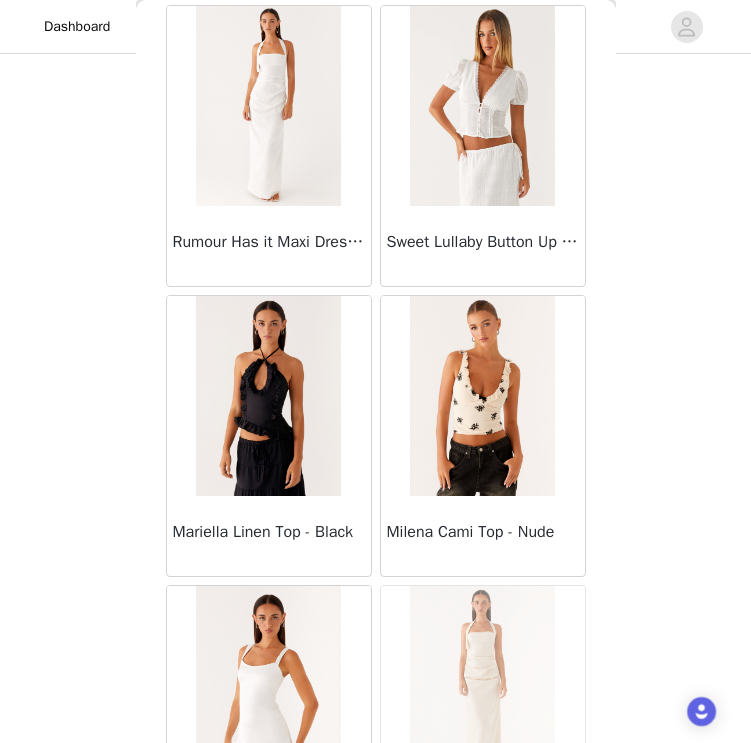 scroll, scrollTop: 56946, scrollLeft: 0, axis: vertical 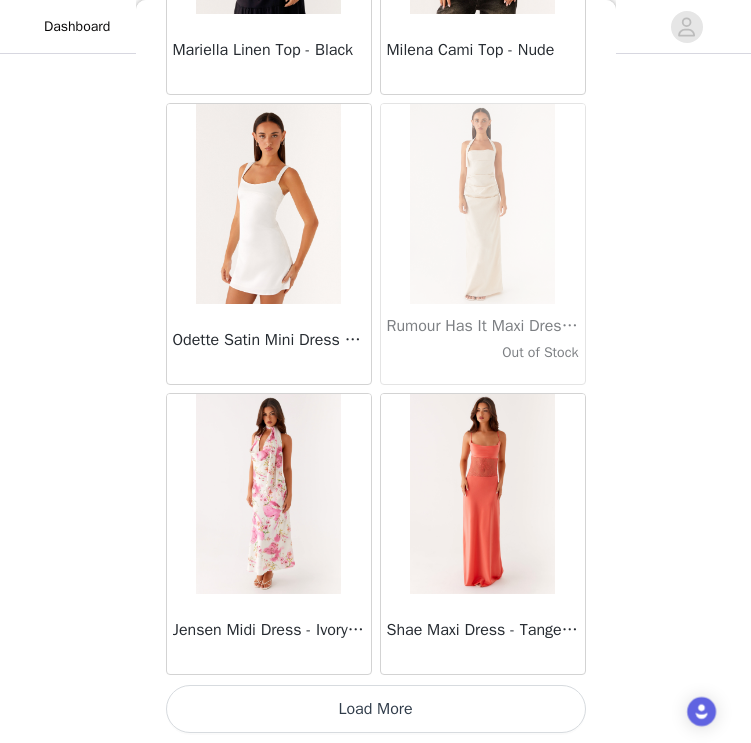 click on "Load More" at bounding box center [376, 709] 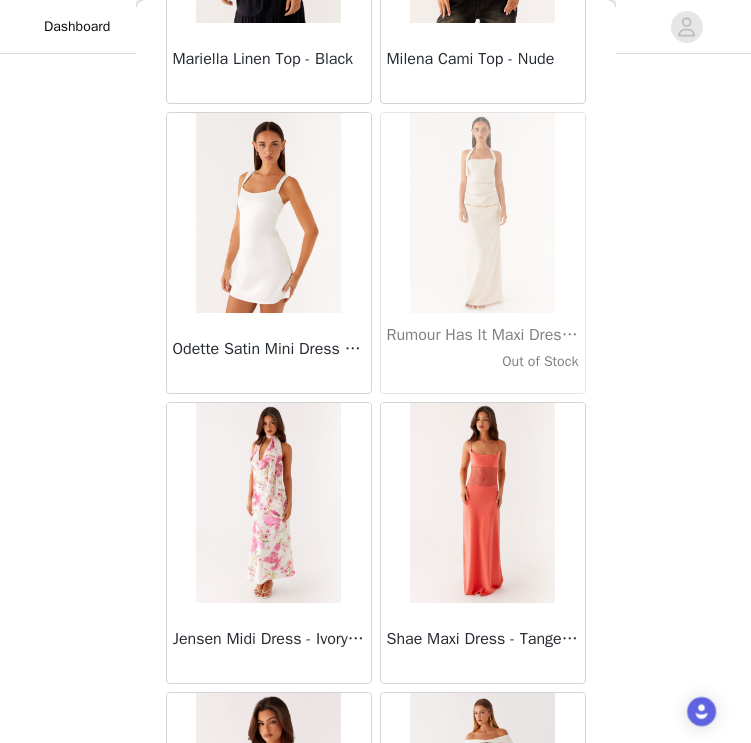 scroll, scrollTop: 129, scrollLeft: 0, axis: vertical 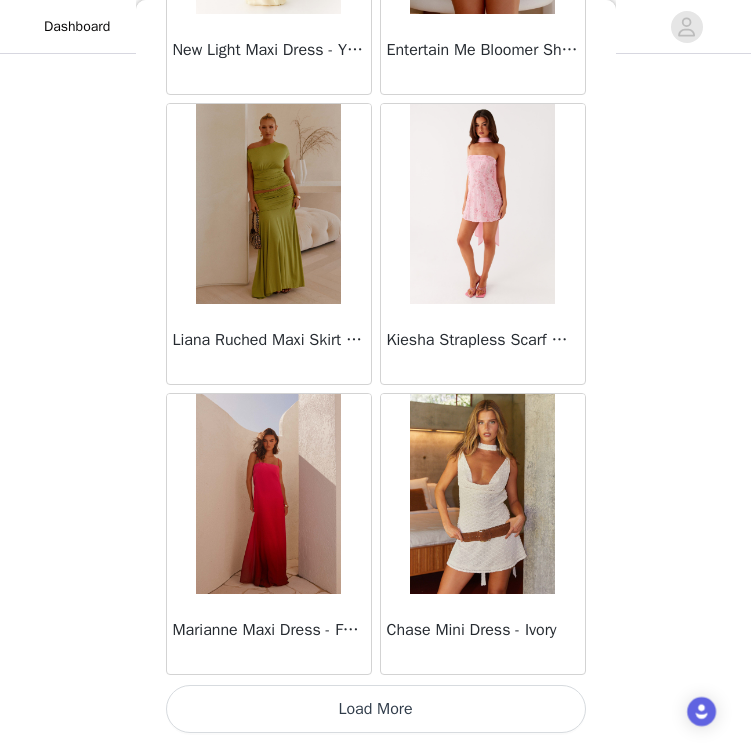 click on "Load More" at bounding box center (376, 709) 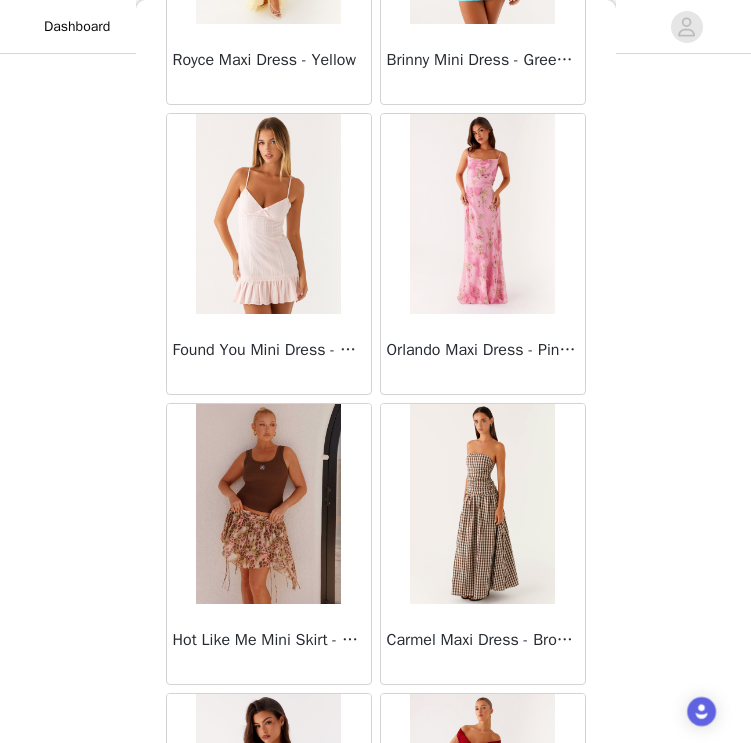 scroll, scrollTop: 62618, scrollLeft: 0, axis: vertical 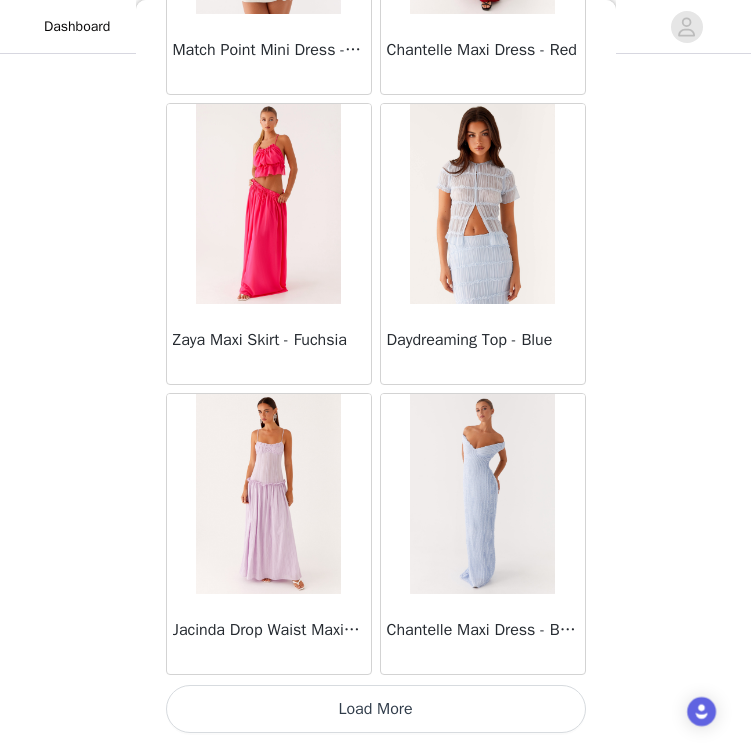 click on "Load More" at bounding box center [376, 709] 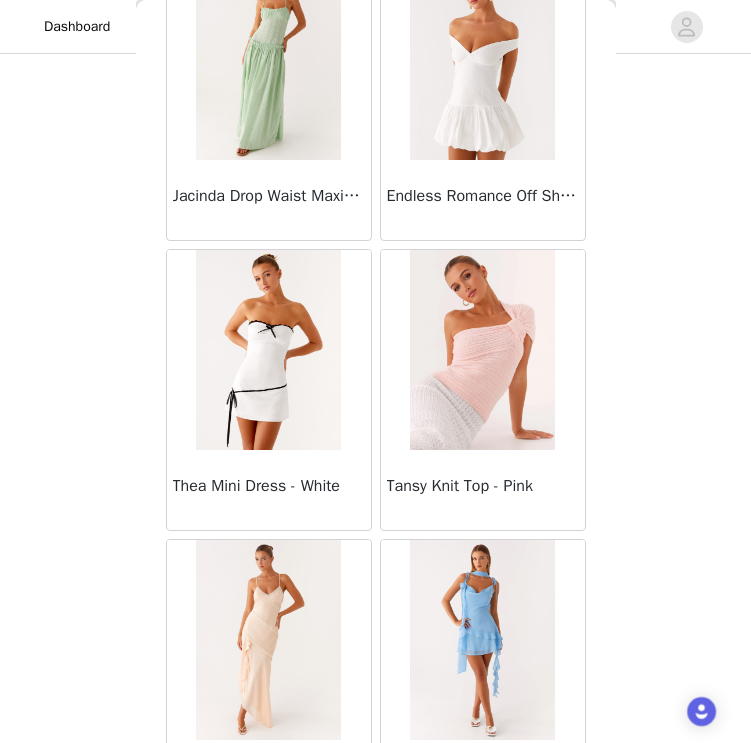 scroll, scrollTop: 65835, scrollLeft: 0, axis: vertical 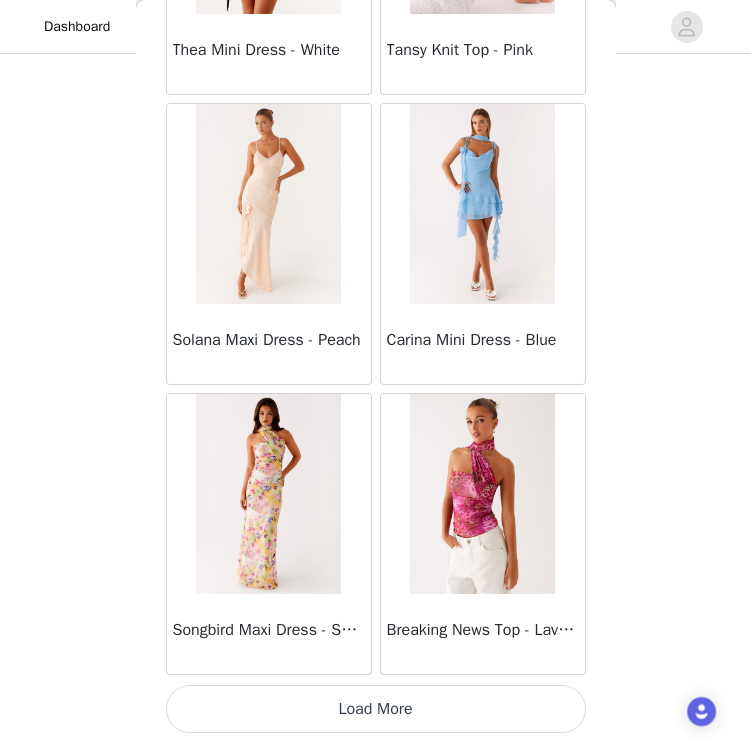 click on "Load More" at bounding box center [376, 709] 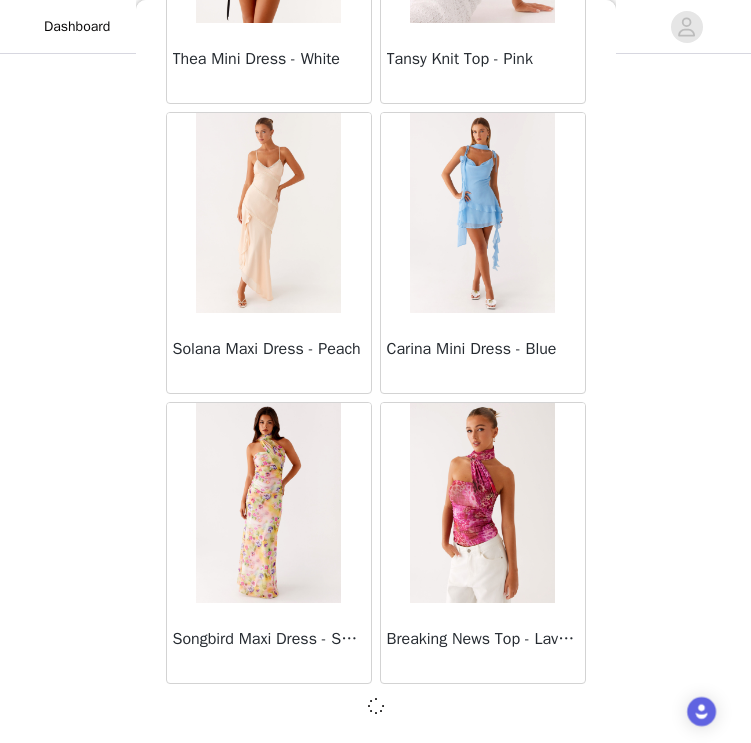 scroll, scrollTop: 66108, scrollLeft: 0, axis: vertical 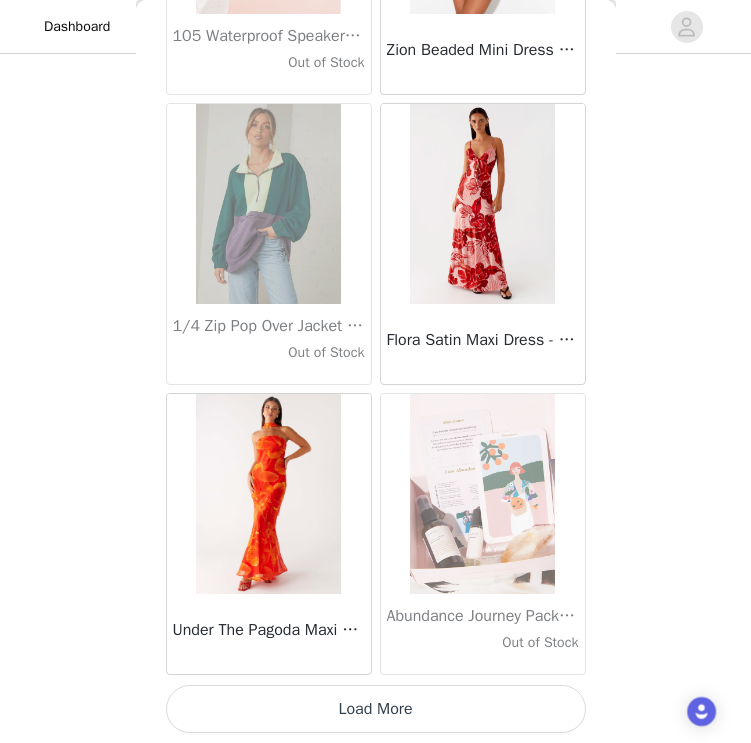 click on "Load More" at bounding box center [376, 709] 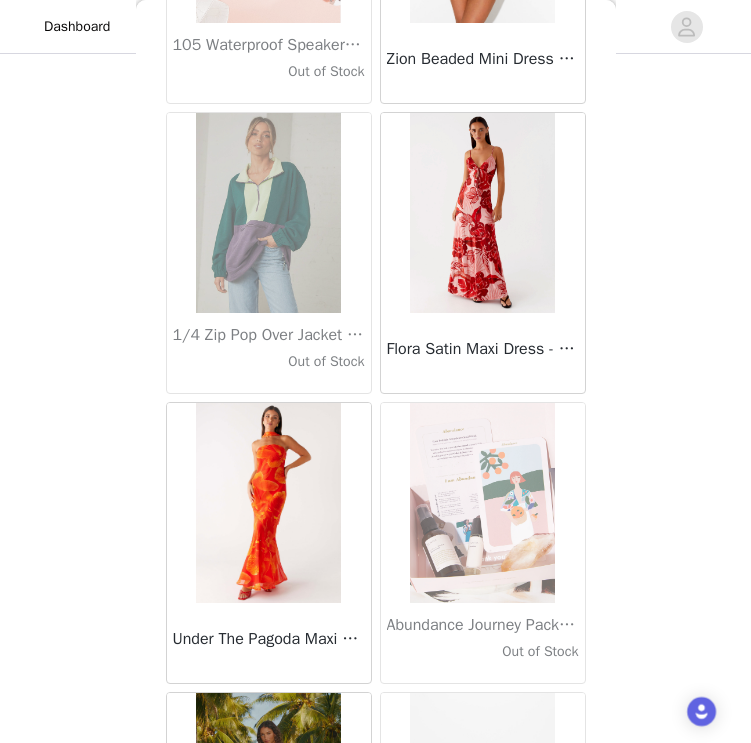 scroll, scrollTop: 129, scrollLeft: 0, axis: vertical 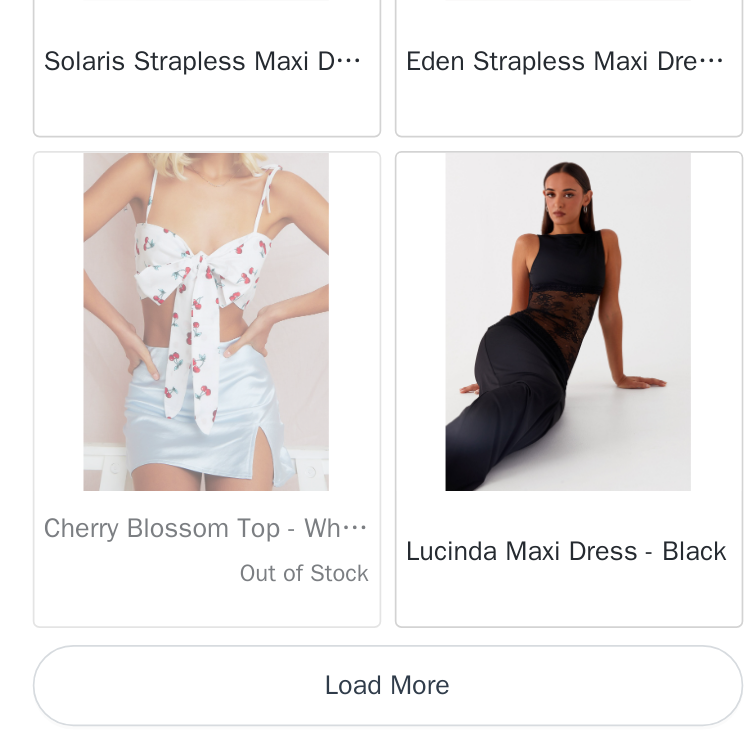 click on "Load More" at bounding box center [376, 709] 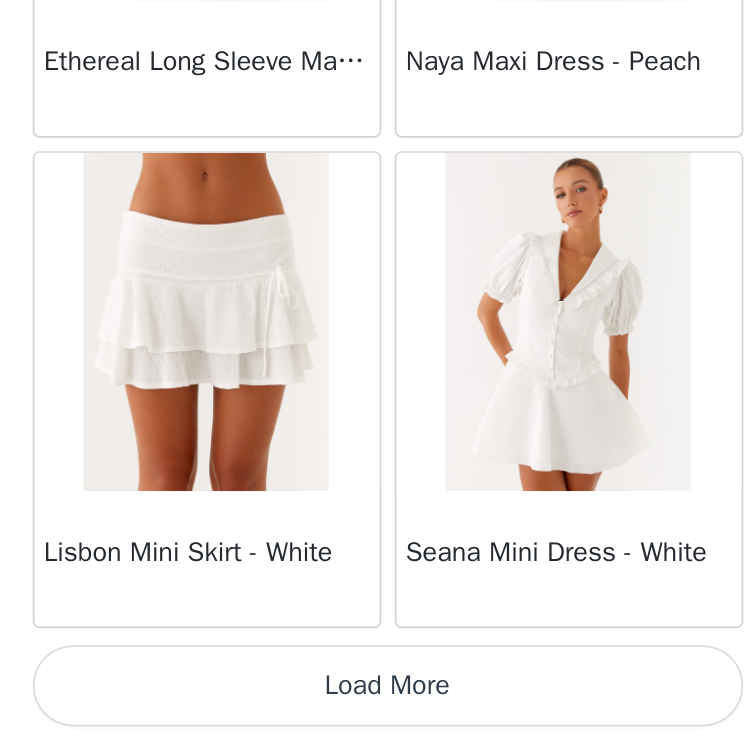 scroll, scrollTop: 74817, scrollLeft: 0, axis: vertical 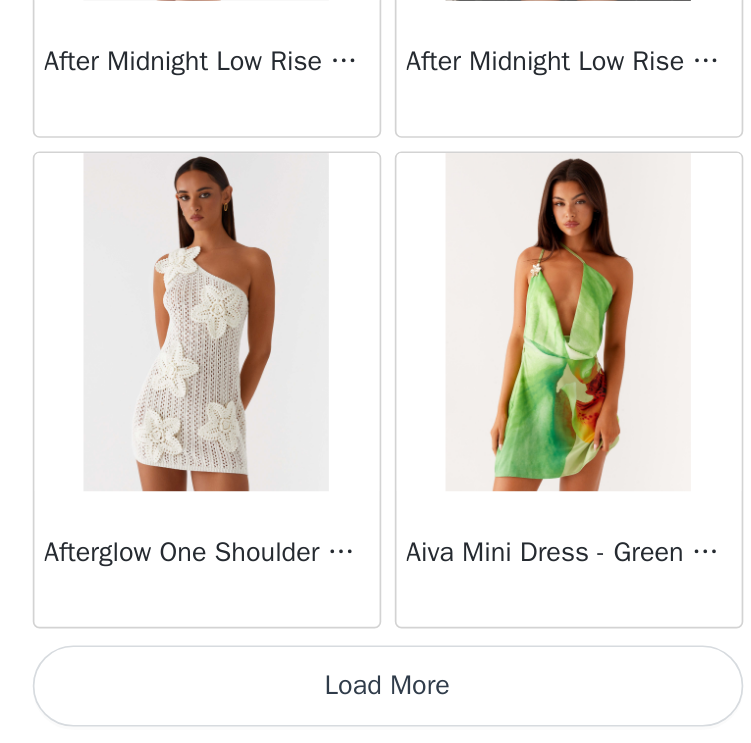 click on "Load More" at bounding box center (376, 709) 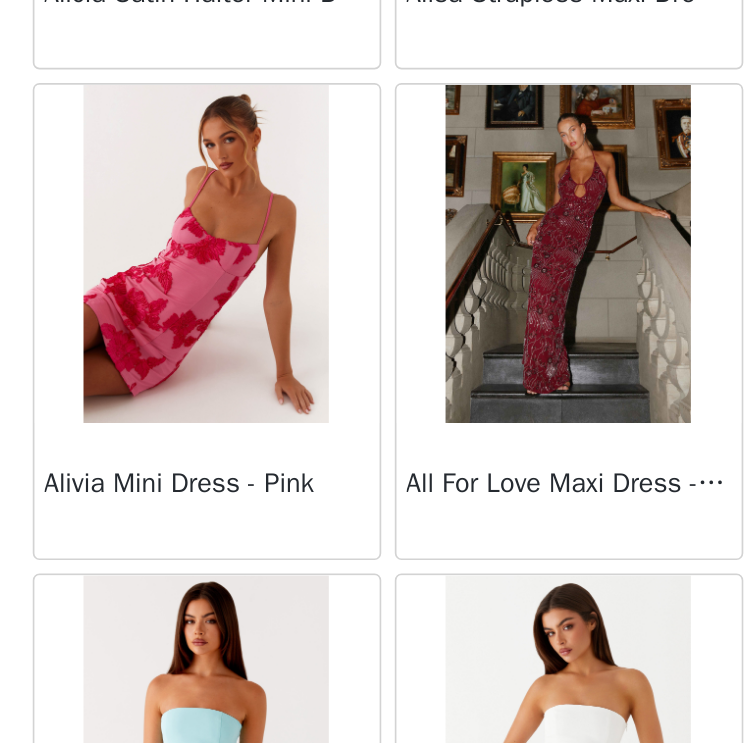 scroll, scrollTop: 80617, scrollLeft: 0, axis: vertical 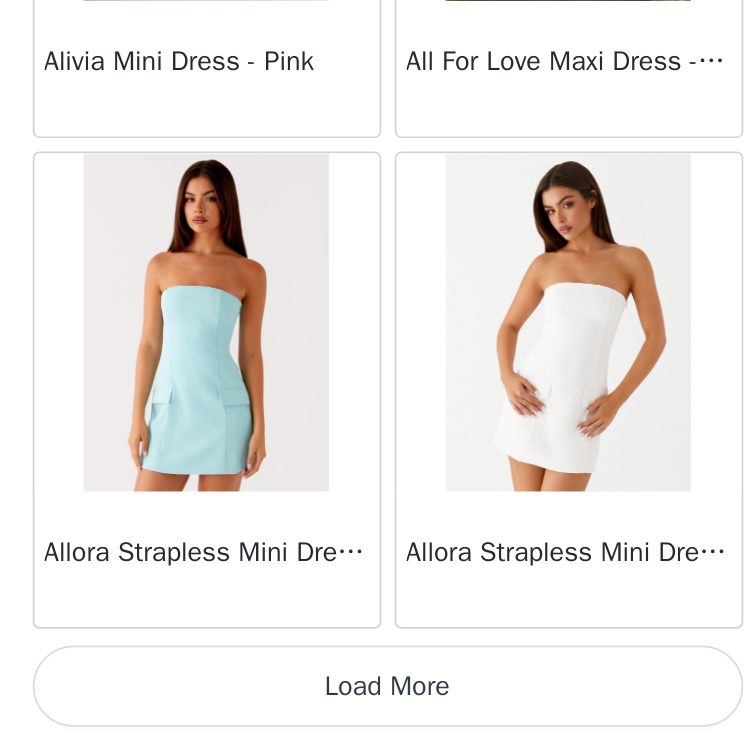 click on "Load More" at bounding box center [376, 709] 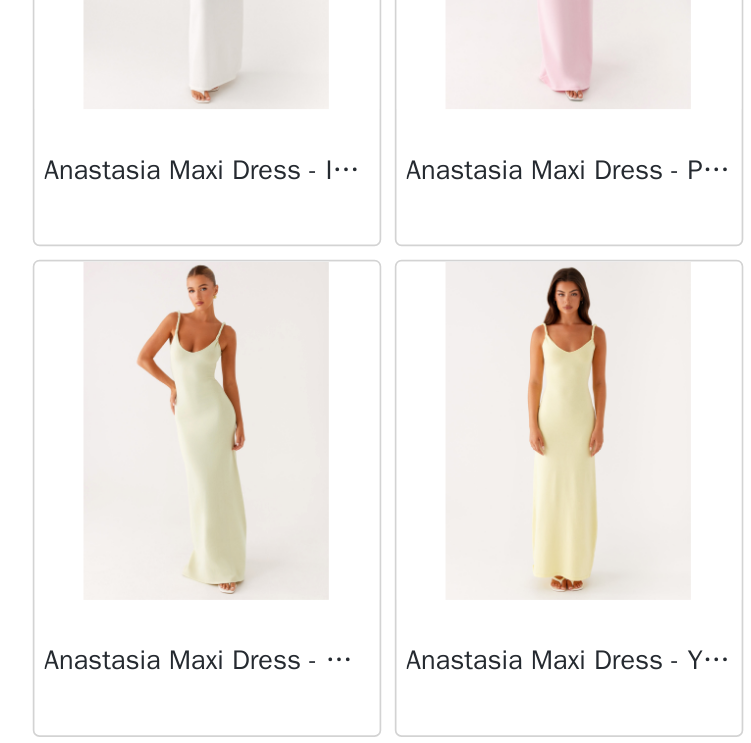 scroll, scrollTop: 83453, scrollLeft: 0, axis: vertical 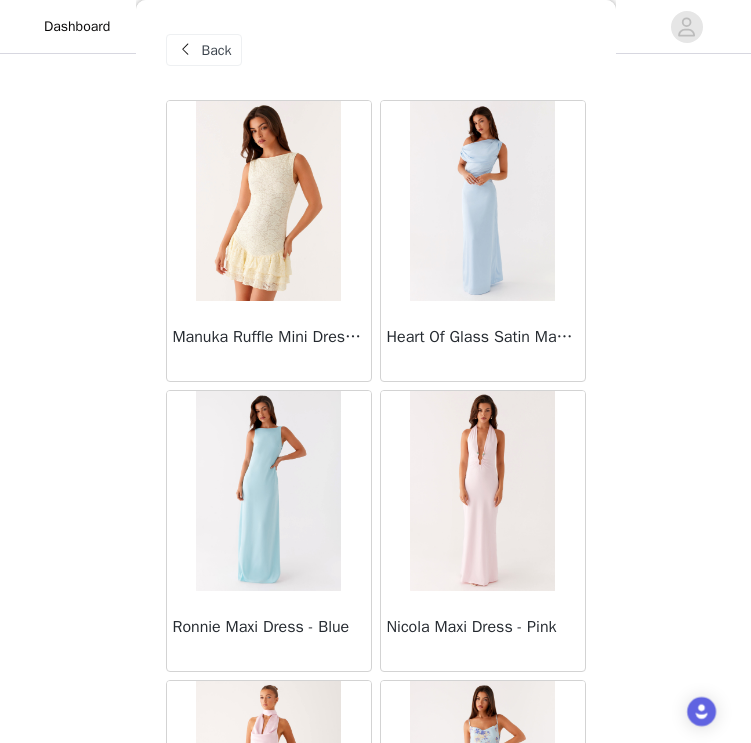 click on "Back" at bounding box center [217, 50] 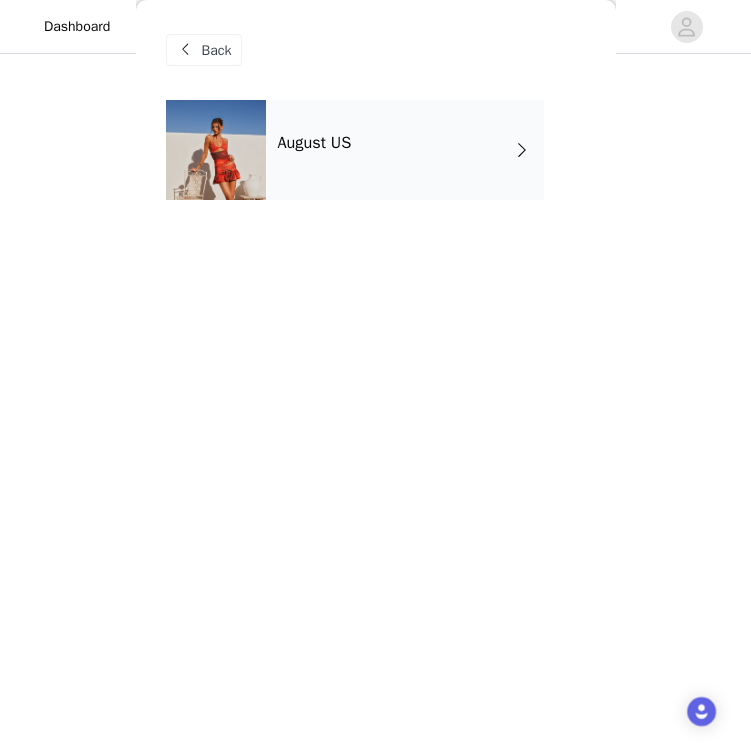 click on "August US" at bounding box center [405, 150] 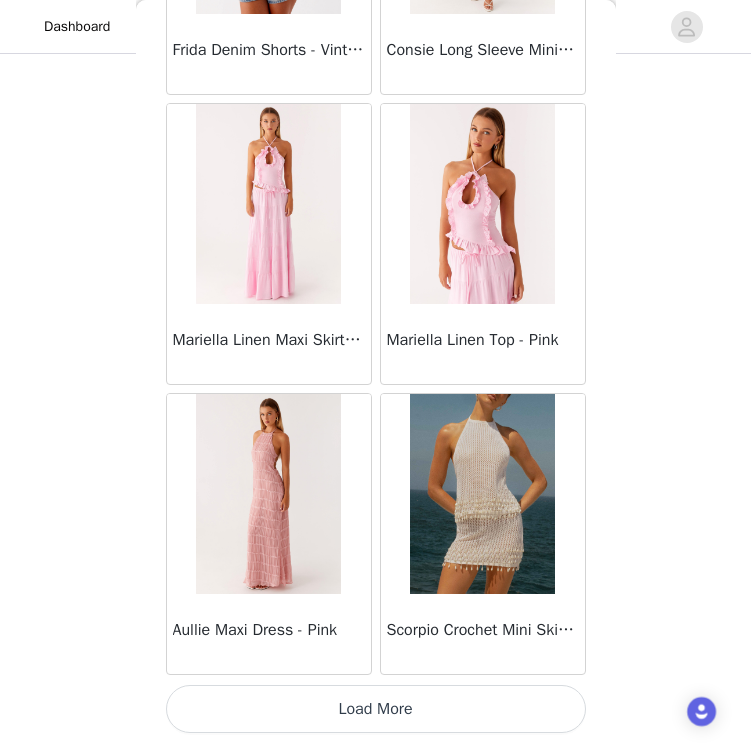 click on "Load More" at bounding box center (376, 709) 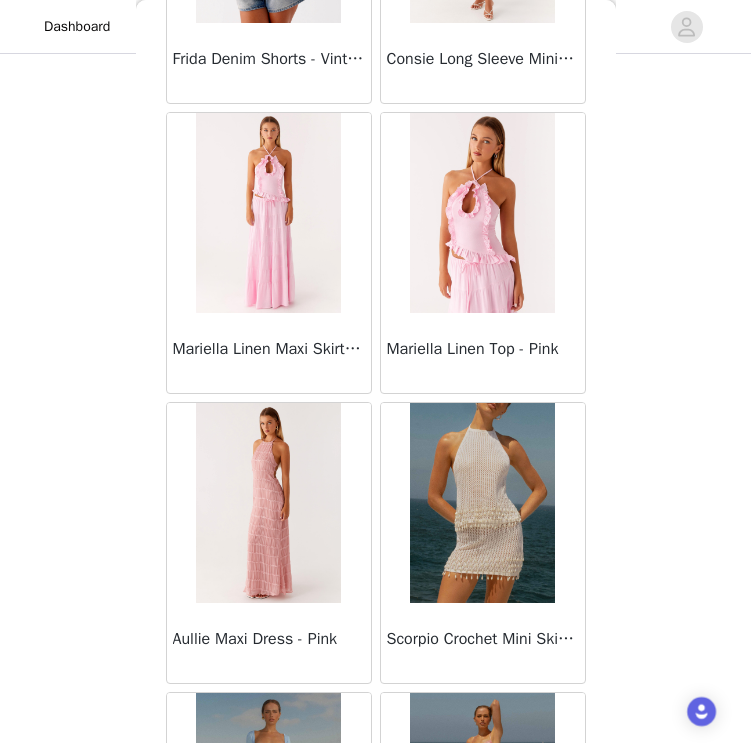 scroll, scrollTop: 132, scrollLeft: 0, axis: vertical 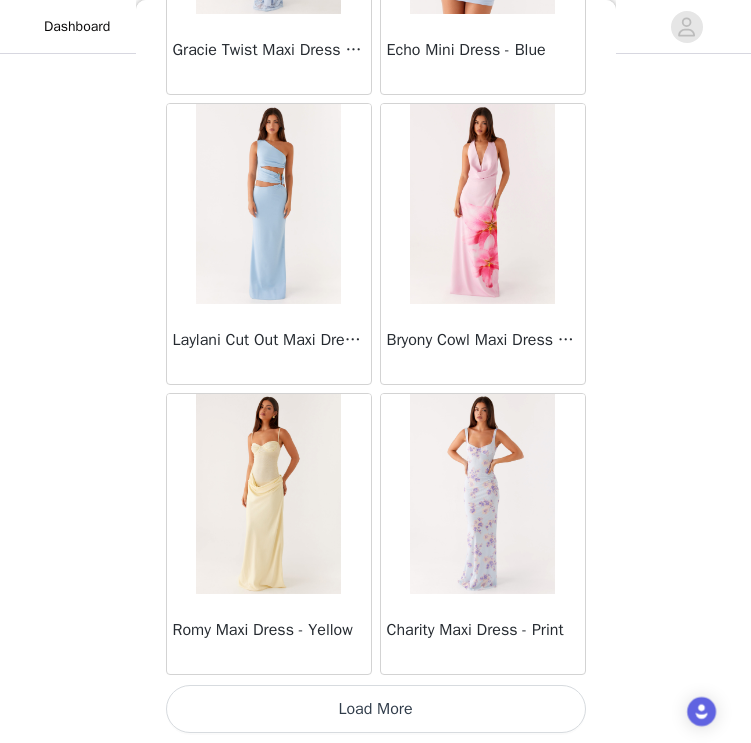 click on "Load More" at bounding box center (376, 709) 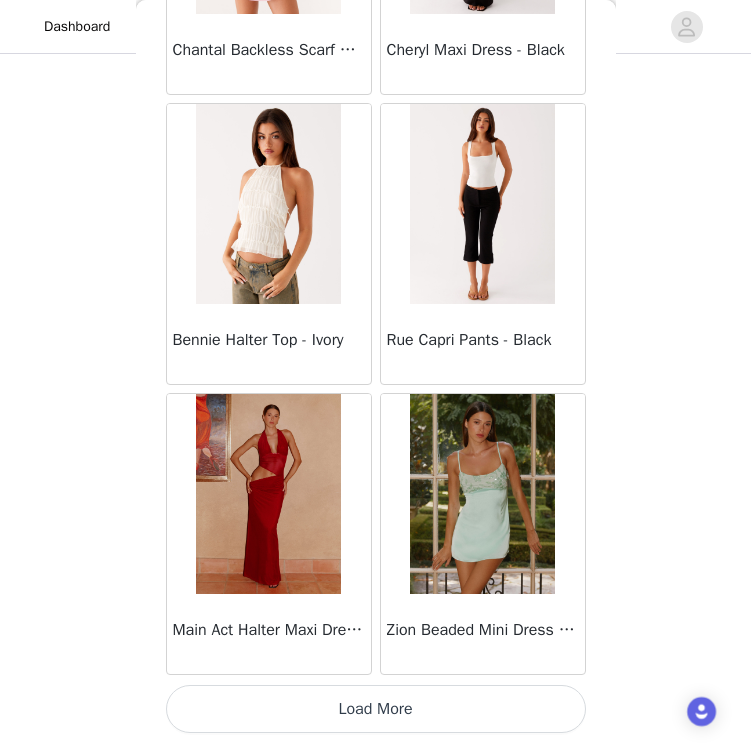 click on "Load More" at bounding box center (376, 709) 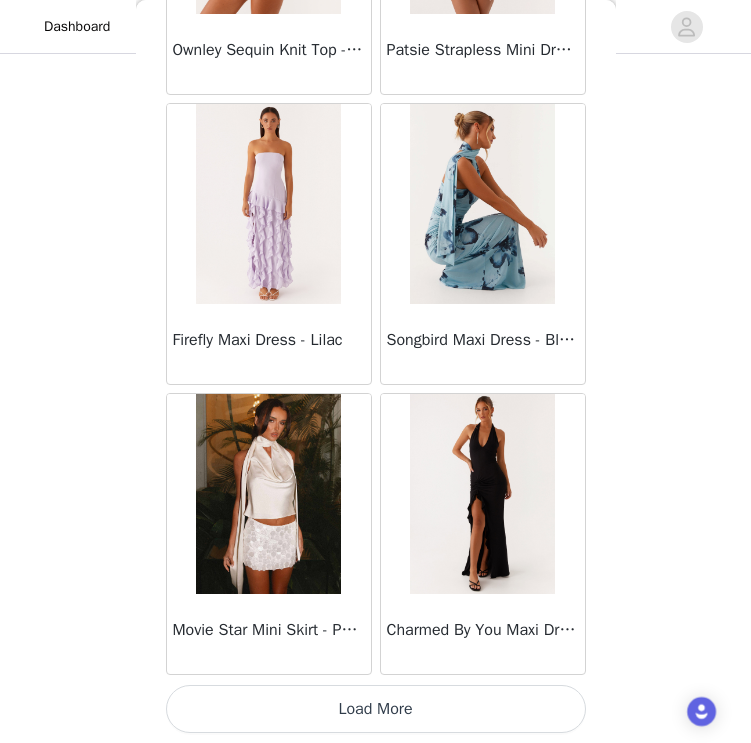 scroll, scrollTop: 11017, scrollLeft: 0, axis: vertical 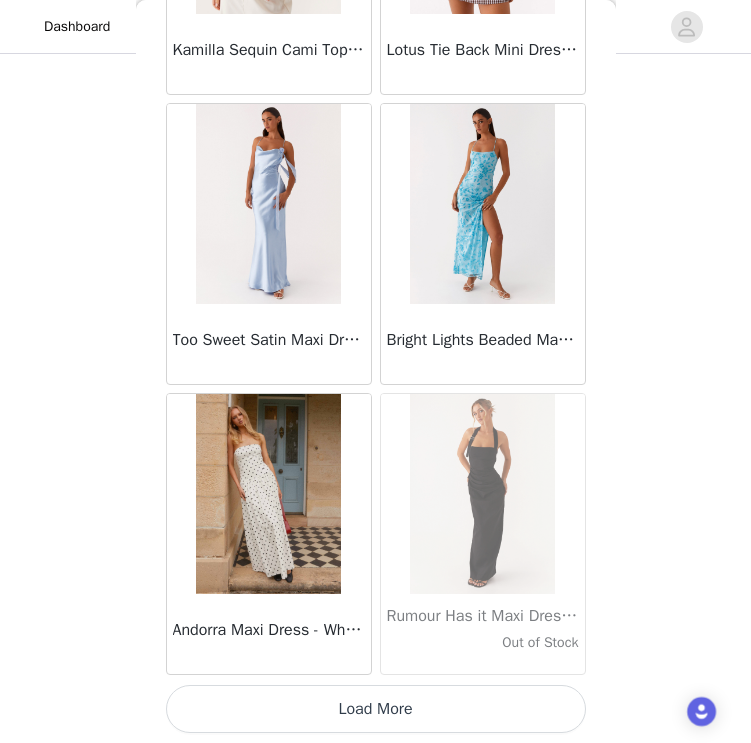 click on "Load More" at bounding box center (376, 709) 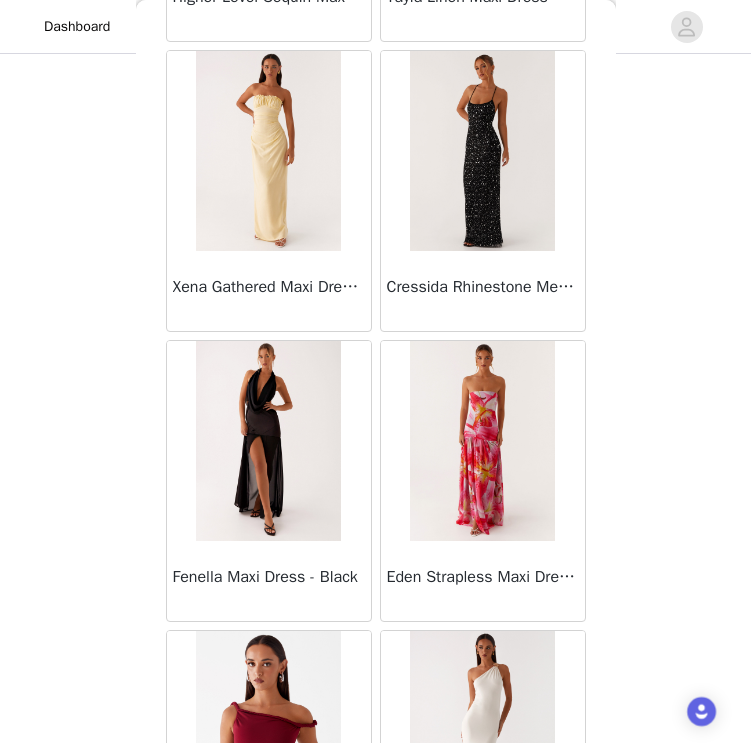 scroll, scrollTop: 14841, scrollLeft: 0, axis: vertical 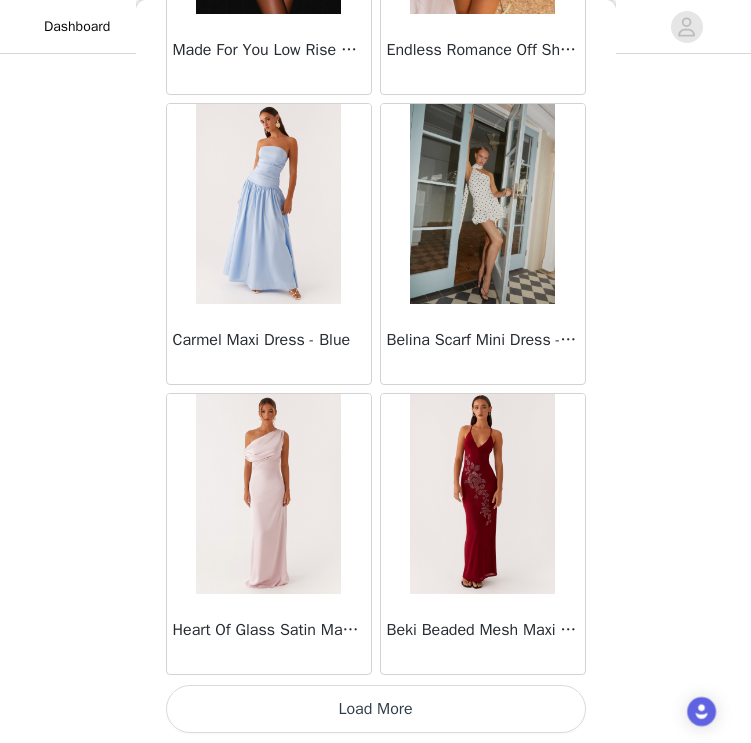 click on "Load More" at bounding box center [376, 709] 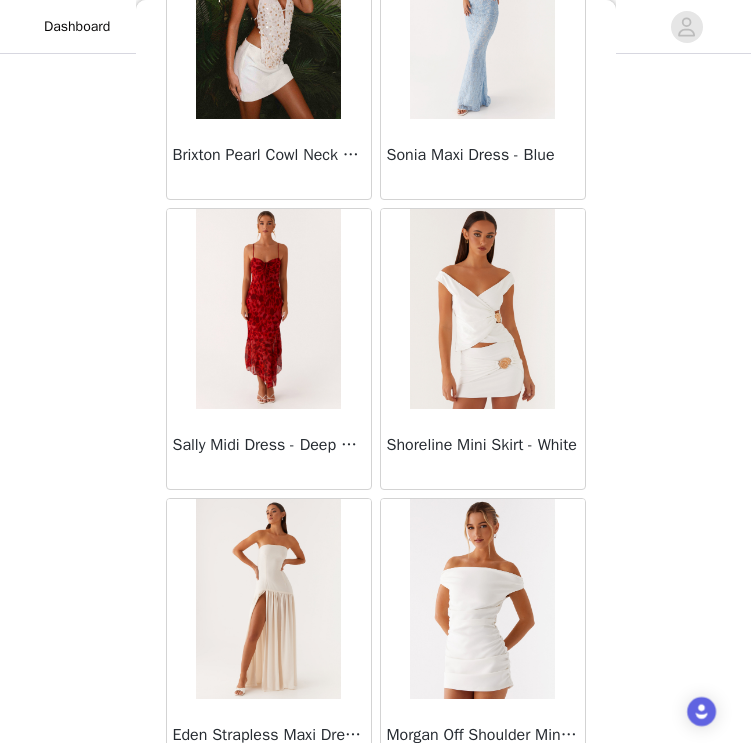 scroll, scrollTop: 19031, scrollLeft: 0, axis: vertical 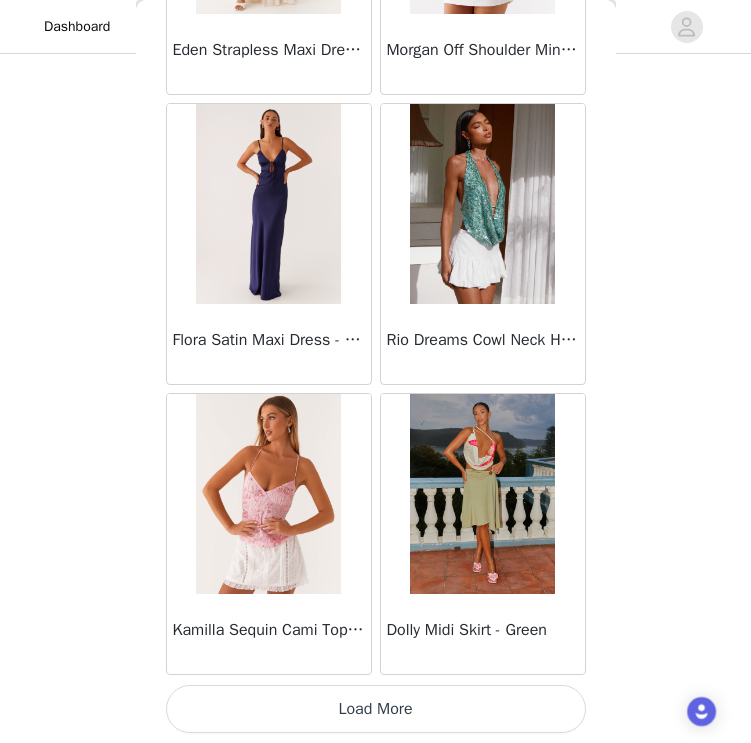 click on "Load More" at bounding box center (376, 709) 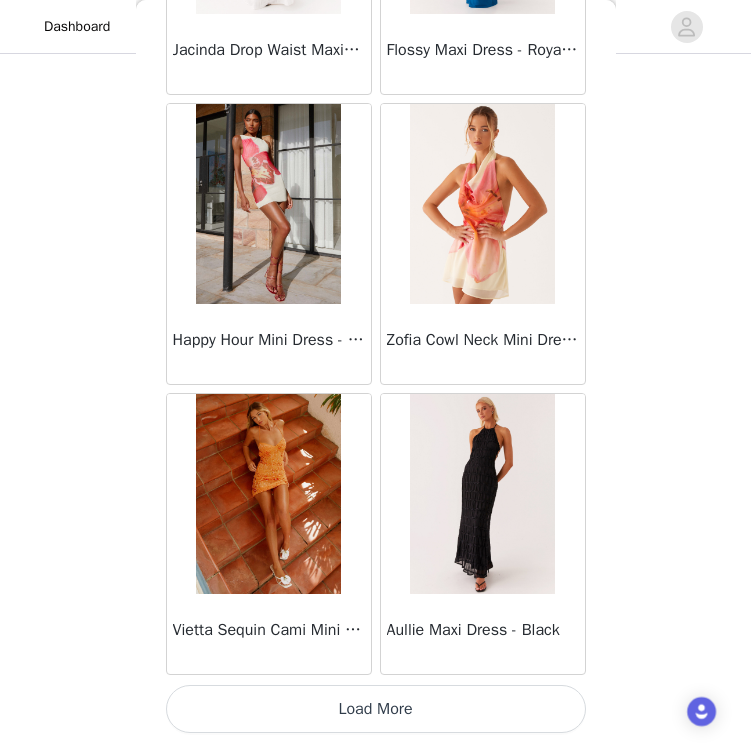 scroll, scrollTop: 22617, scrollLeft: 0, axis: vertical 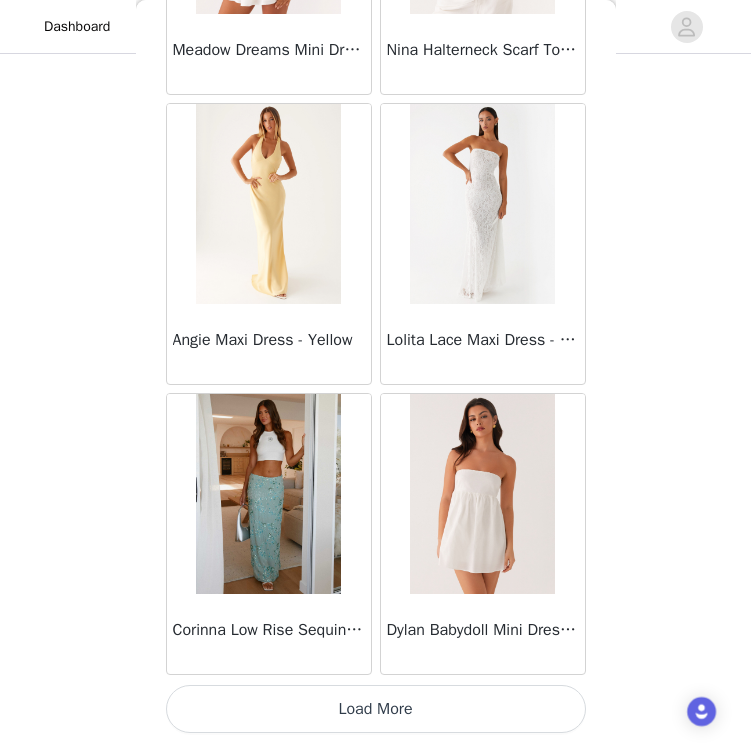 click on "Load More" at bounding box center (376, 709) 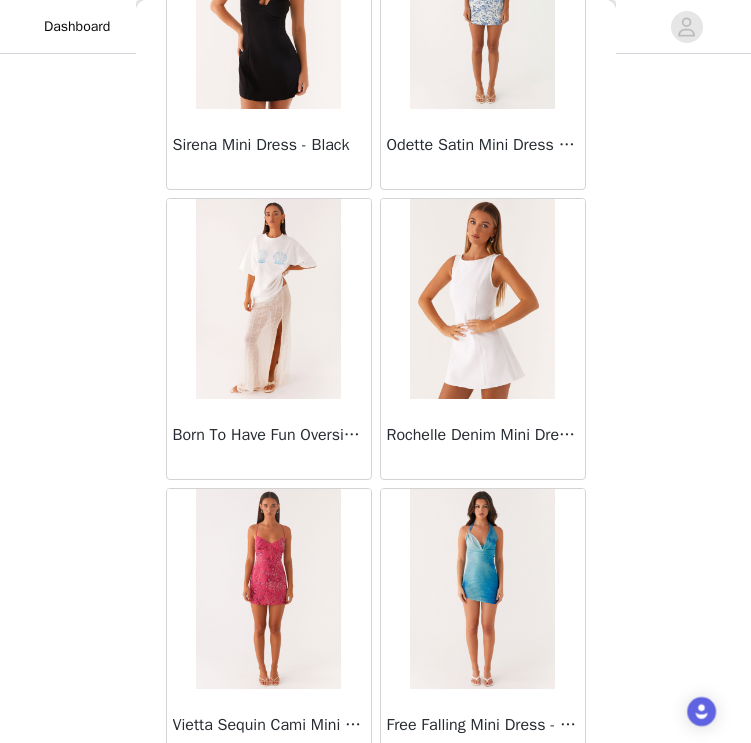scroll, scrollTop: 27162, scrollLeft: 0, axis: vertical 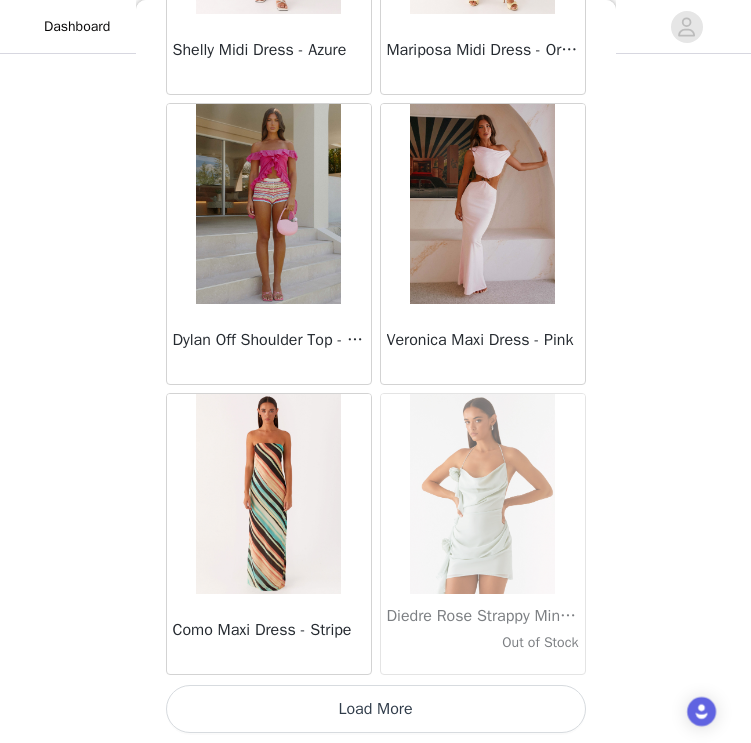 click on "Load More" at bounding box center (376, 709) 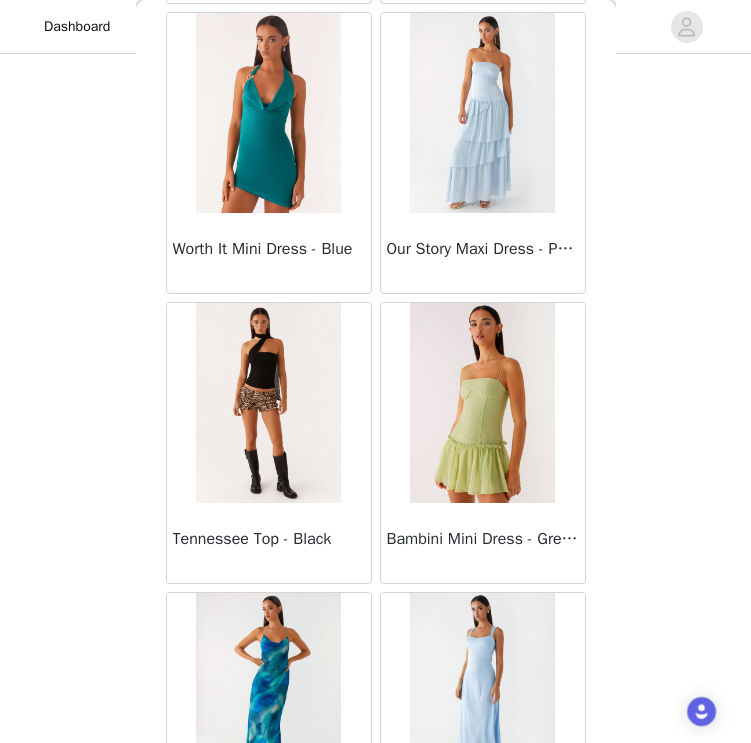 scroll, scrollTop: 30861, scrollLeft: 0, axis: vertical 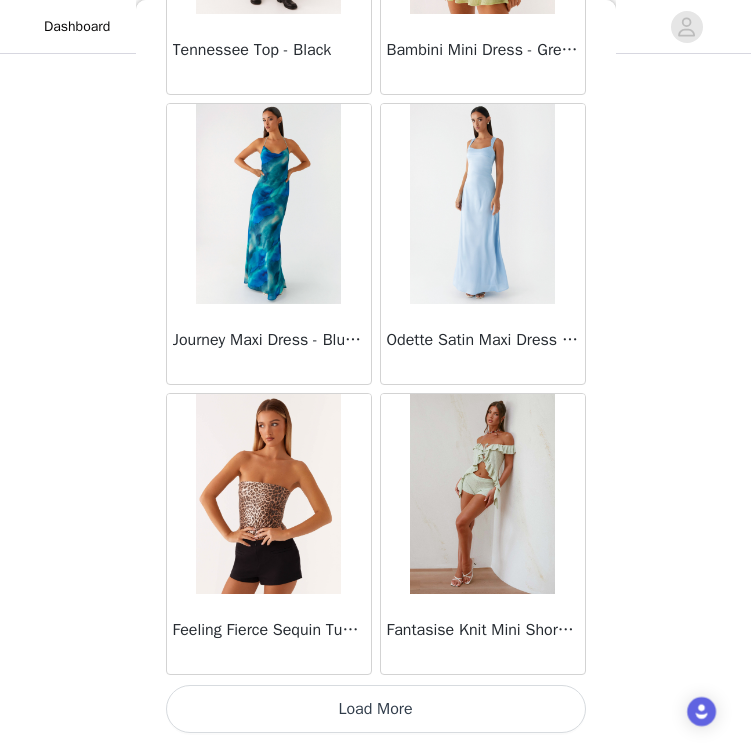 click on "Load More" at bounding box center [376, 709] 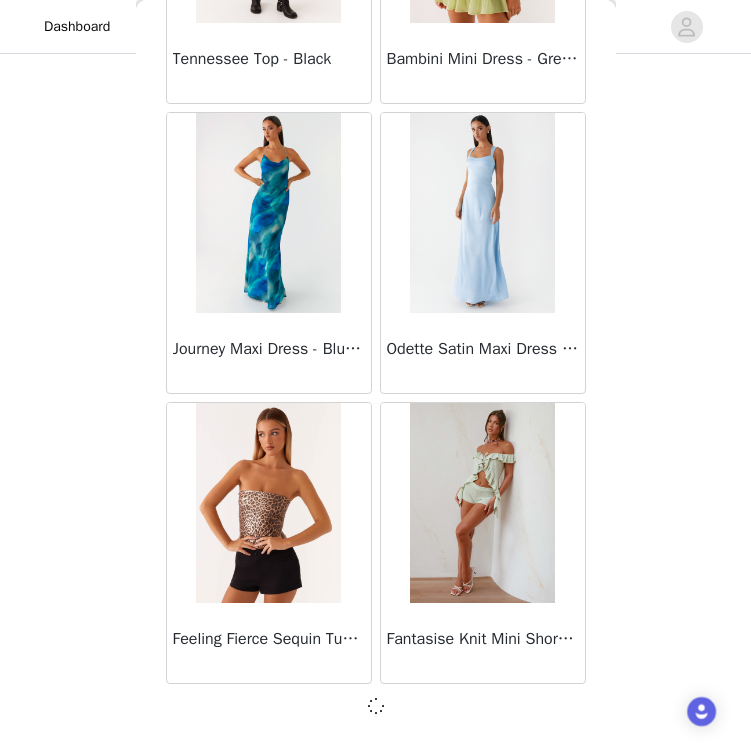 scroll, scrollTop: 31308, scrollLeft: 0, axis: vertical 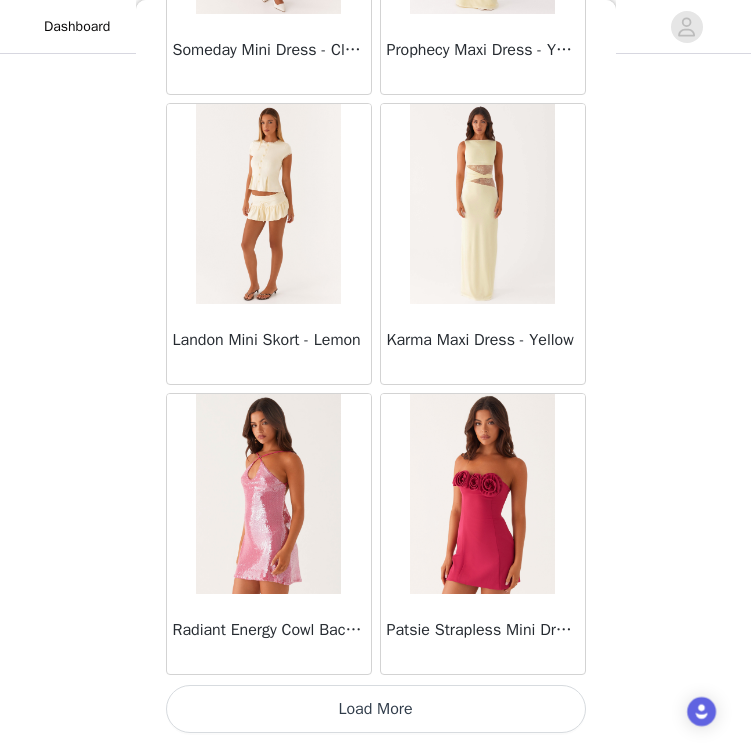 click on "Load More" at bounding box center (376, 709) 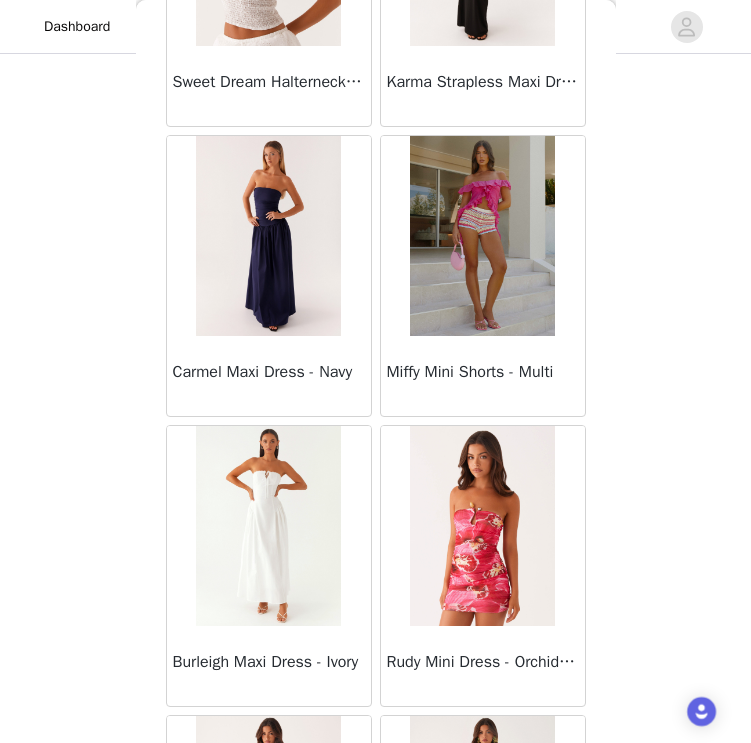 scroll, scrollTop: 35517, scrollLeft: 0, axis: vertical 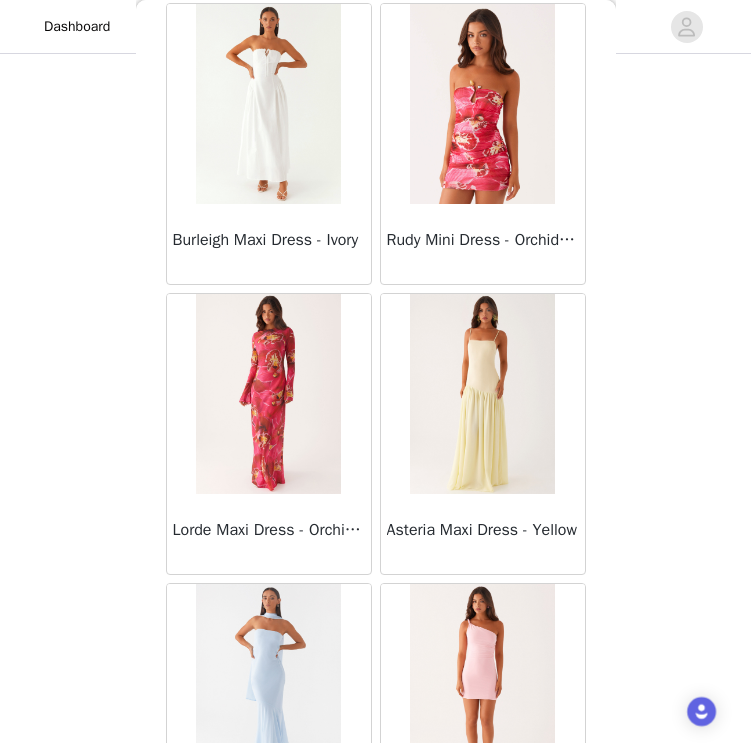 click on "STEP 1 OF 4
Select your styles!
You will receive 3 products.       2/3 Selected           Fiorella Floret Maxi Skirt - Yellow           Yellow, US 6       Edit   Remove     Fiorella Floret Top - Yellow           Yellow, US 6       Edit   Remove     Add Product       Back       Manuka Ruffle Mini Dress - Yellow       Heart Of Glass Satin Maxi Dress - Blue       Ronnie Maxi Dress - Blue       Nicola Maxi Dress - Pink       Imani Maxi Dress - Pink       Liana Cowl Maxi Dress - Print       Cherry Skies Midi Dress - White       Crystal Clear Lace Midi Skirt - Ivory       Crystal Clear Lace Top - Ivory       Clayton Top - Black Gingham       Wish You Luck Denim Top - Dark Blue       Raphaela Mini Dress - Navy       Maloney Maxi Dress - White       Franco Tie Back Top - Blue       Frida Denim Shorts - Vintage Wash Blue       Consie Long Sleeve Mini Dress - Pale Blue       Mariella Linen Maxi Skirt - Pink" at bounding box center (375, 264) 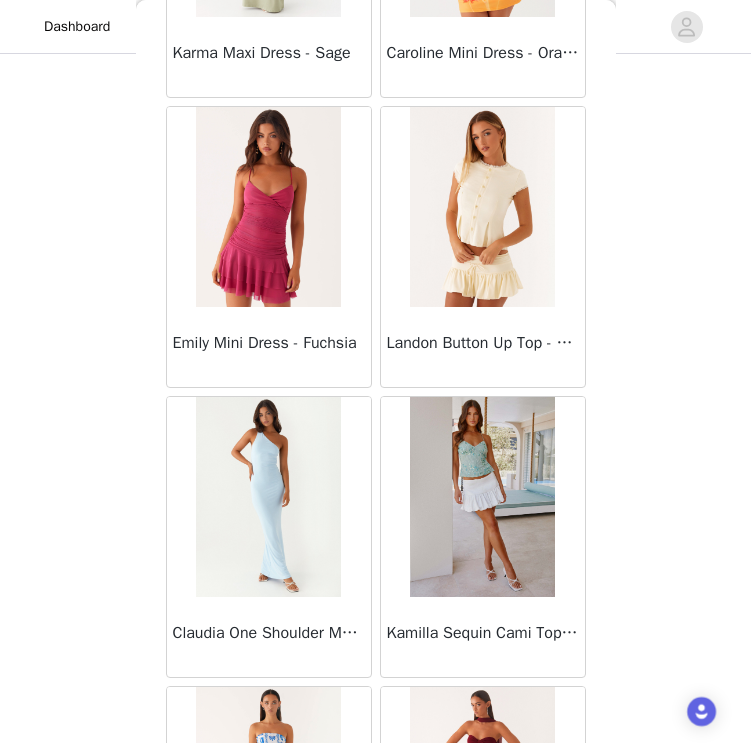 scroll, scrollTop: 36960, scrollLeft: 0, axis: vertical 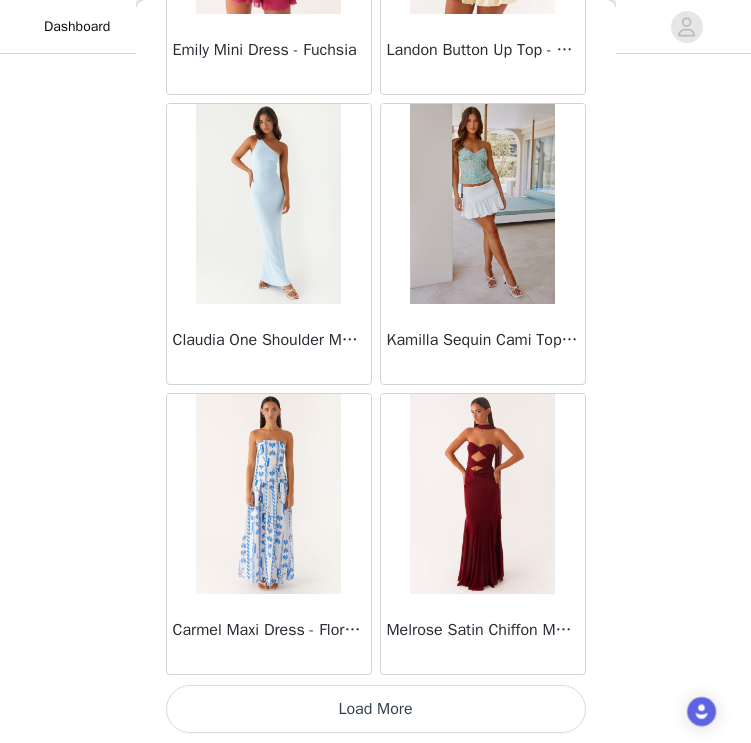 click on "Load More" at bounding box center [376, 709] 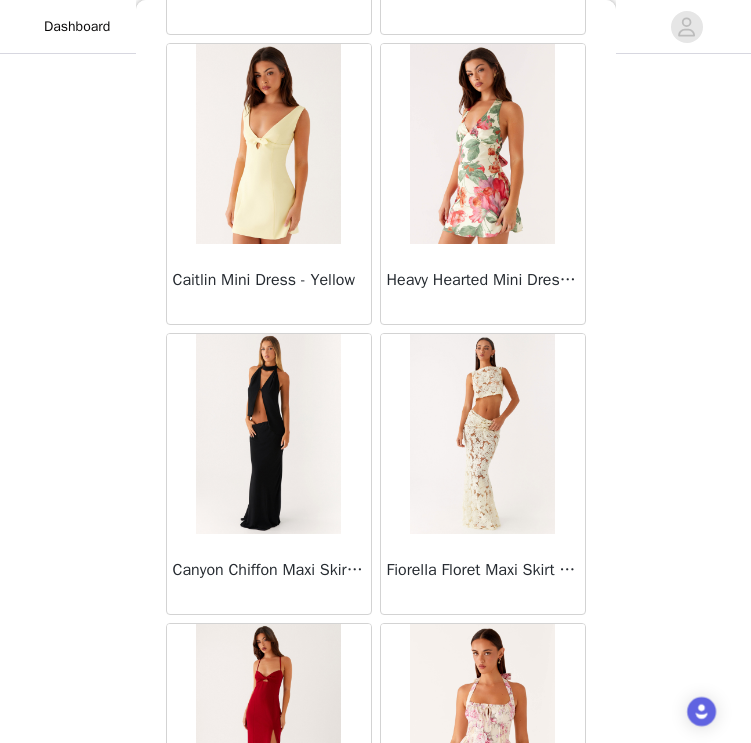 scroll, scrollTop: 39499, scrollLeft: 0, axis: vertical 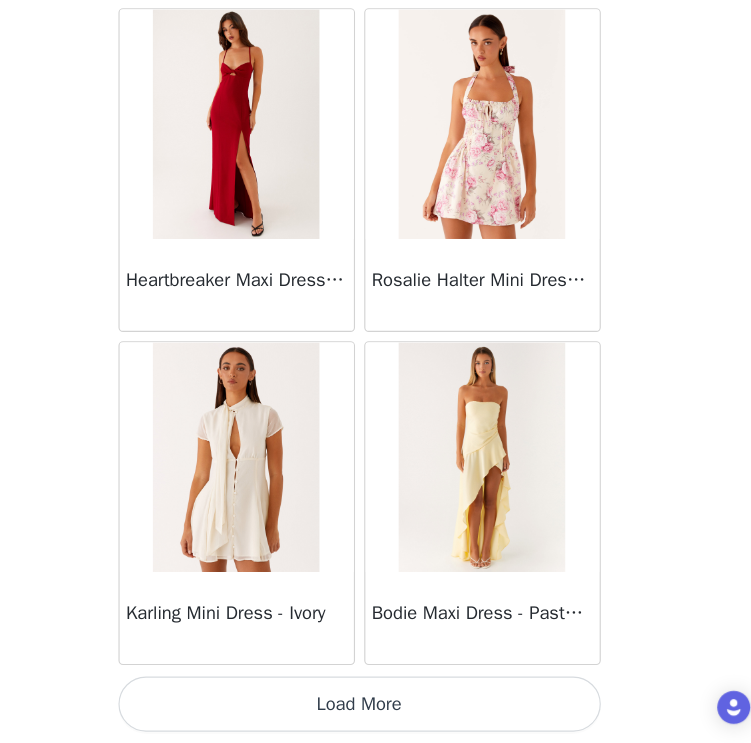 click on "Load More" at bounding box center [376, 709] 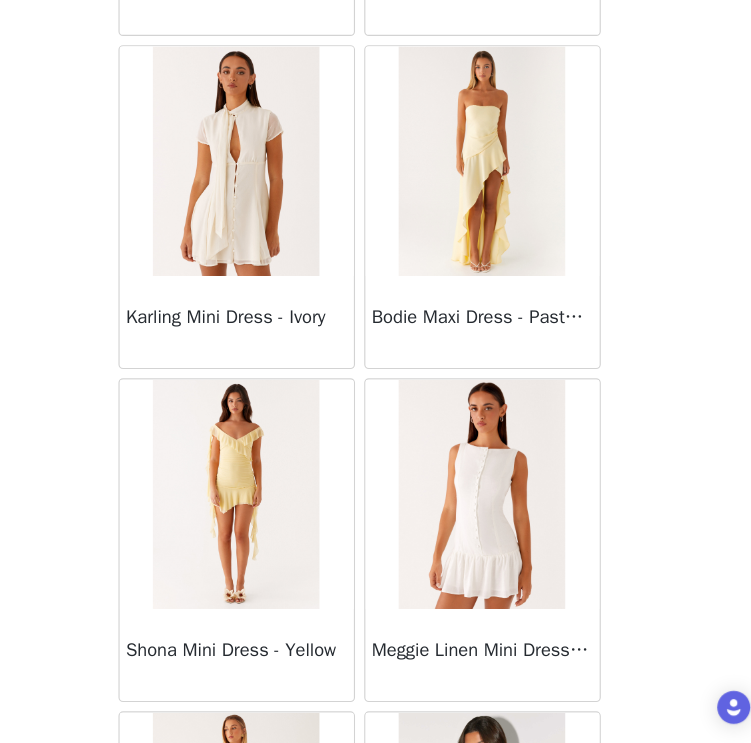 scroll, scrollTop: 40384, scrollLeft: 0, axis: vertical 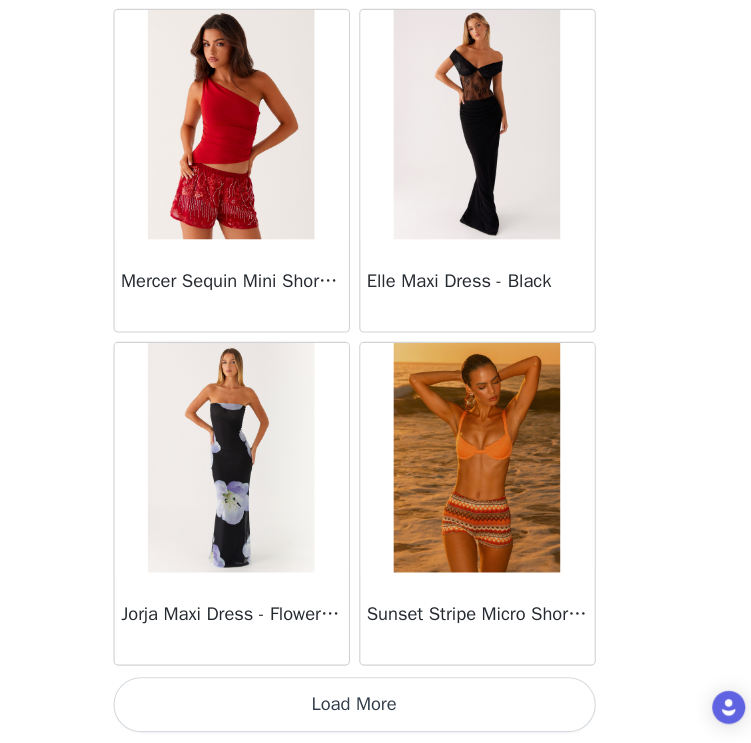 click on "Load More" at bounding box center [376, 709] 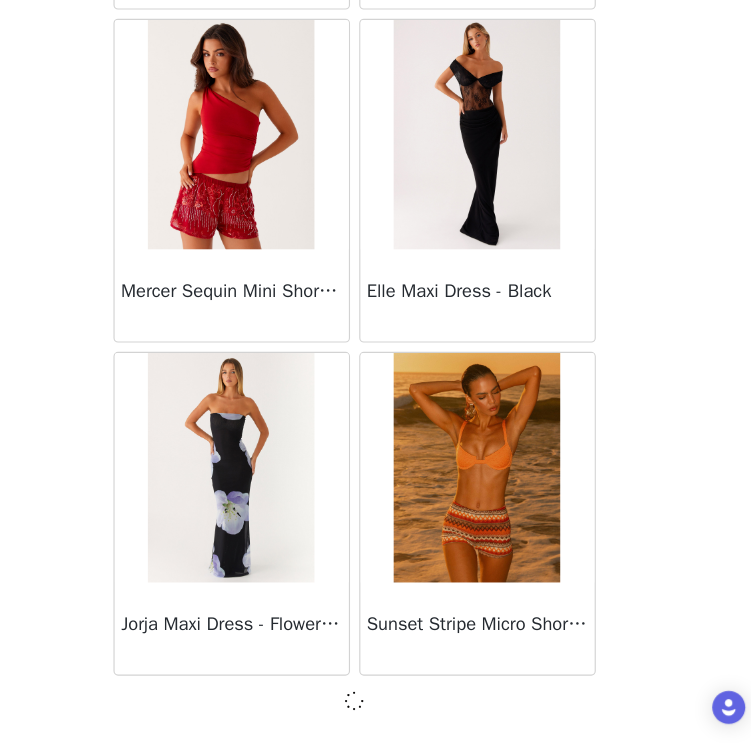 scroll, scrollTop: 42908, scrollLeft: 0, axis: vertical 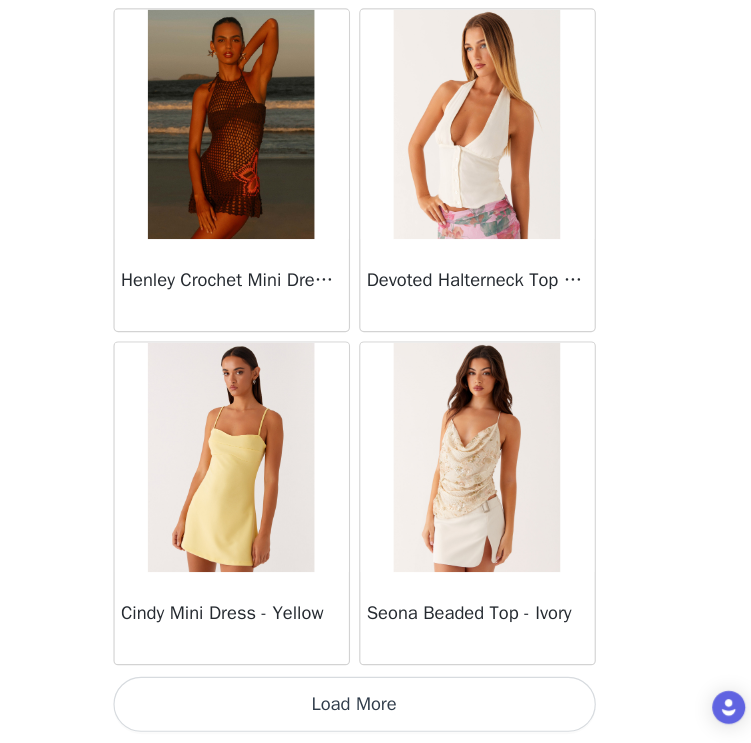 click on "Load More" at bounding box center [376, 709] 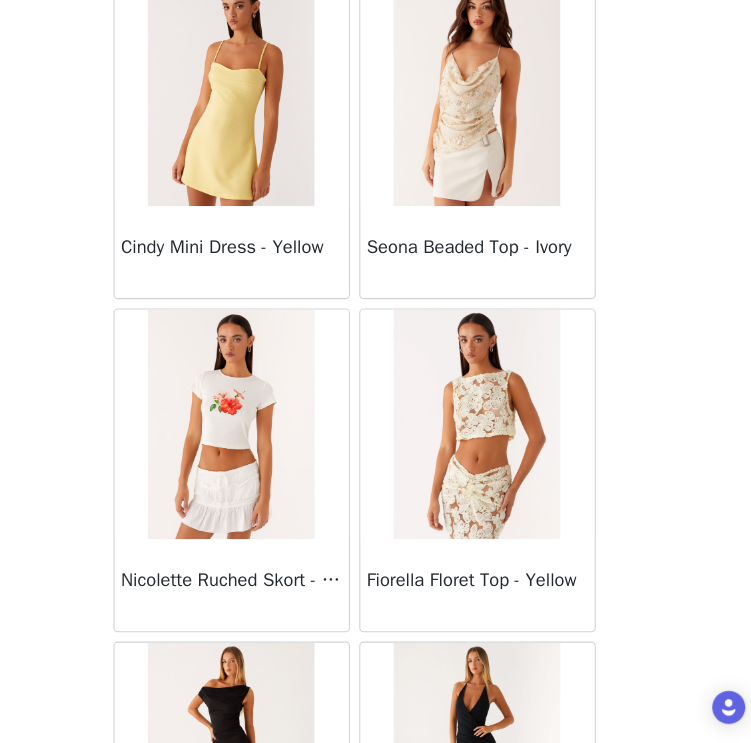 scroll, scrollTop: 46435, scrollLeft: 0, axis: vertical 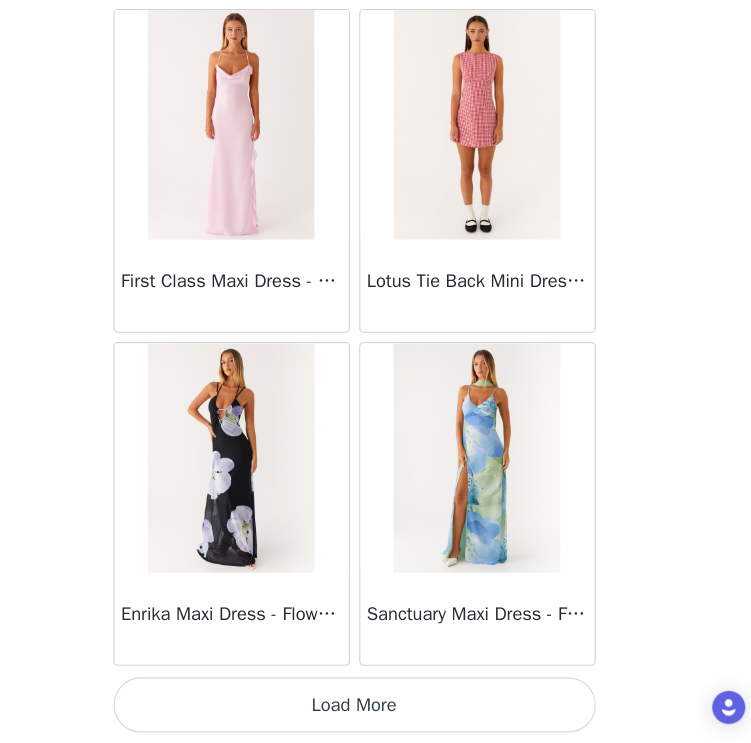 click on "Load More" at bounding box center [376, 709] 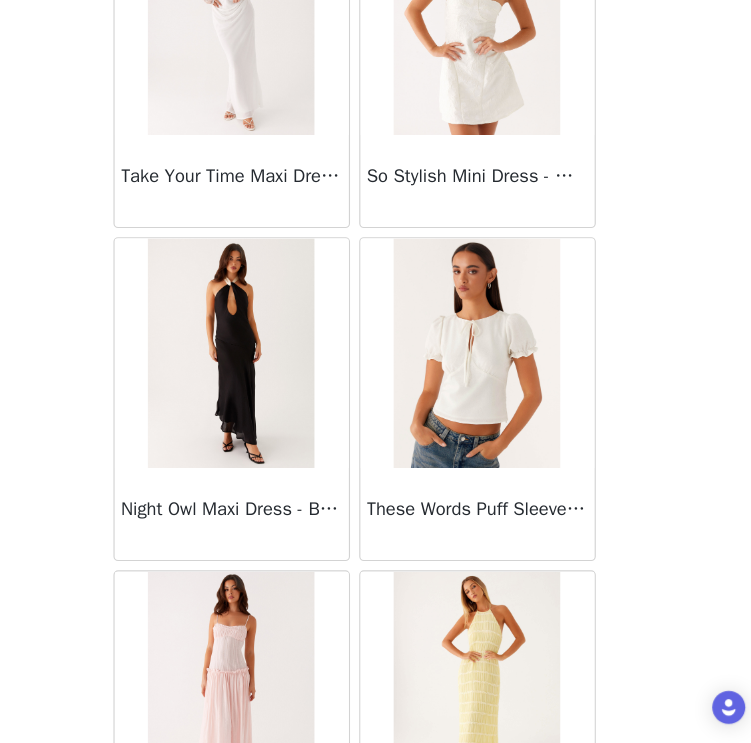 scroll, scrollTop: 50204, scrollLeft: 0, axis: vertical 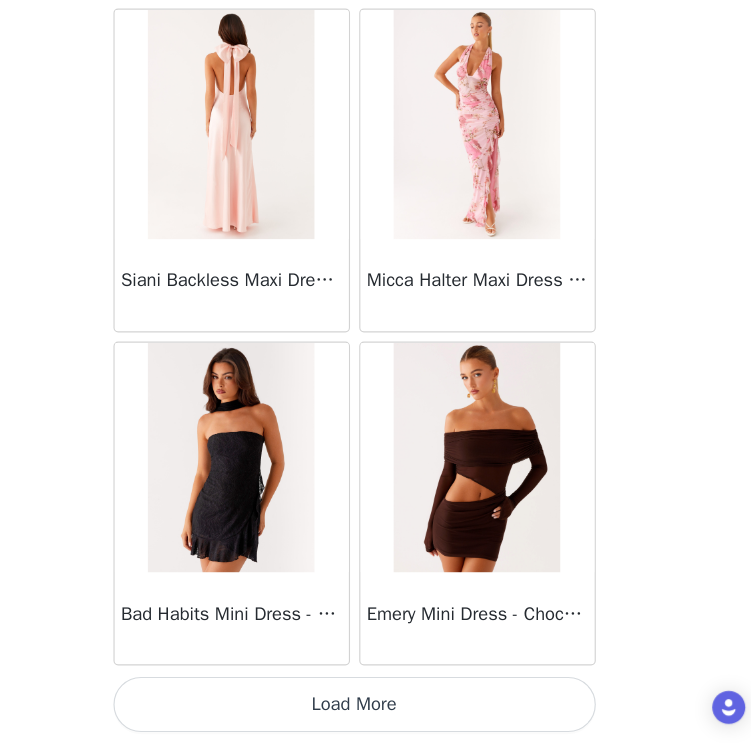 click on "Load More" at bounding box center [376, 709] 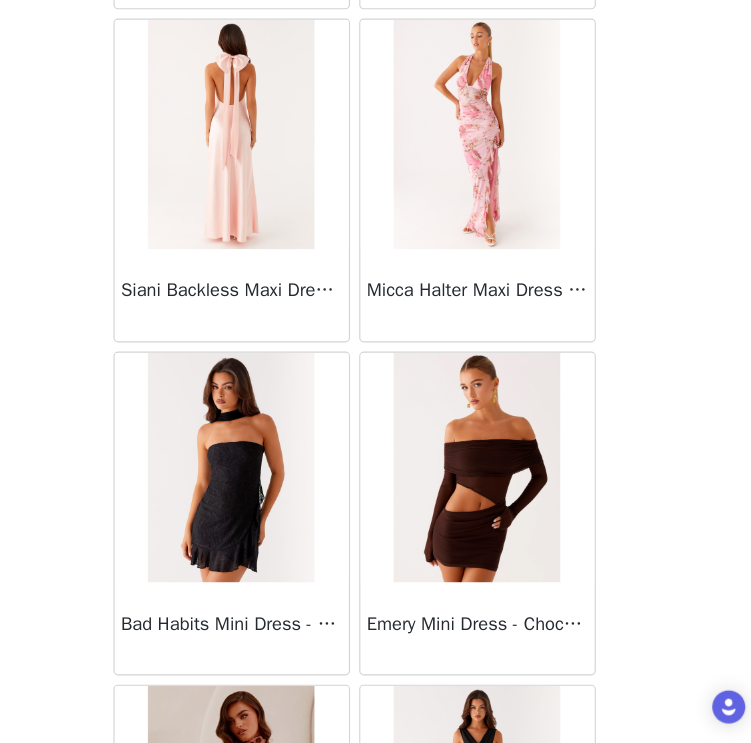 scroll, scrollTop: 129, scrollLeft: 0, axis: vertical 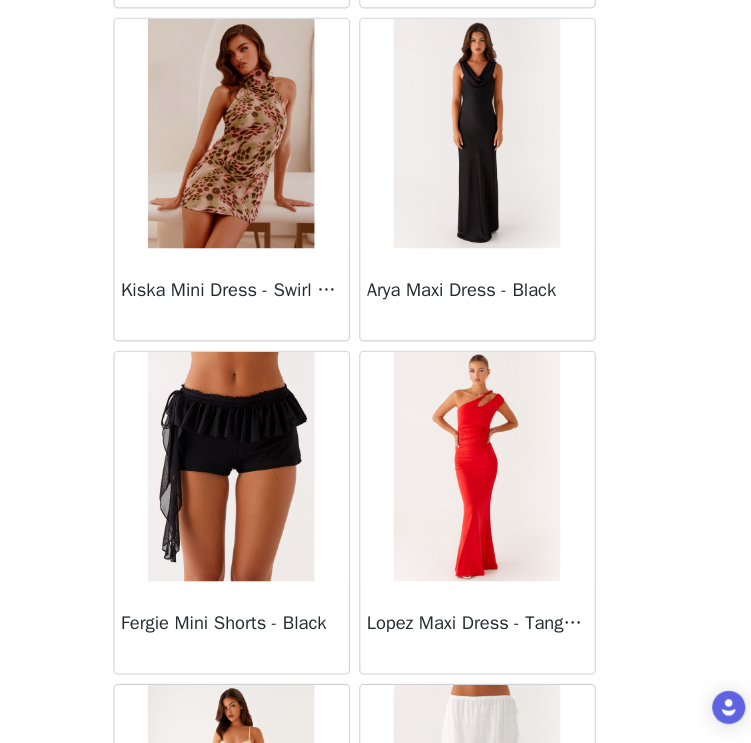 click at bounding box center (482, 502) 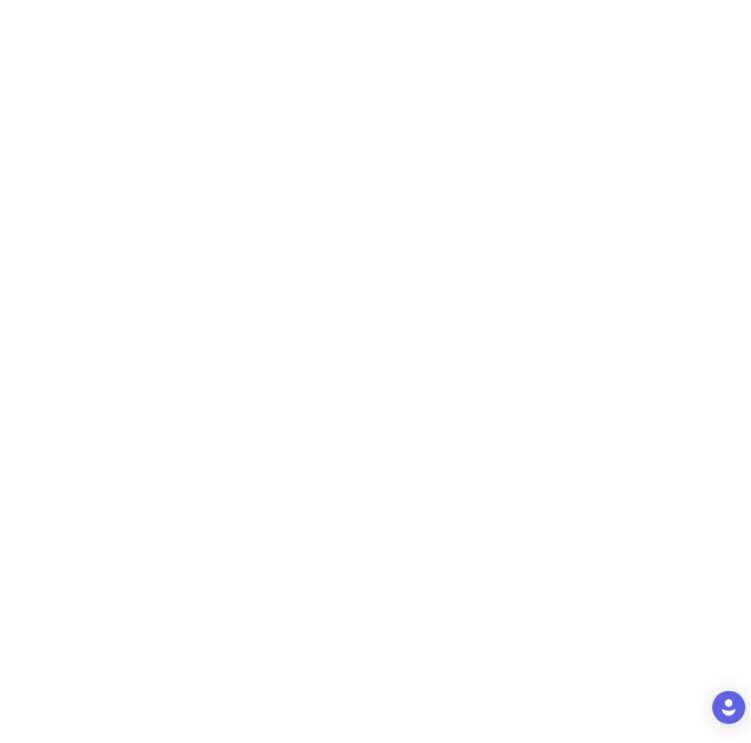 scroll, scrollTop: 331, scrollLeft: 0, axis: vertical 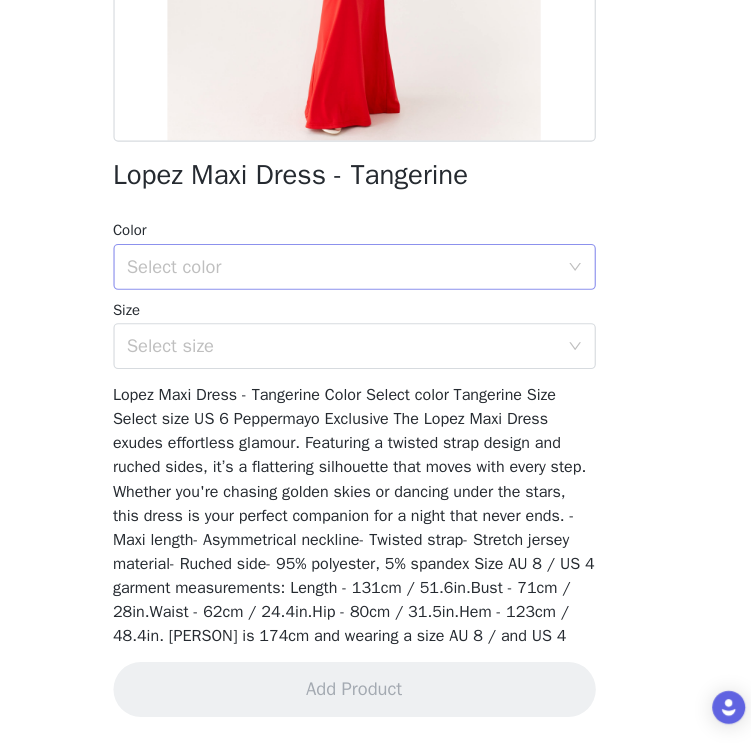 click on "Select color" at bounding box center (365, 328) 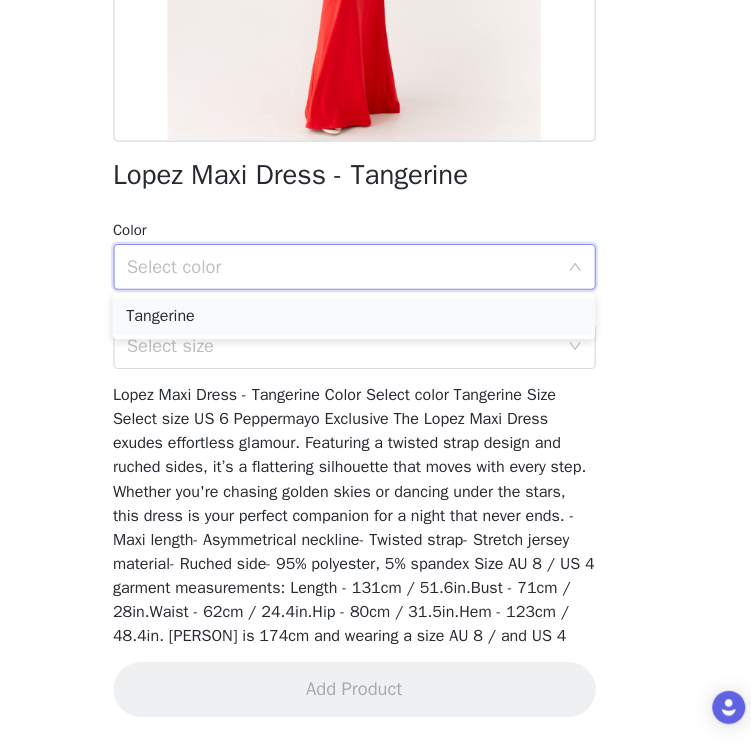 click on "Tangerine" at bounding box center (375, 371) 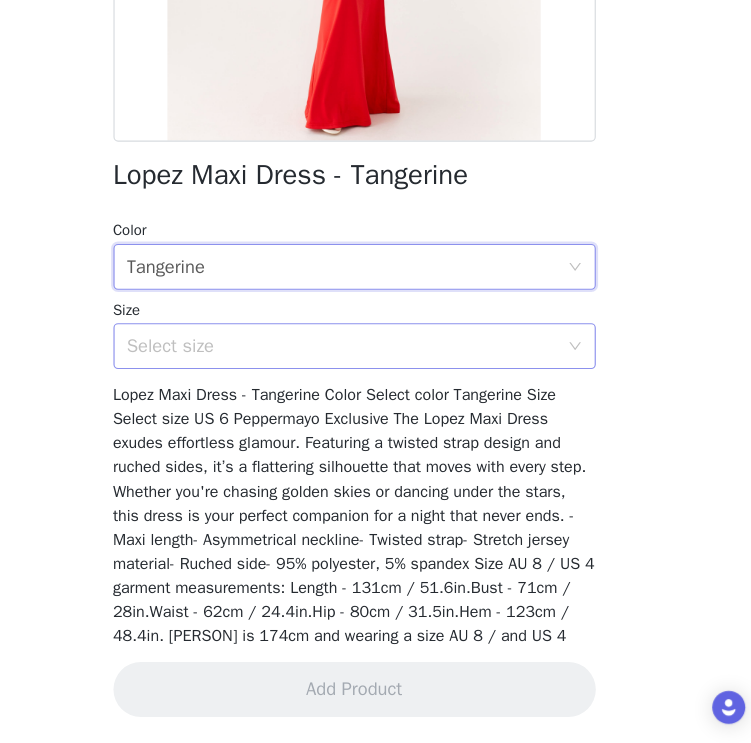 click on "Select size" at bounding box center (365, 397) 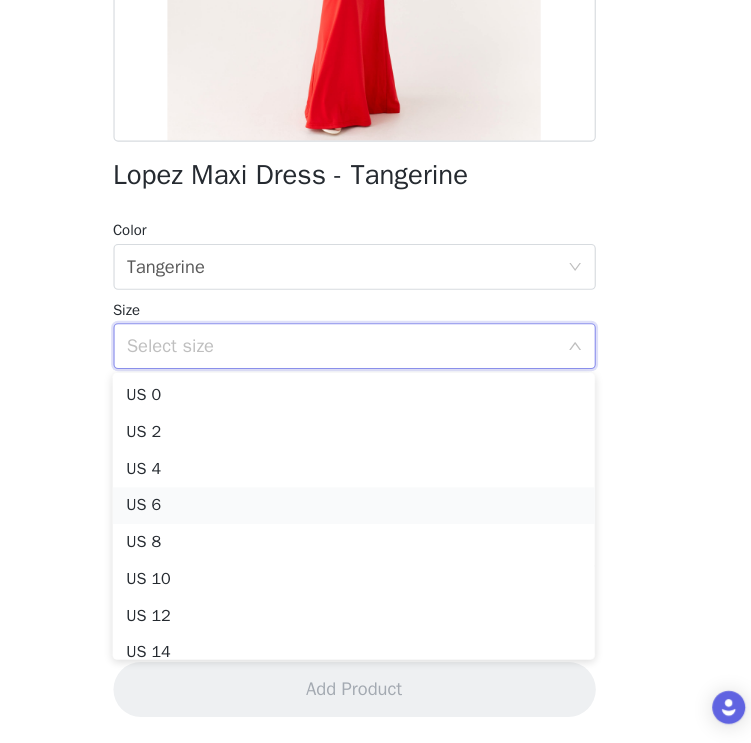 click on "US 6" at bounding box center (375, 536) 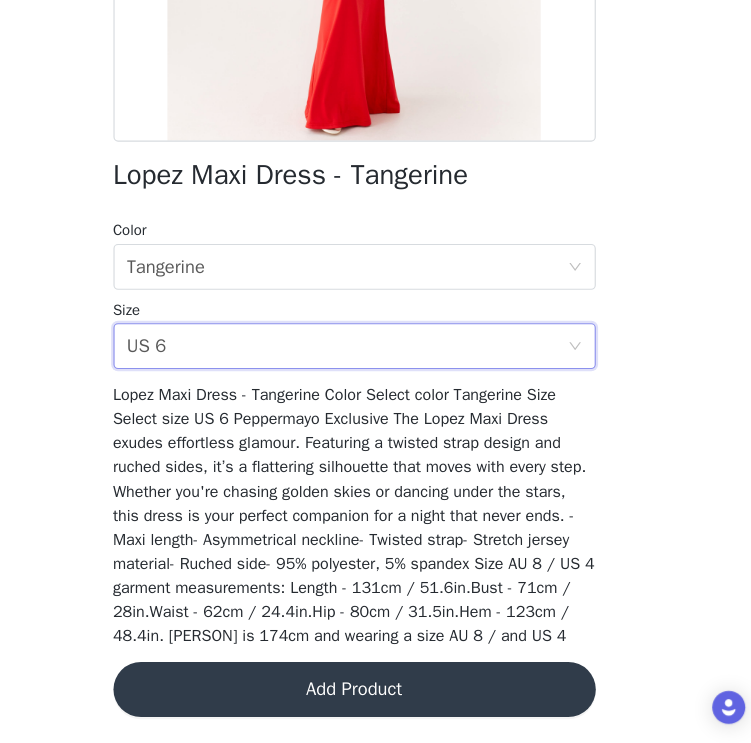 click on "Lopez Maxi Dress - Tangerine Color Select color Tangerine Size Select size US 6 Peppermayo Exclusive The Lopez Maxi Dress exudes effortless glamour. Featuring a twisted strap design and ruched sides, it’s a flattering silhouette that moves with every step. Whether you're chasing golden skies or dancing under the stars, this dress is your perfect companion for a night that never ends. - Maxi length- Asymmetrical neckline- Twisted strap- Stretch jersey material- Ruched side- 95% polyester, 5% spandex Size AU 8 / US 4 garment measurements: Length - 131cm / 51.6in.Bust - 71cm / 28in.Waist - 62cm / 24.4in.Hip - 80cm / 31.5in.Hem - 123cm / 48.4in. [PERSON] is 174cm and wearing a size AU 8 / and US 4 Add Product" at bounding box center [376, 256] 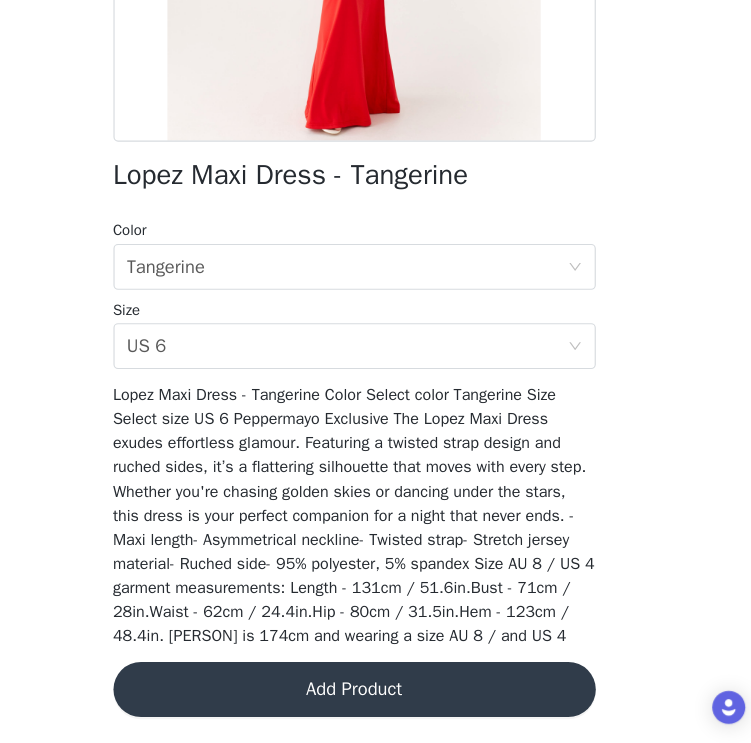 click on "Add Product" at bounding box center [376, 696] 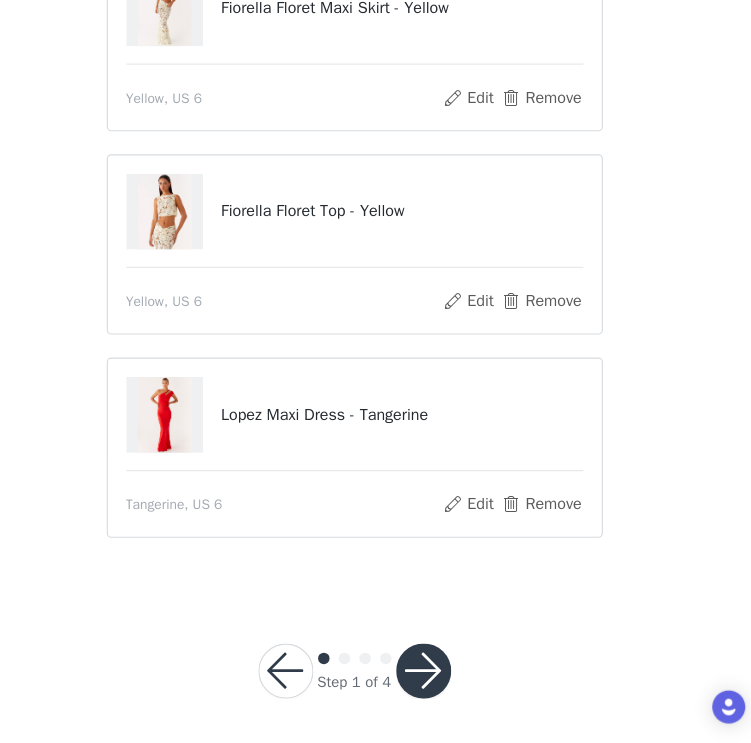 scroll, scrollTop: 172, scrollLeft: 0, axis: vertical 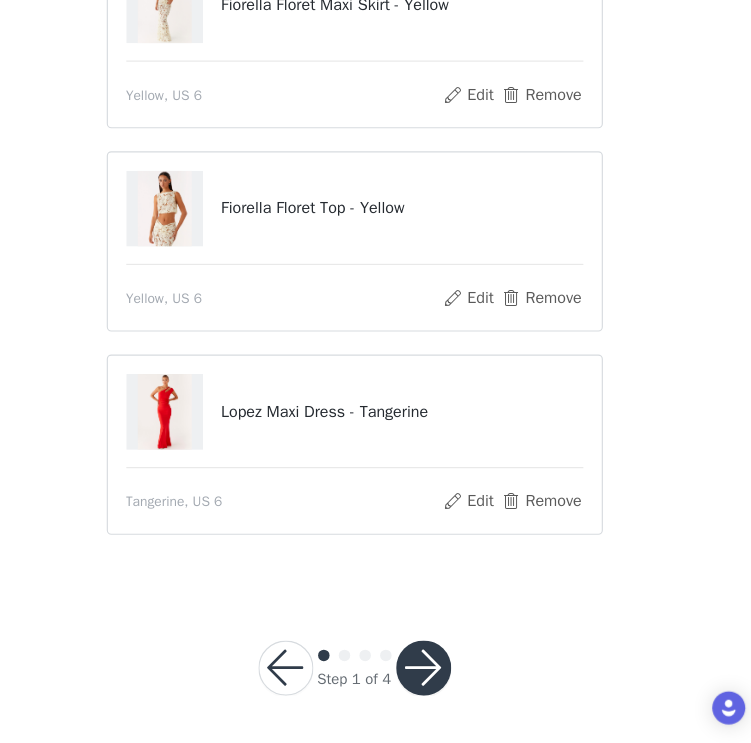 click at bounding box center [436, 677] 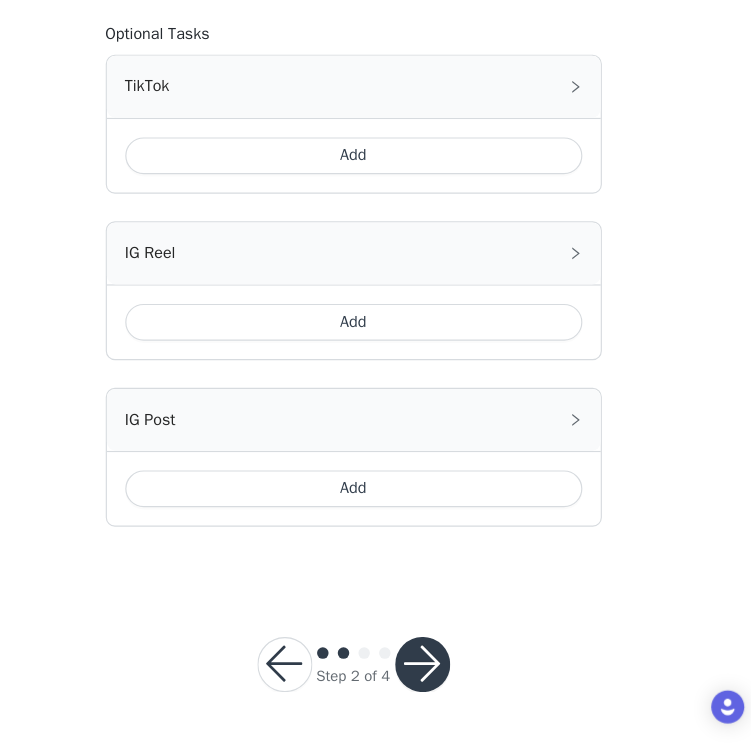 scroll, scrollTop: 1201, scrollLeft: 0, axis: vertical 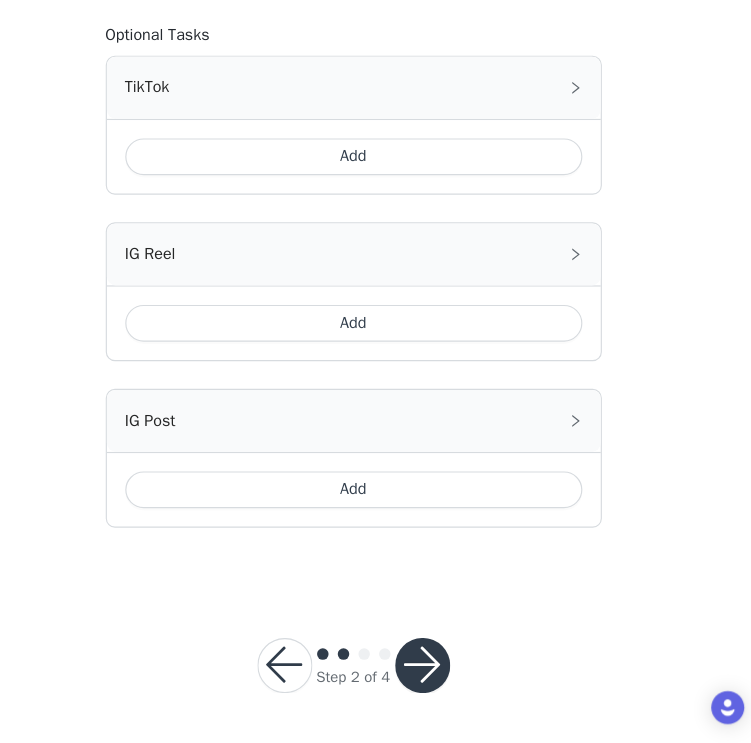 click on "Add" at bounding box center [376, 522] 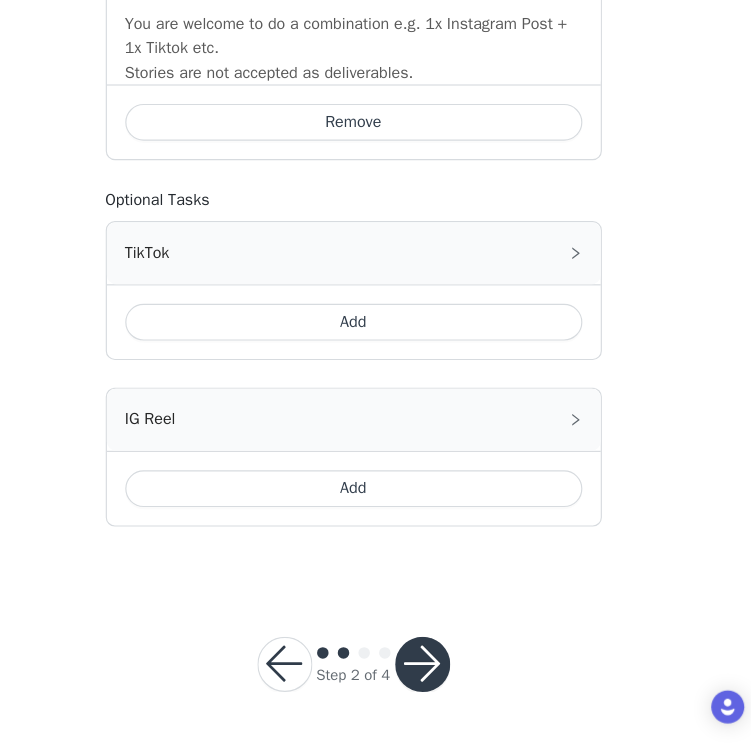 scroll, scrollTop: 1557, scrollLeft: 0, axis: vertical 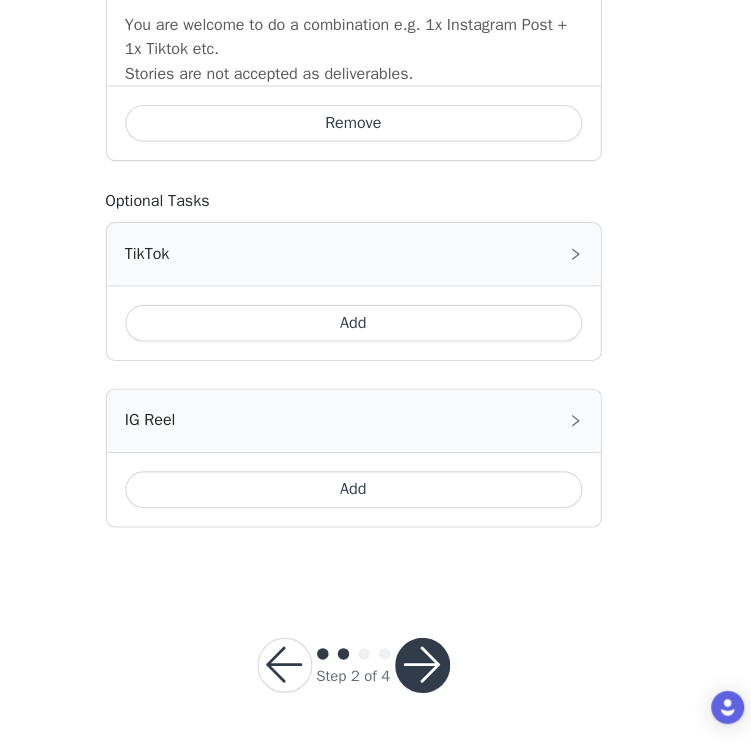 click at bounding box center (436, 675) 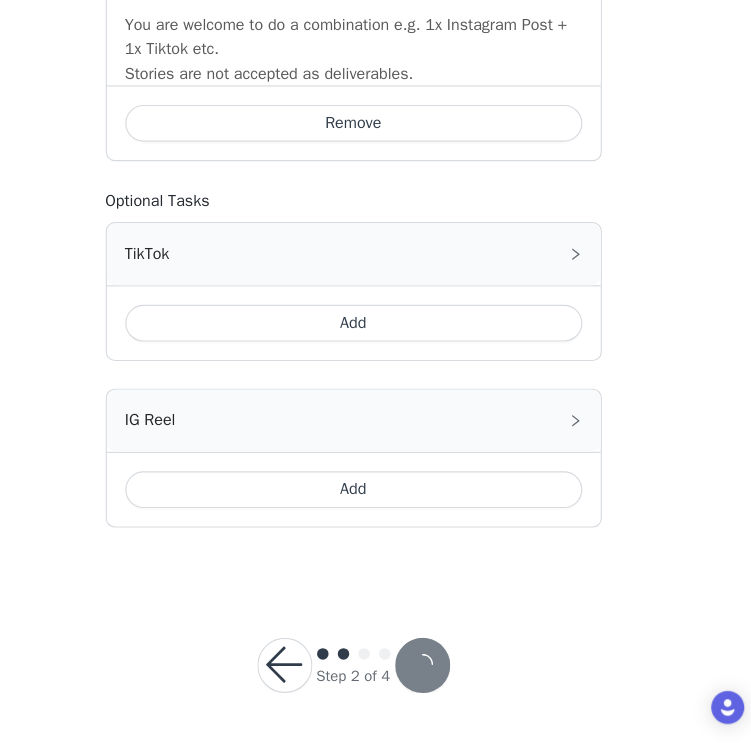 scroll, scrollTop: 0, scrollLeft: 0, axis: both 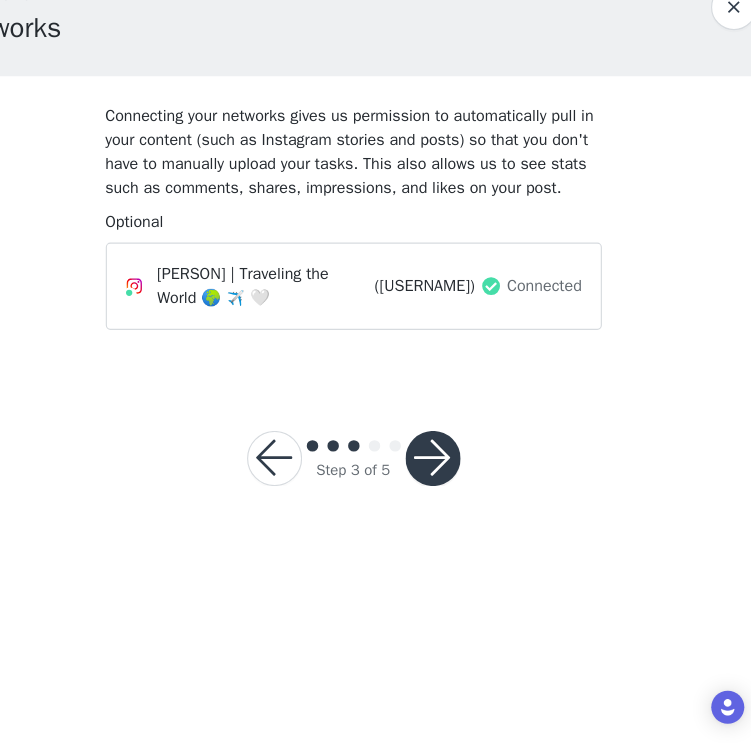 click at bounding box center (445, 495) 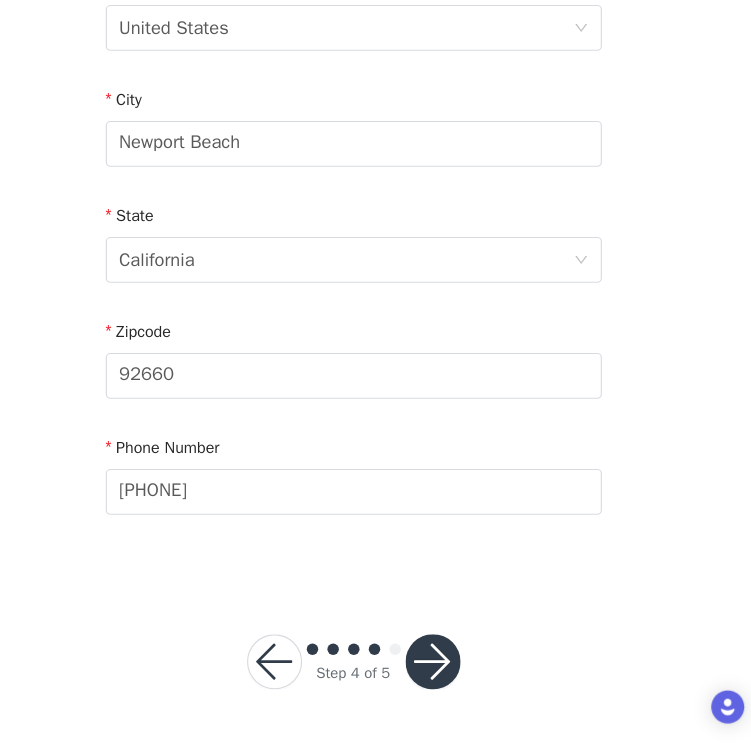 scroll, scrollTop: 620, scrollLeft: 0, axis: vertical 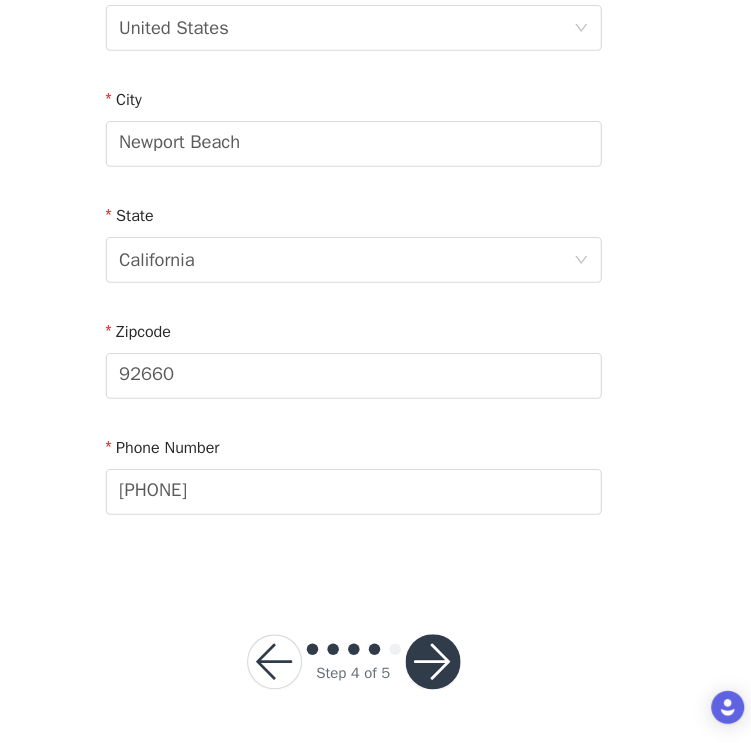 click at bounding box center (445, 672) 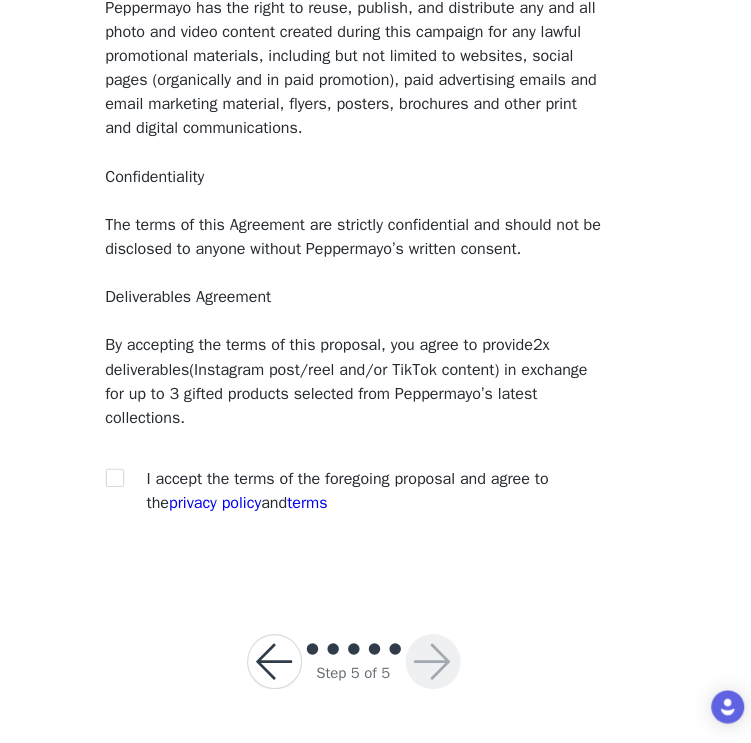 scroll, scrollTop: 181, scrollLeft: 0, axis: vertical 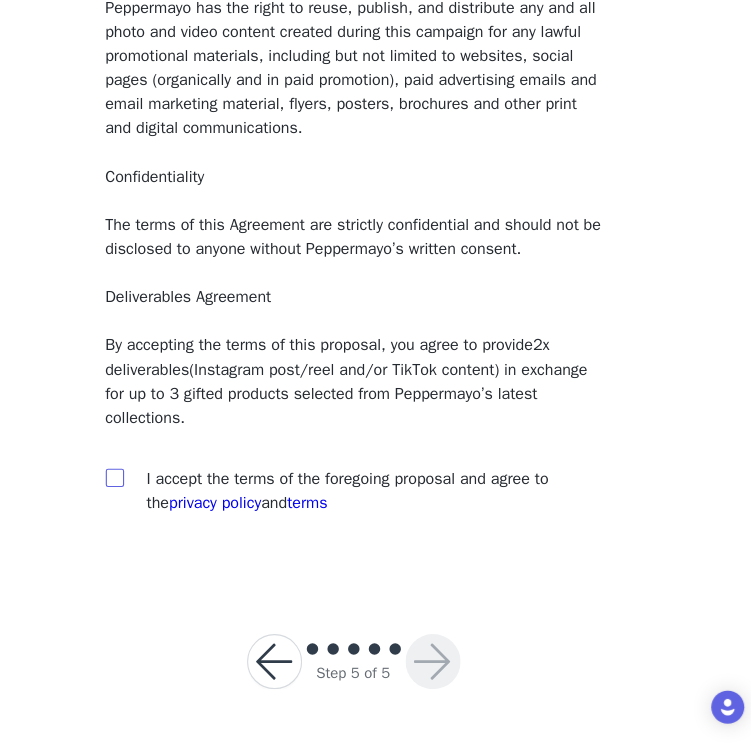 click at bounding box center (167, 511) 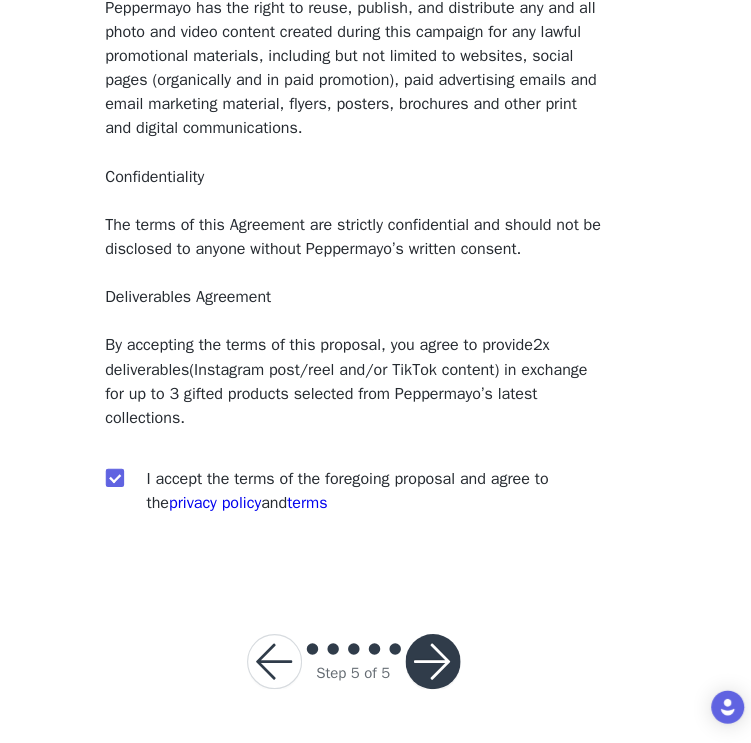 click at bounding box center (445, 672) 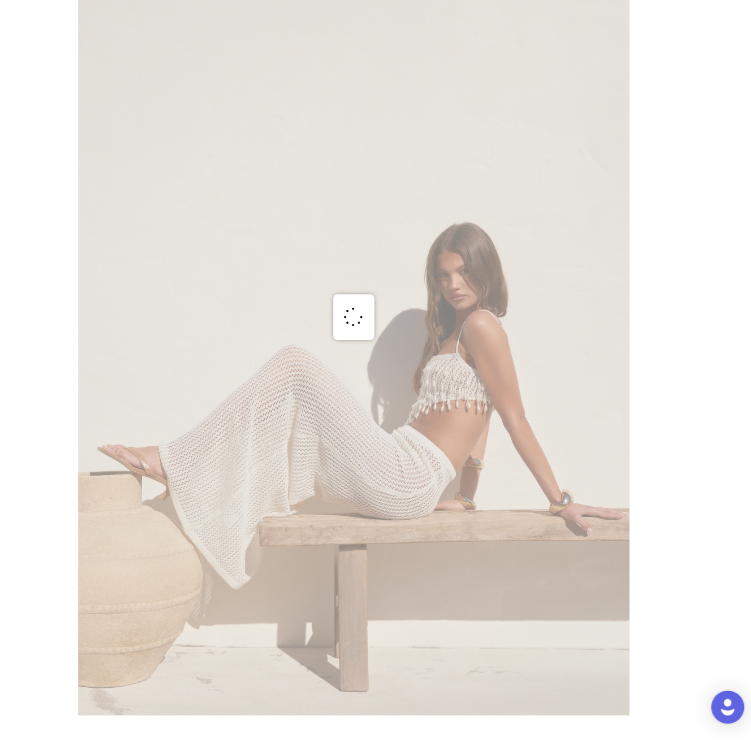 scroll, scrollTop: 11, scrollLeft: 0, axis: vertical 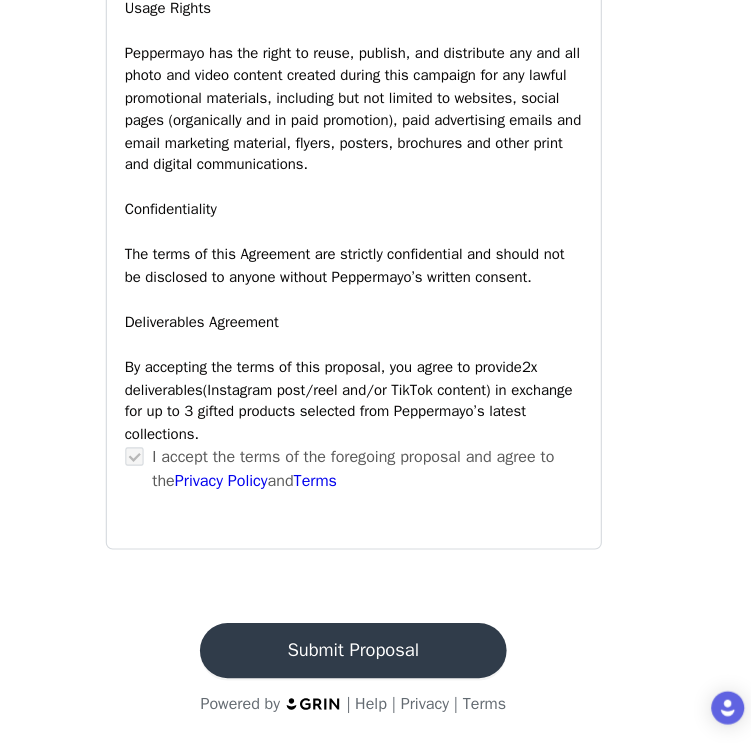 click on "Submit Proposal" at bounding box center [375, 662] 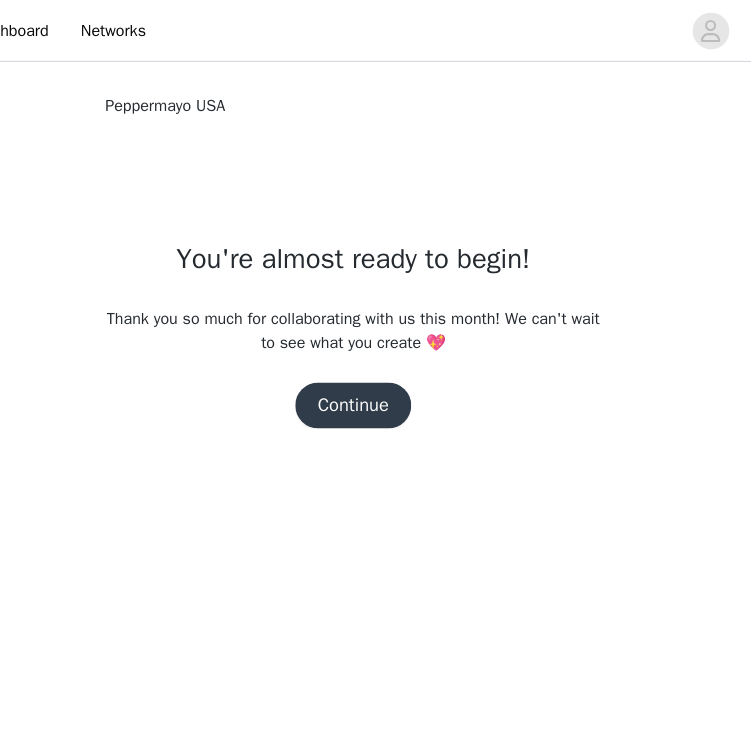 scroll, scrollTop: 0, scrollLeft: 0, axis: both 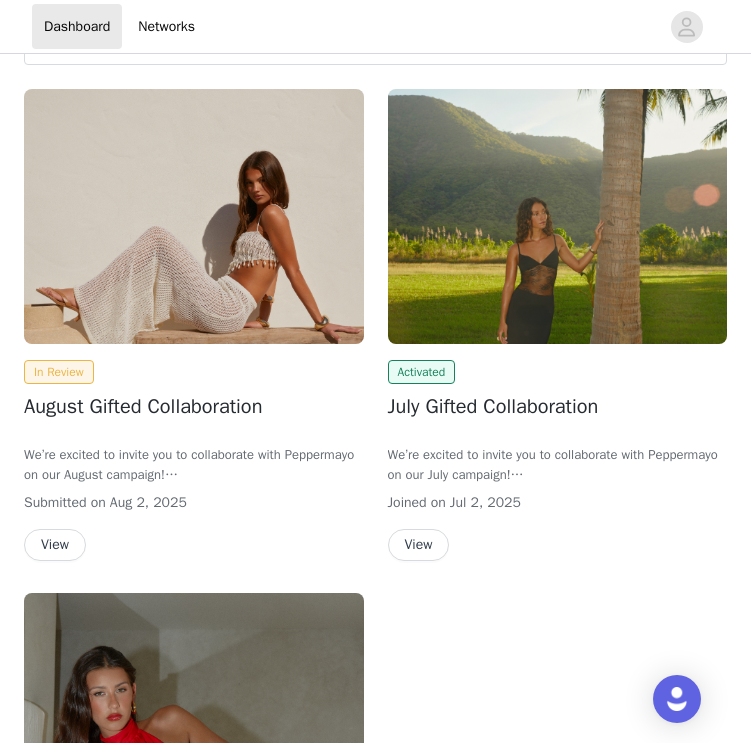 click on "View" at bounding box center [419, 545] 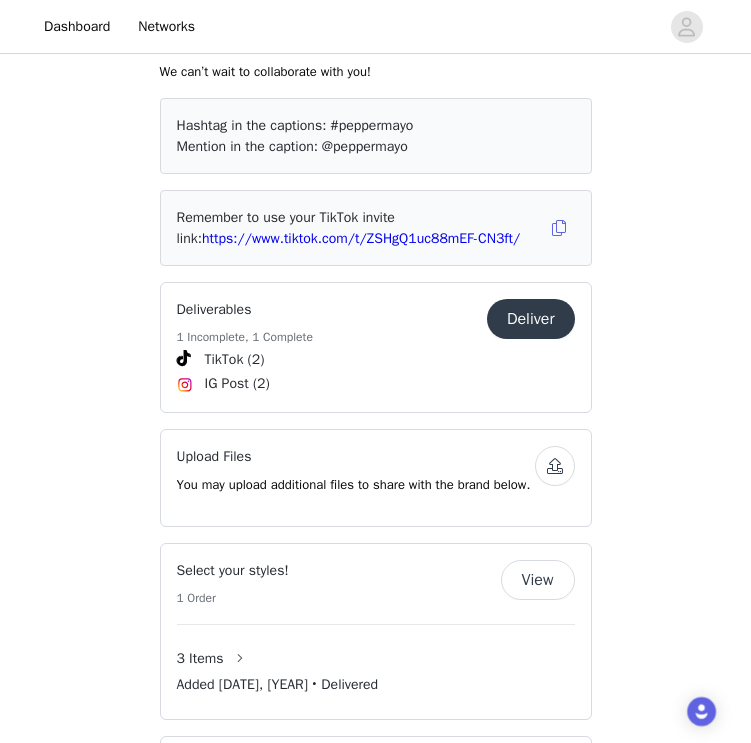 scroll, scrollTop: 1070, scrollLeft: 0, axis: vertical 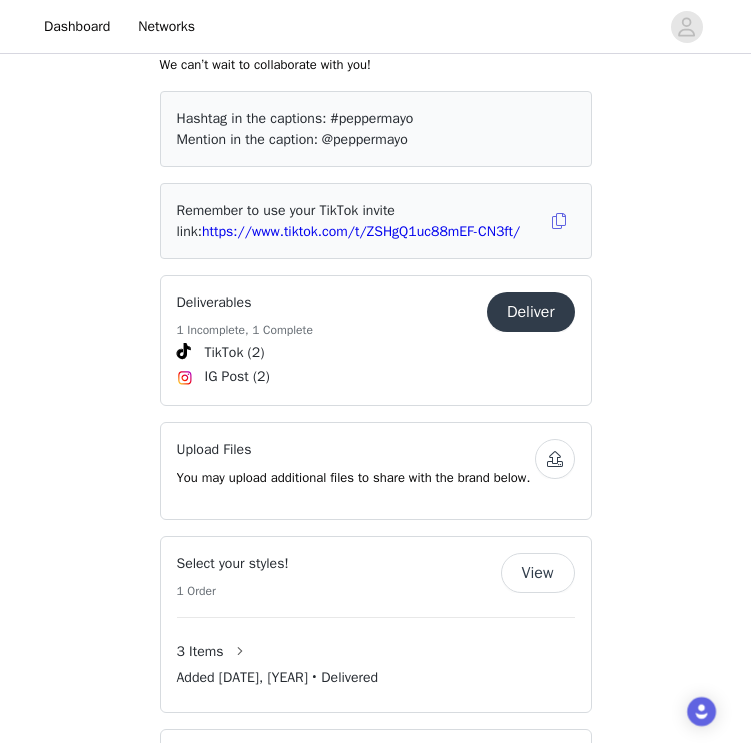 click on "Deliver" at bounding box center (531, 312) 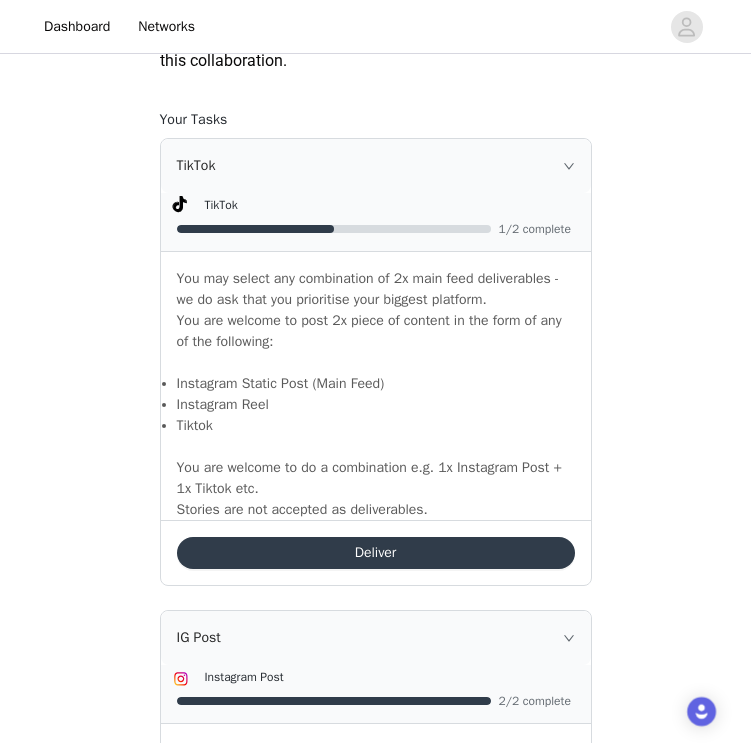 scroll, scrollTop: 1177, scrollLeft: 0, axis: vertical 